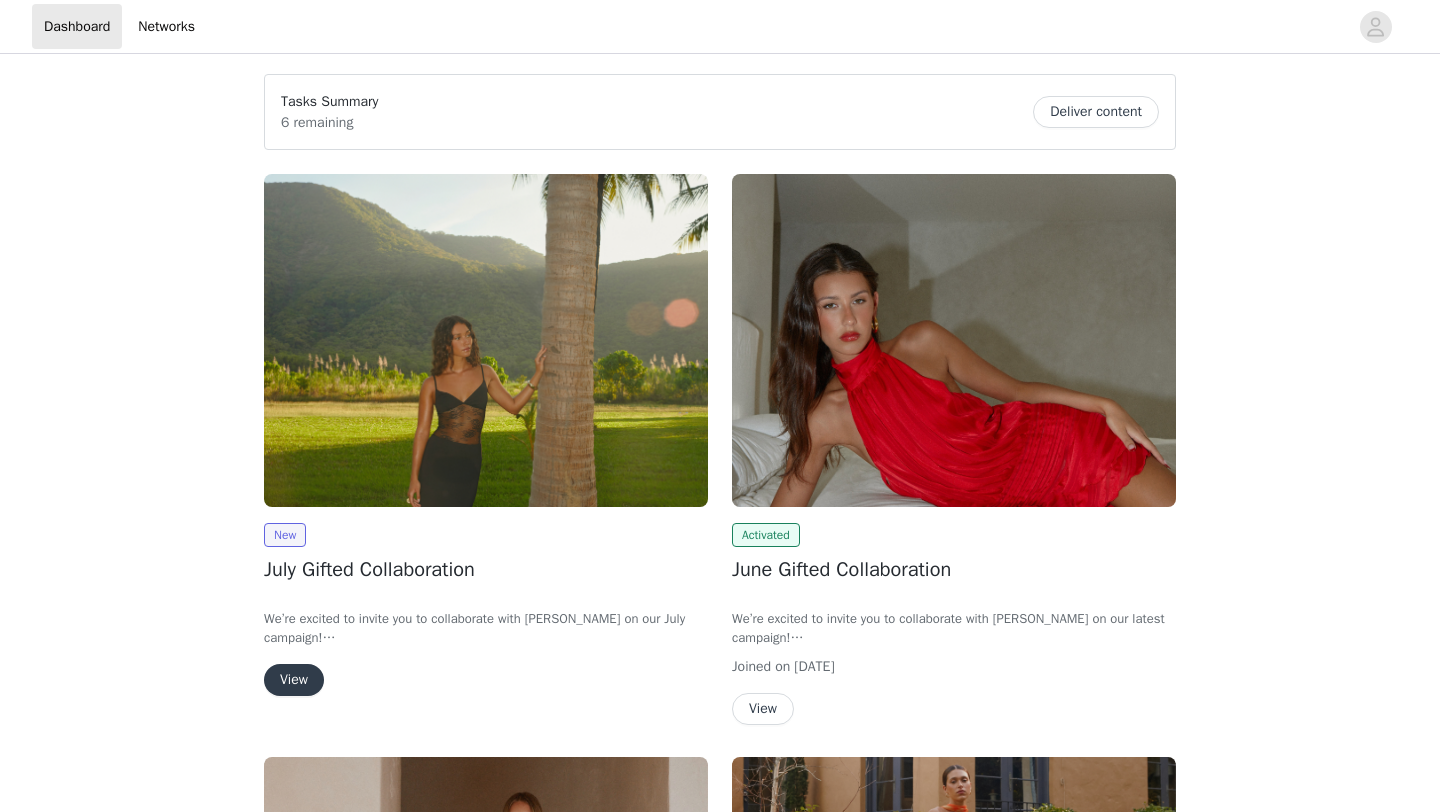 scroll, scrollTop: 0, scrollLeft: 0, axis: both 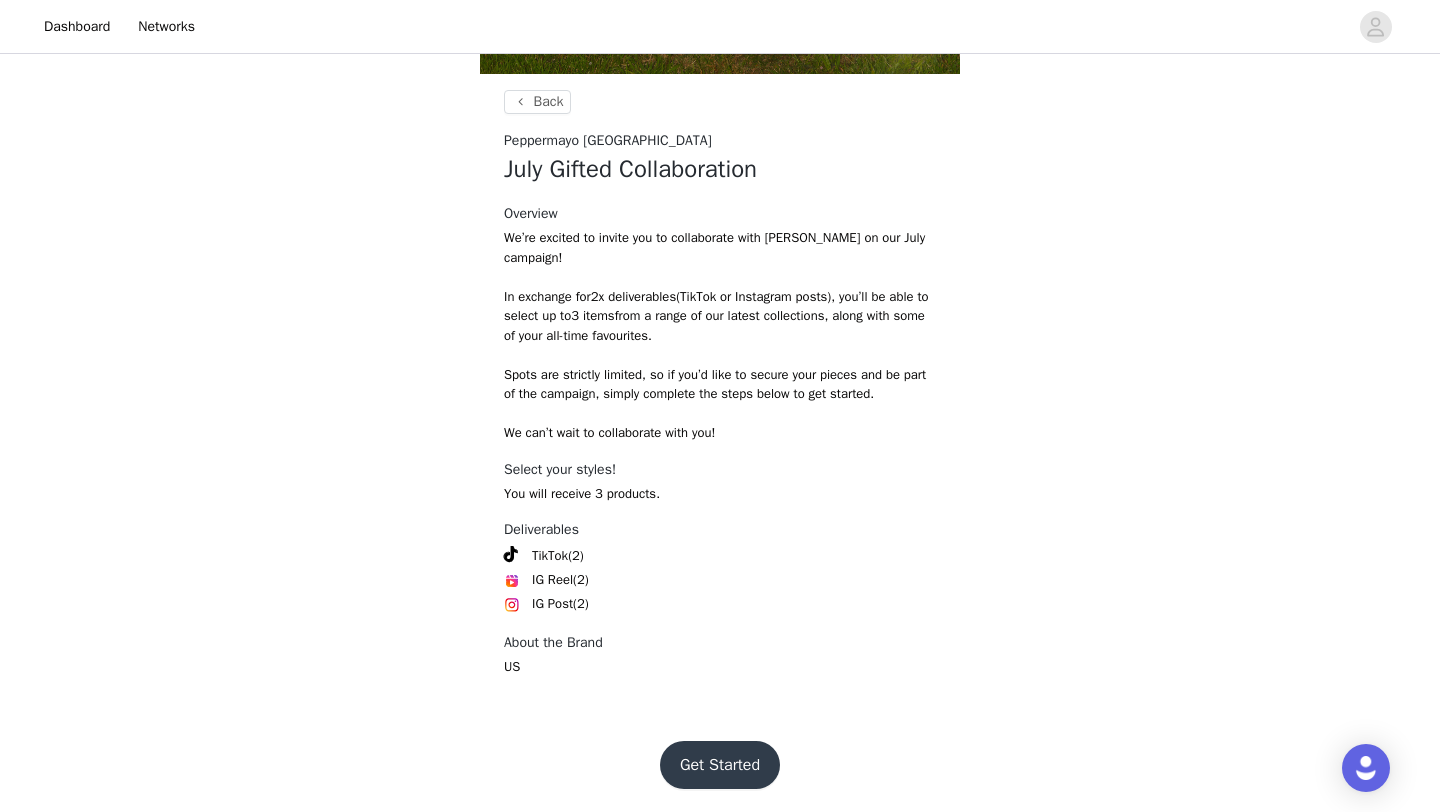 click on "Get Started" at bounding box center (720, 765) 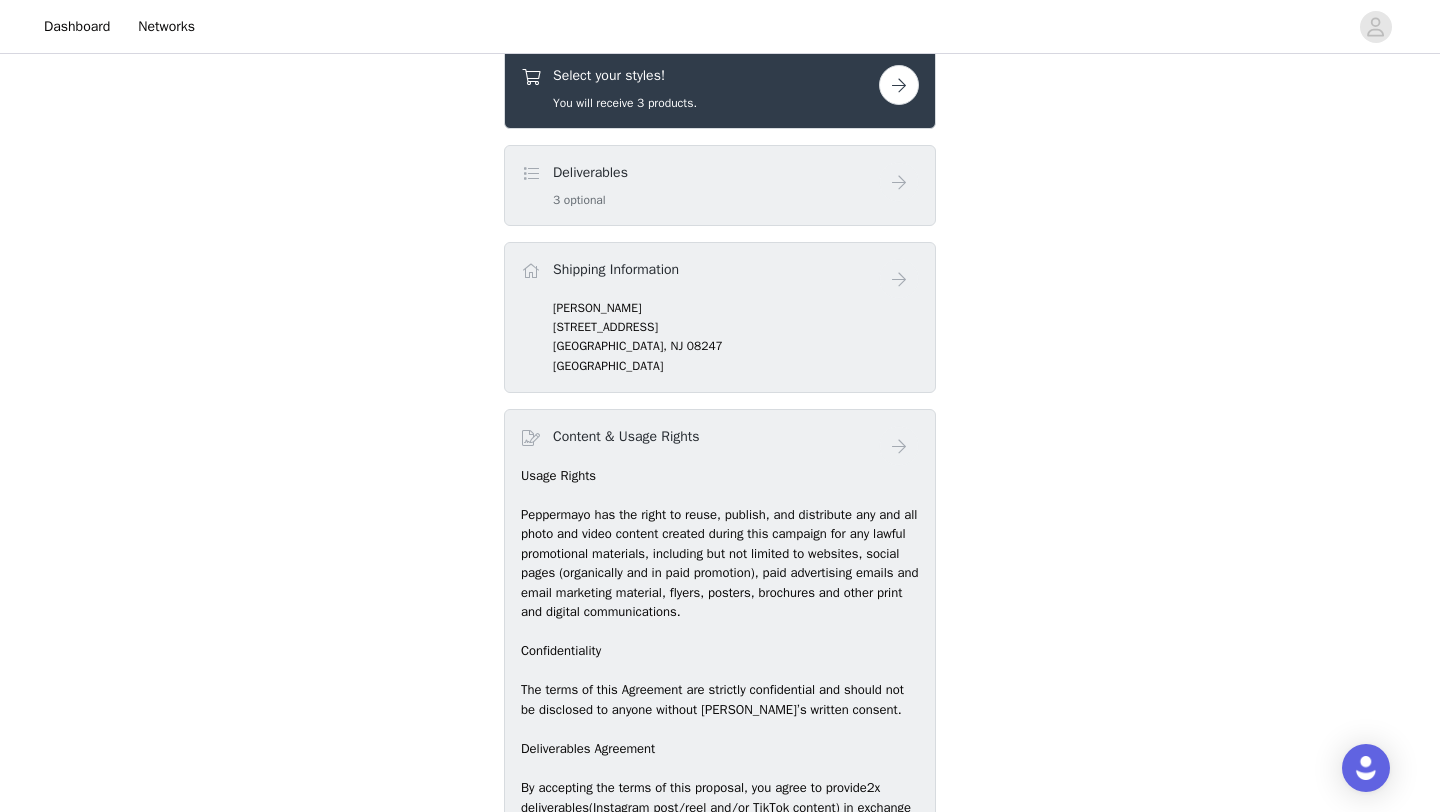 scroll, scrollTop: 793, scrollLeft: 0, axis: vertical 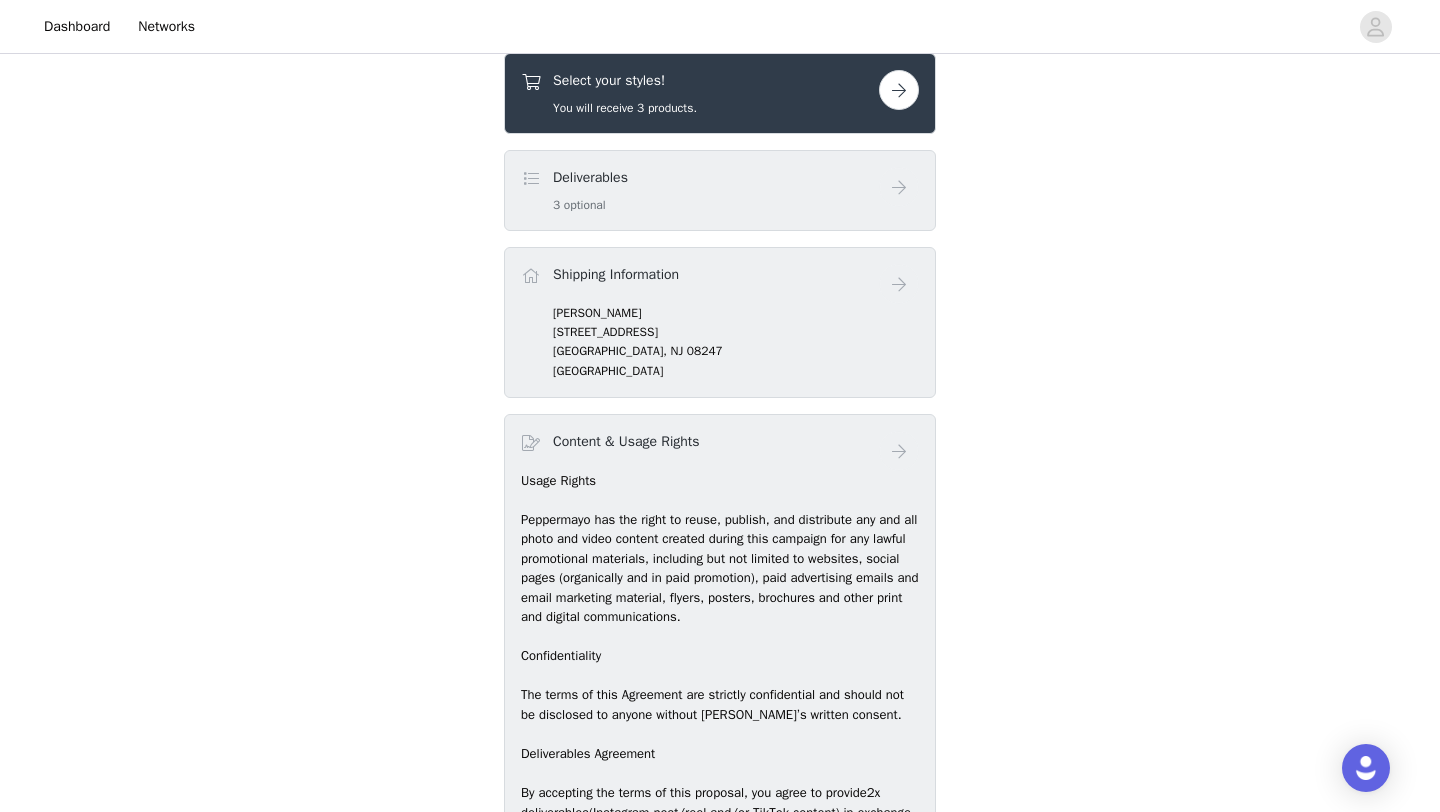click at bounding box center [899, 90] 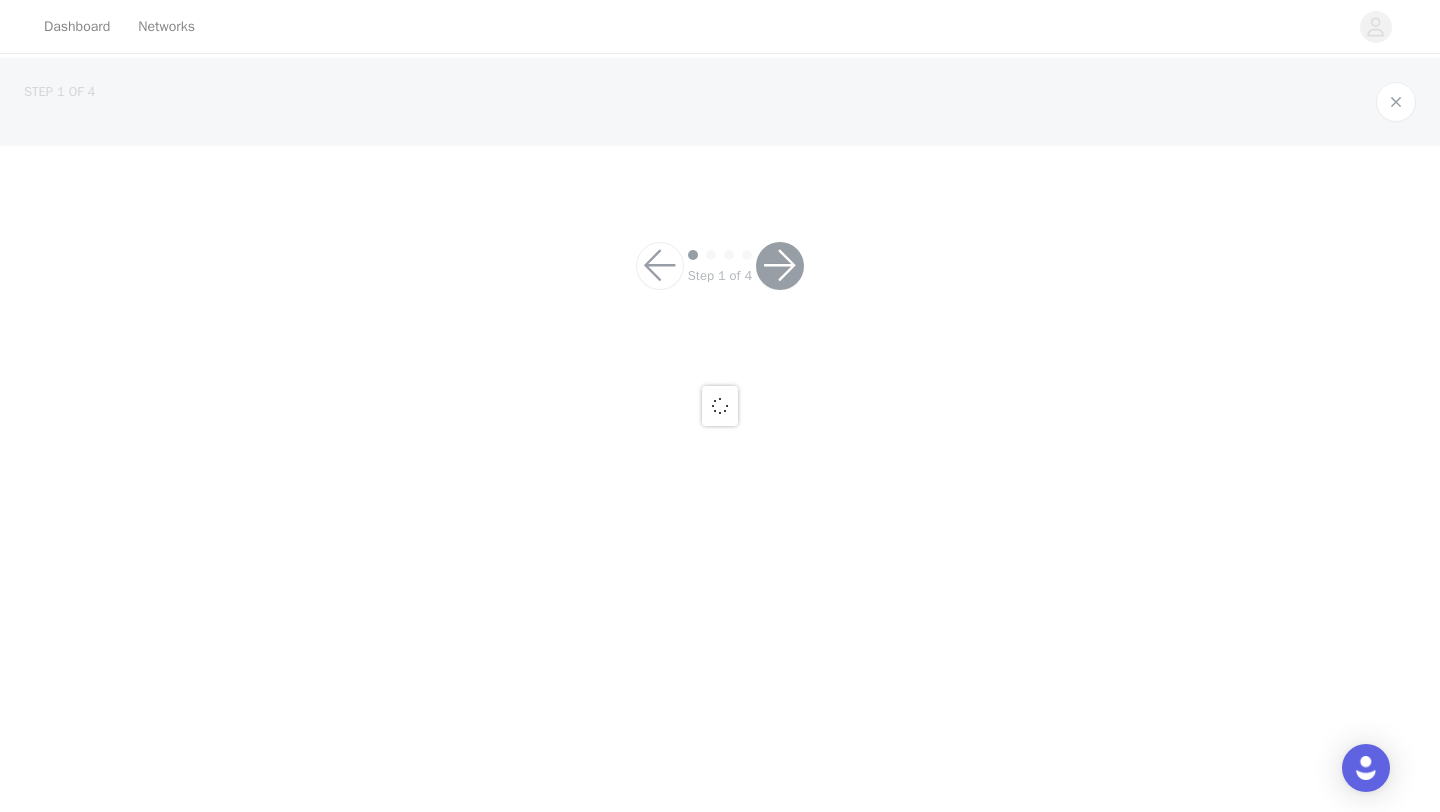 scroll, scrollTop: 0, scrollLeft: 0, axis: both 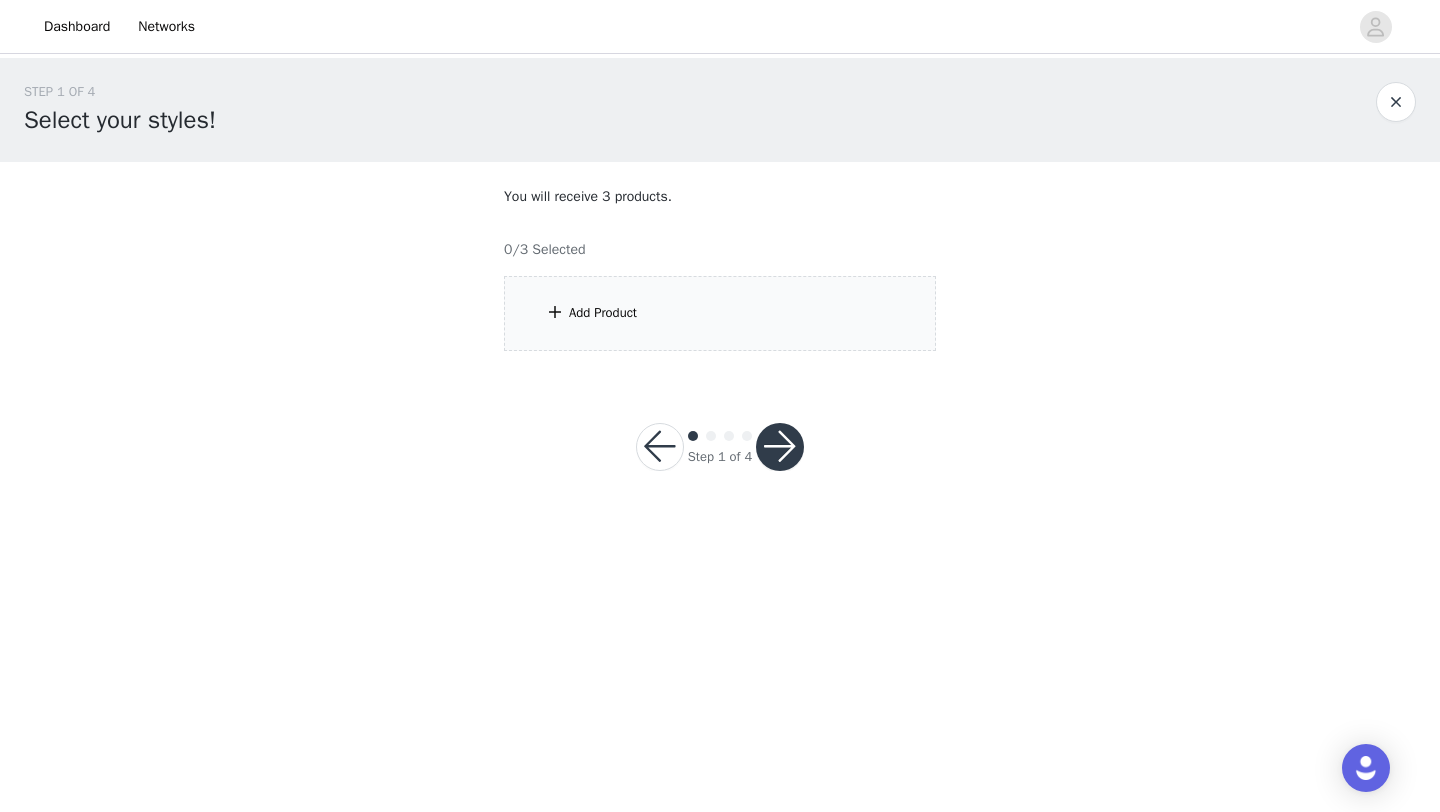 click on "Add Product" at bounding box center (720, 313) 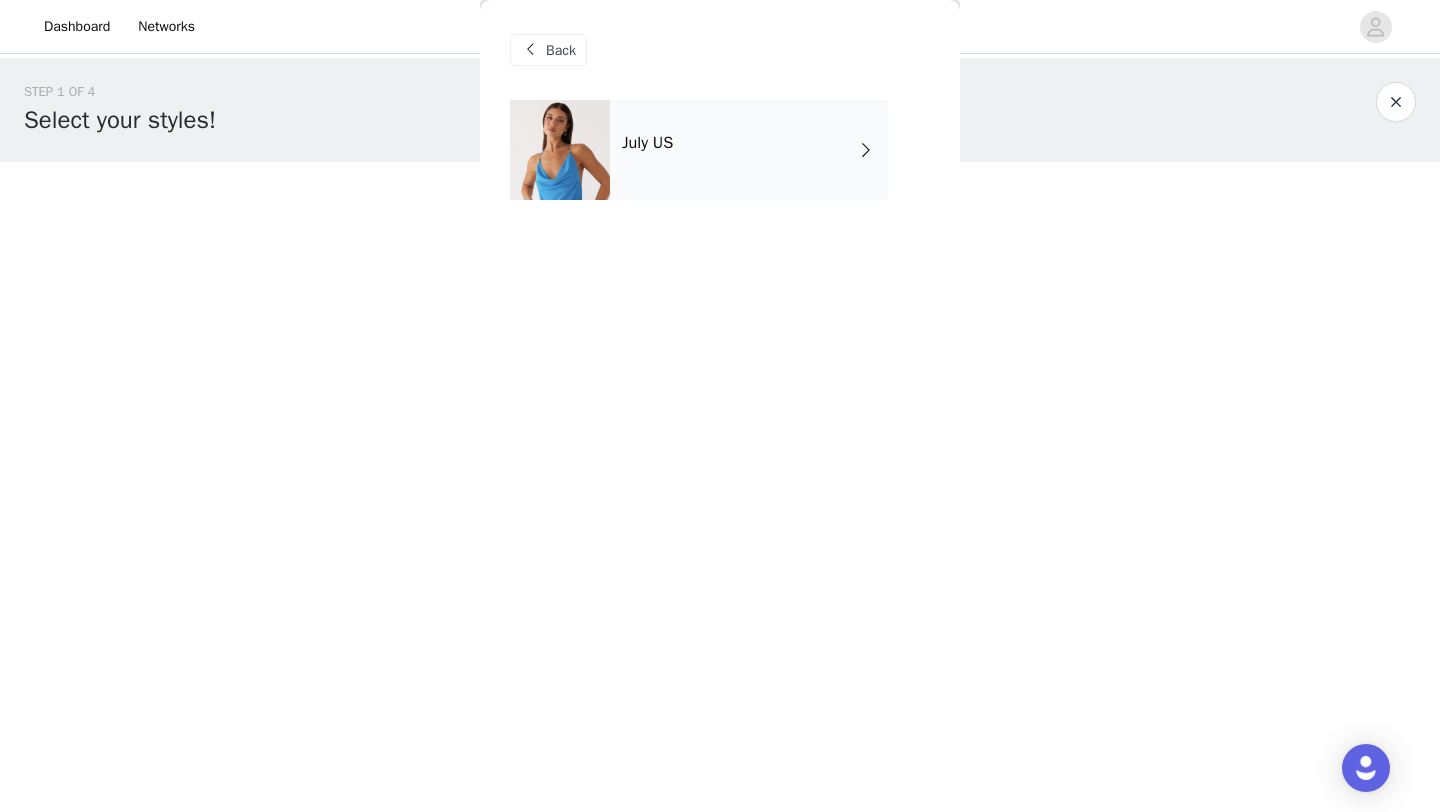 click on "July US" at bounding box center (749, 150) 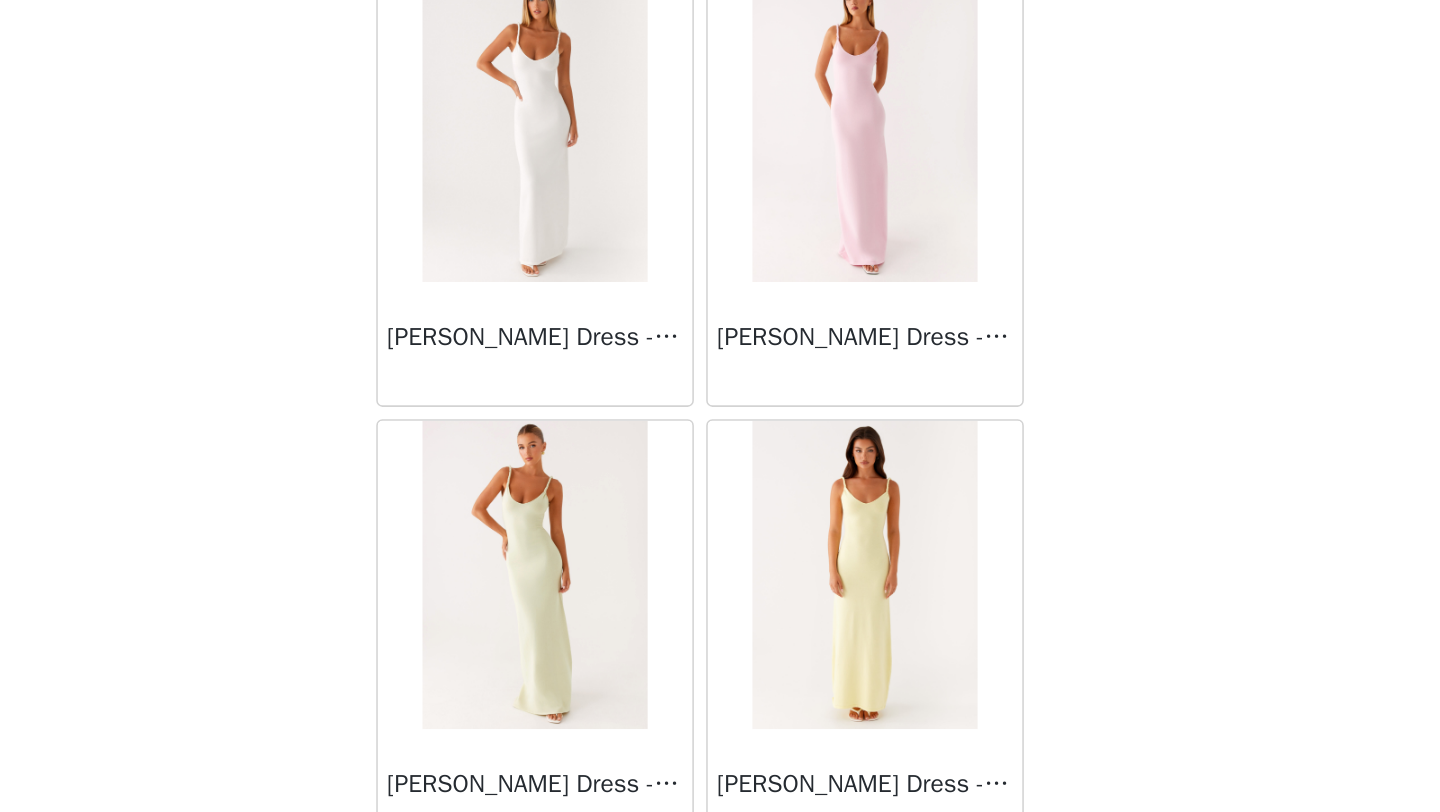 scroll, scrollTop: 2248, scrollLeft: 0, axis: vertical 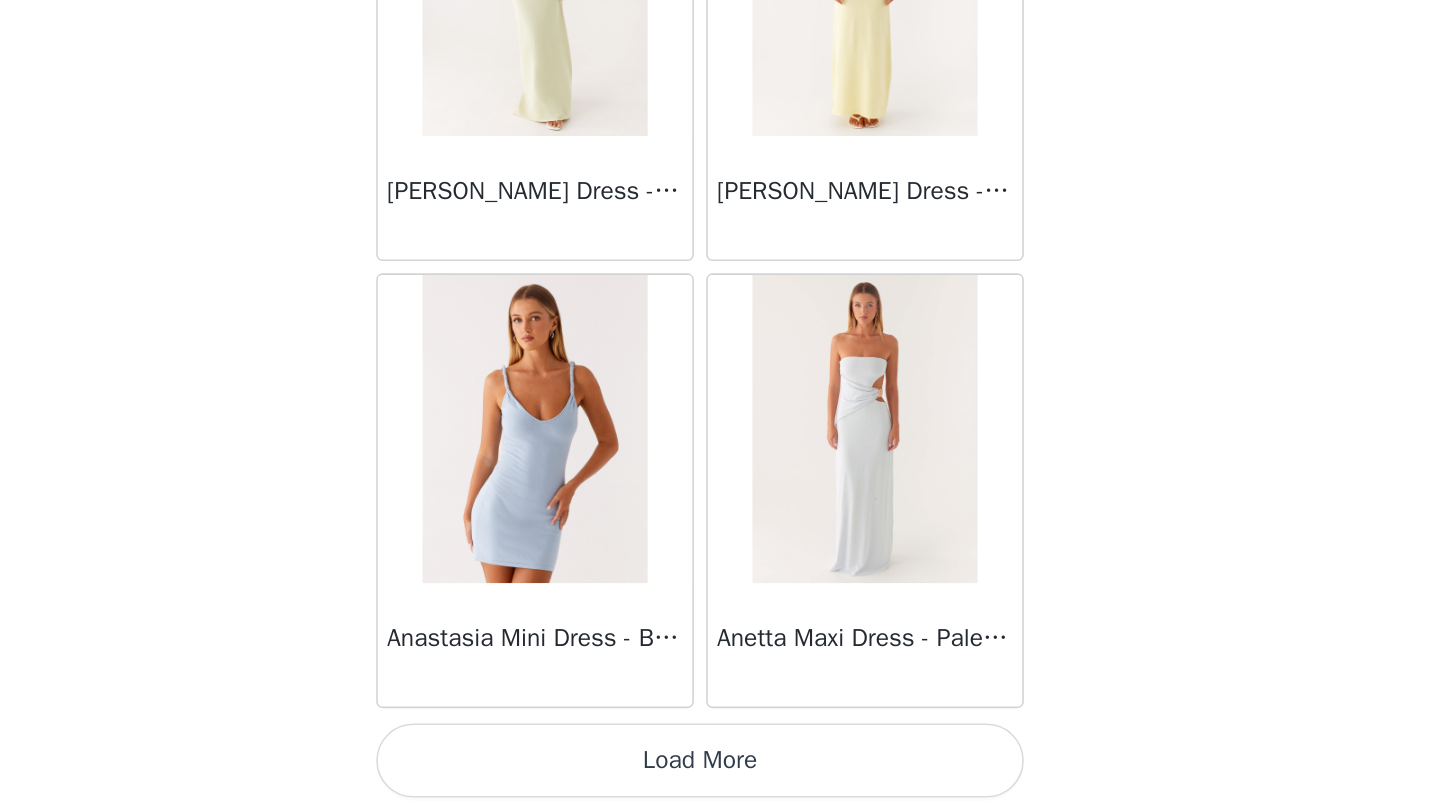 click on "Load More" at bounding box center [720, 778] 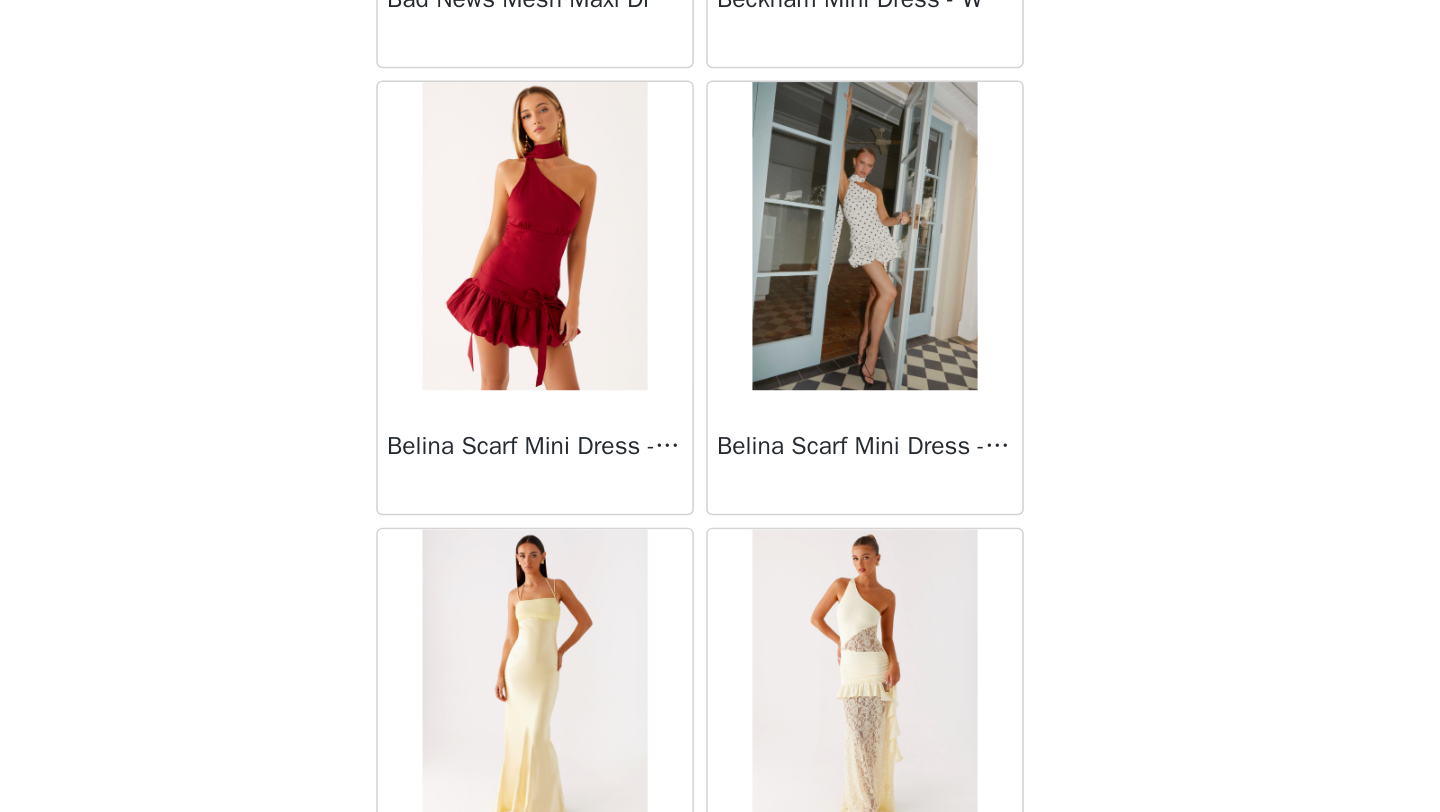 scroll, scrollTop: 5148, scrollLeft: 0, axis: vertical 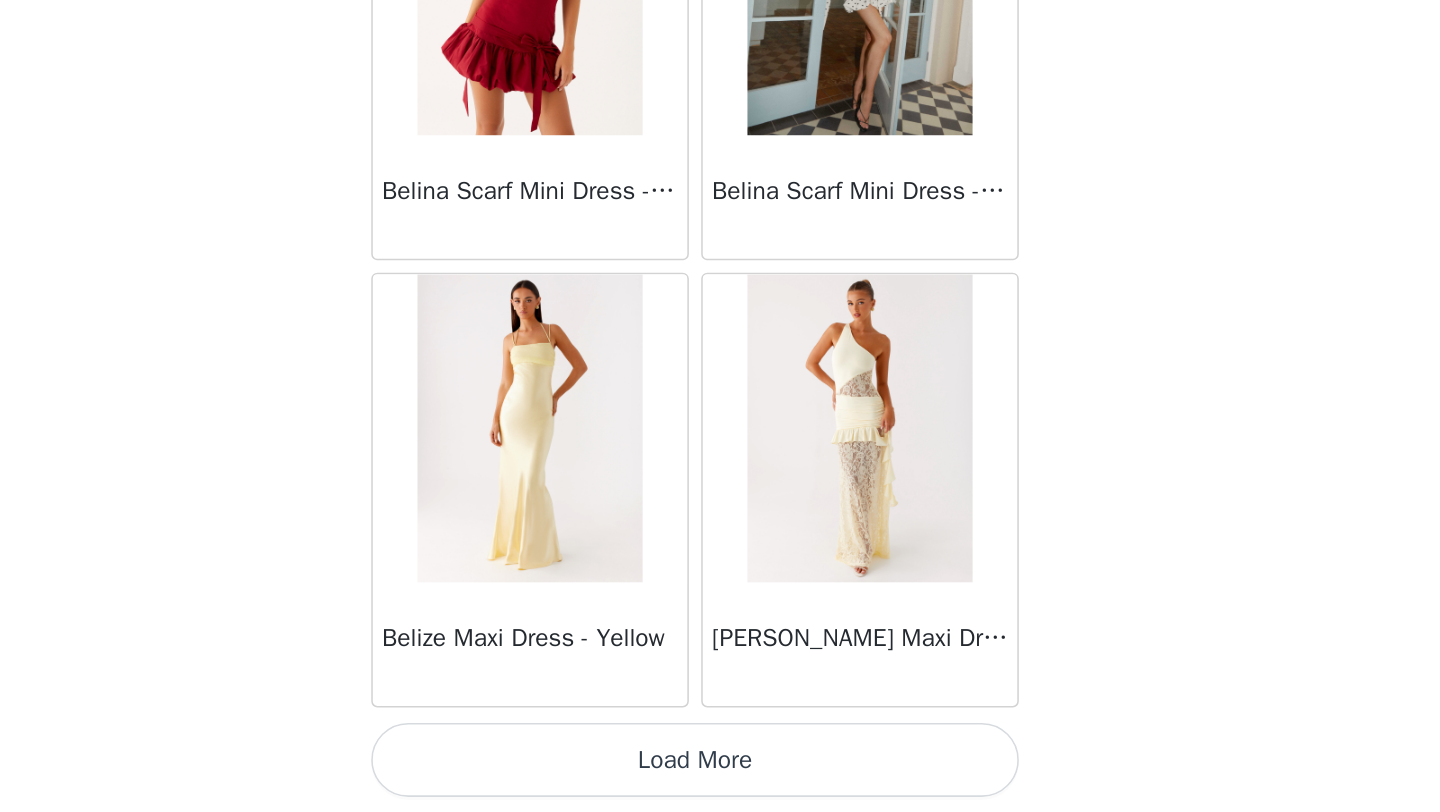 click on "Load More" at bounding box center [720, 778] 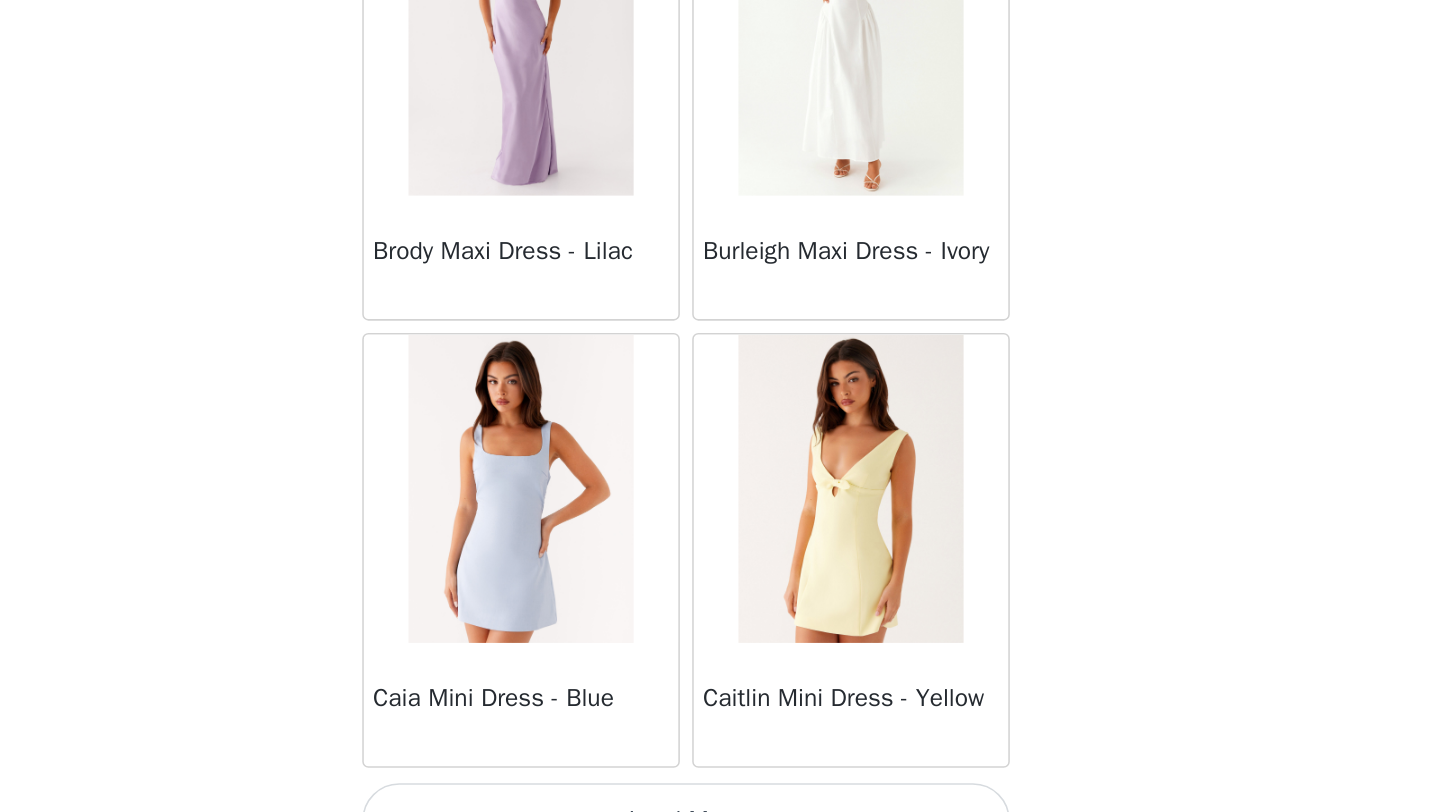 scroll, scrollTop: 8048, scrollLeft: 0, axis: vertical 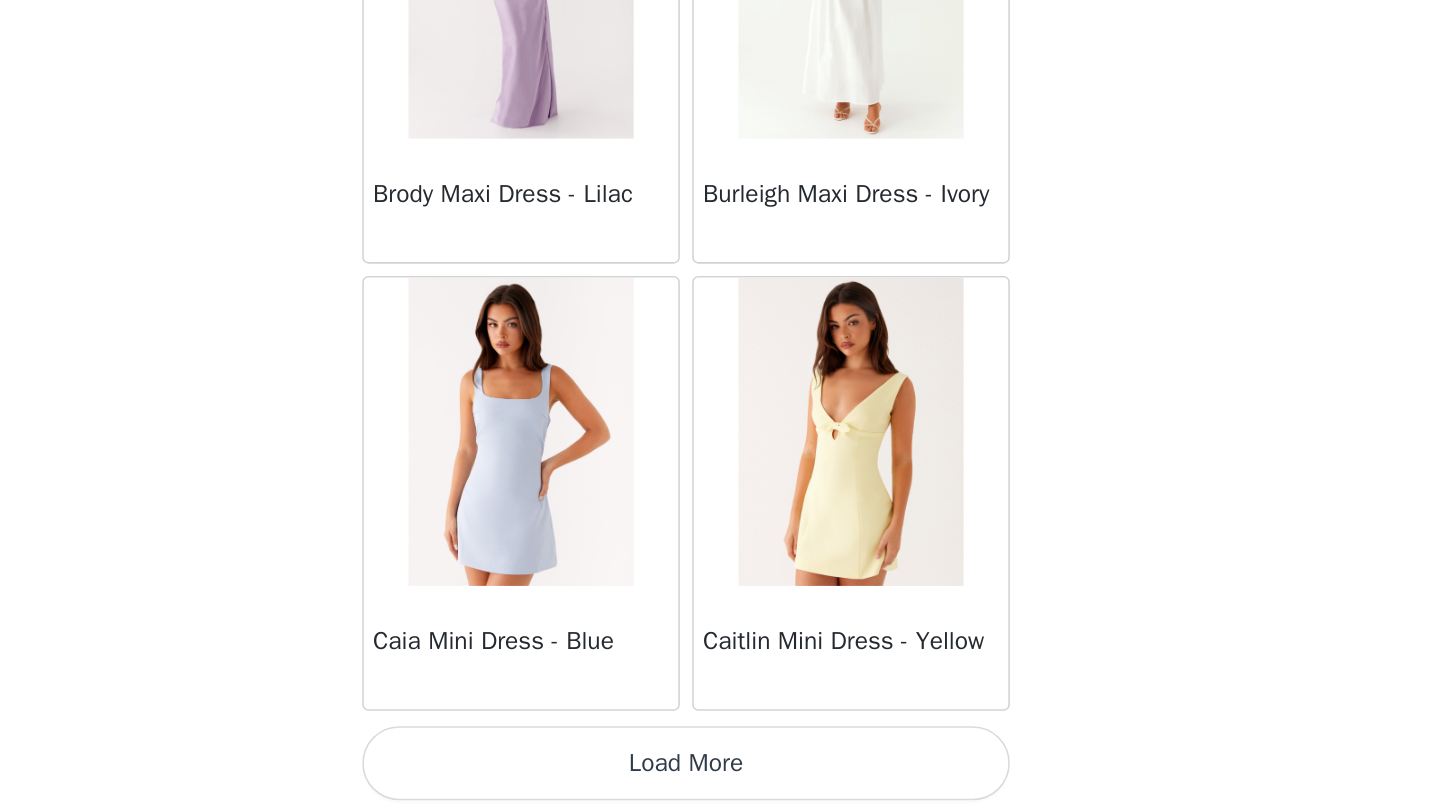 click on "Load More" at bounding box center [720, 778] 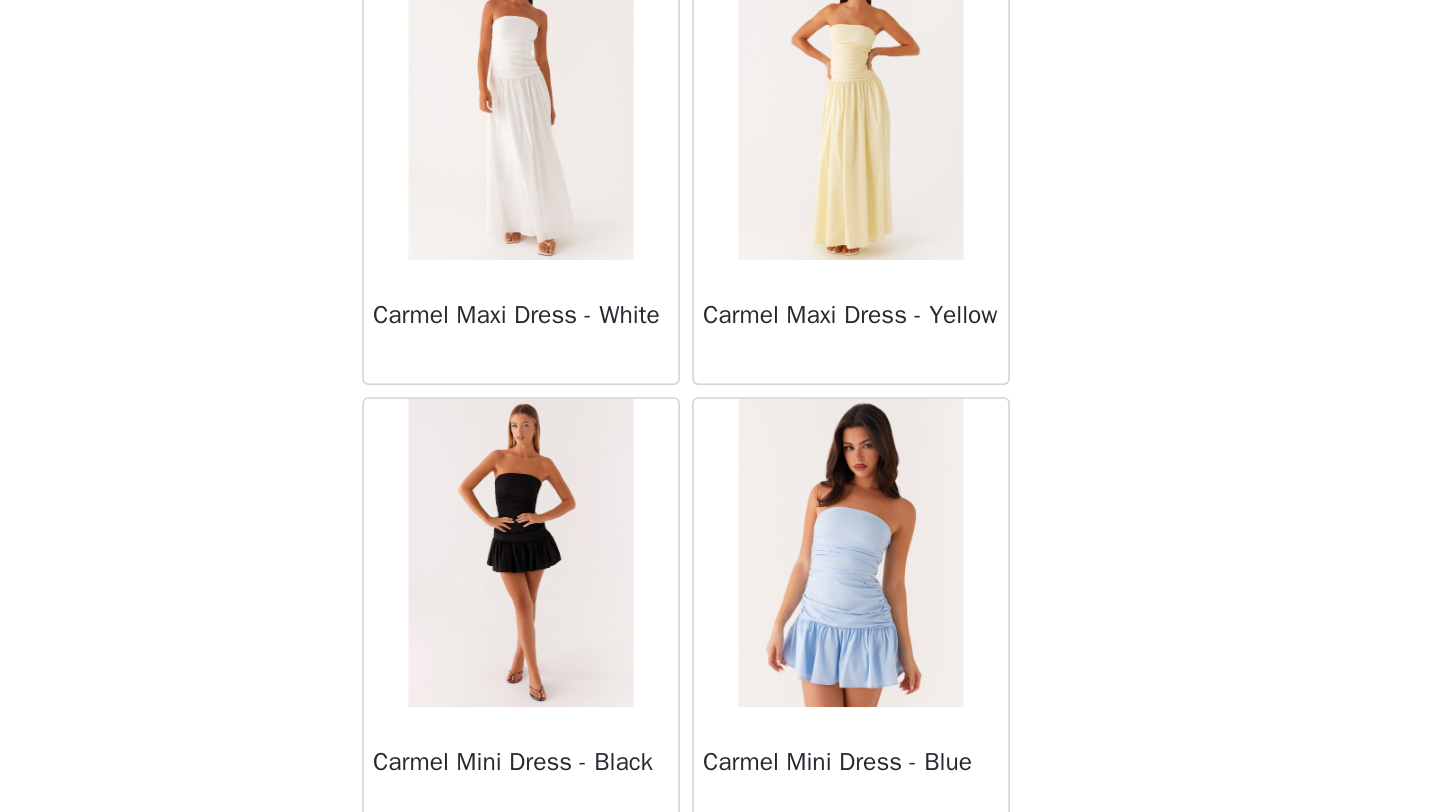 scroll, scrollTop: 10948, scrollLeft: 0, axis: vertical 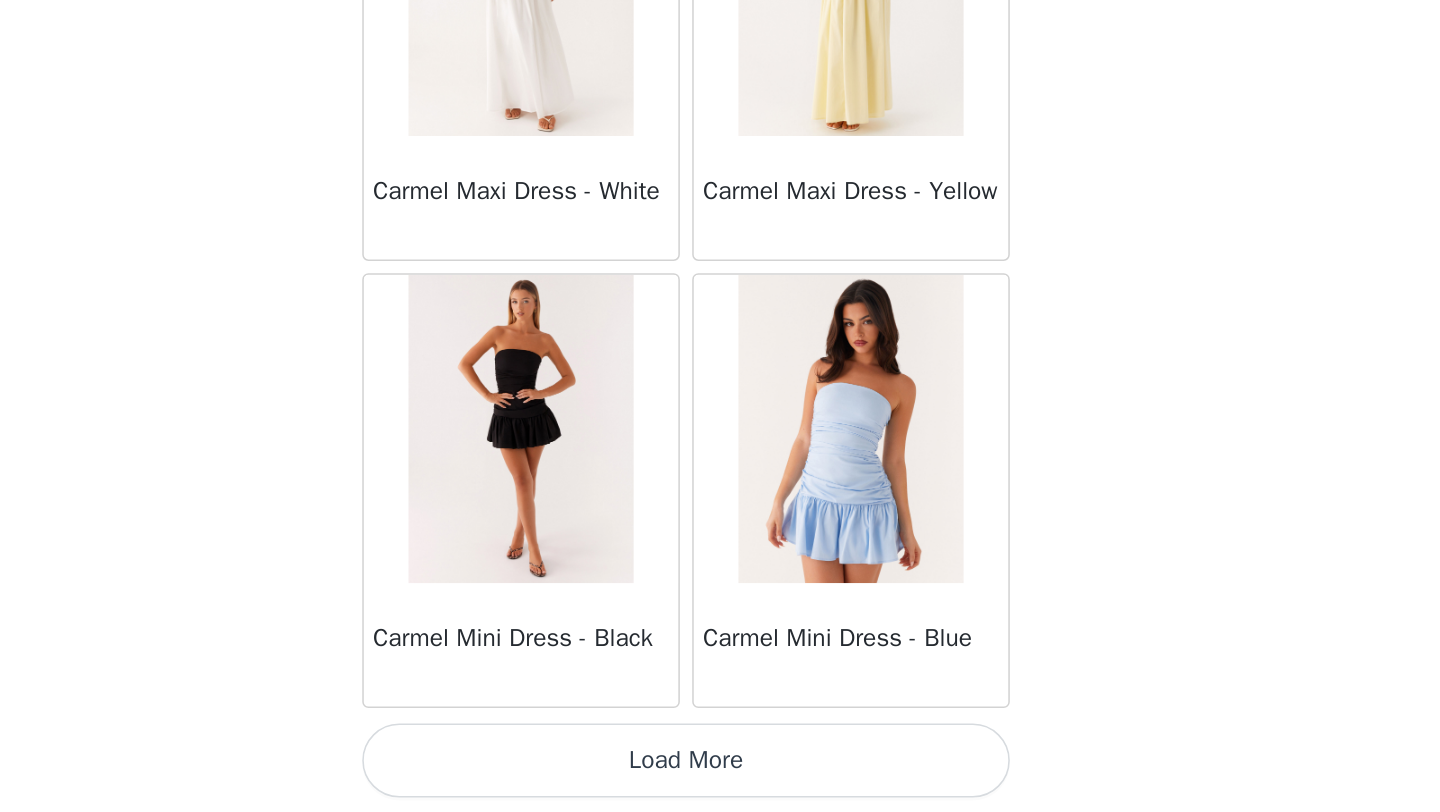 click on "Load More" at bounding box center [720, 778] 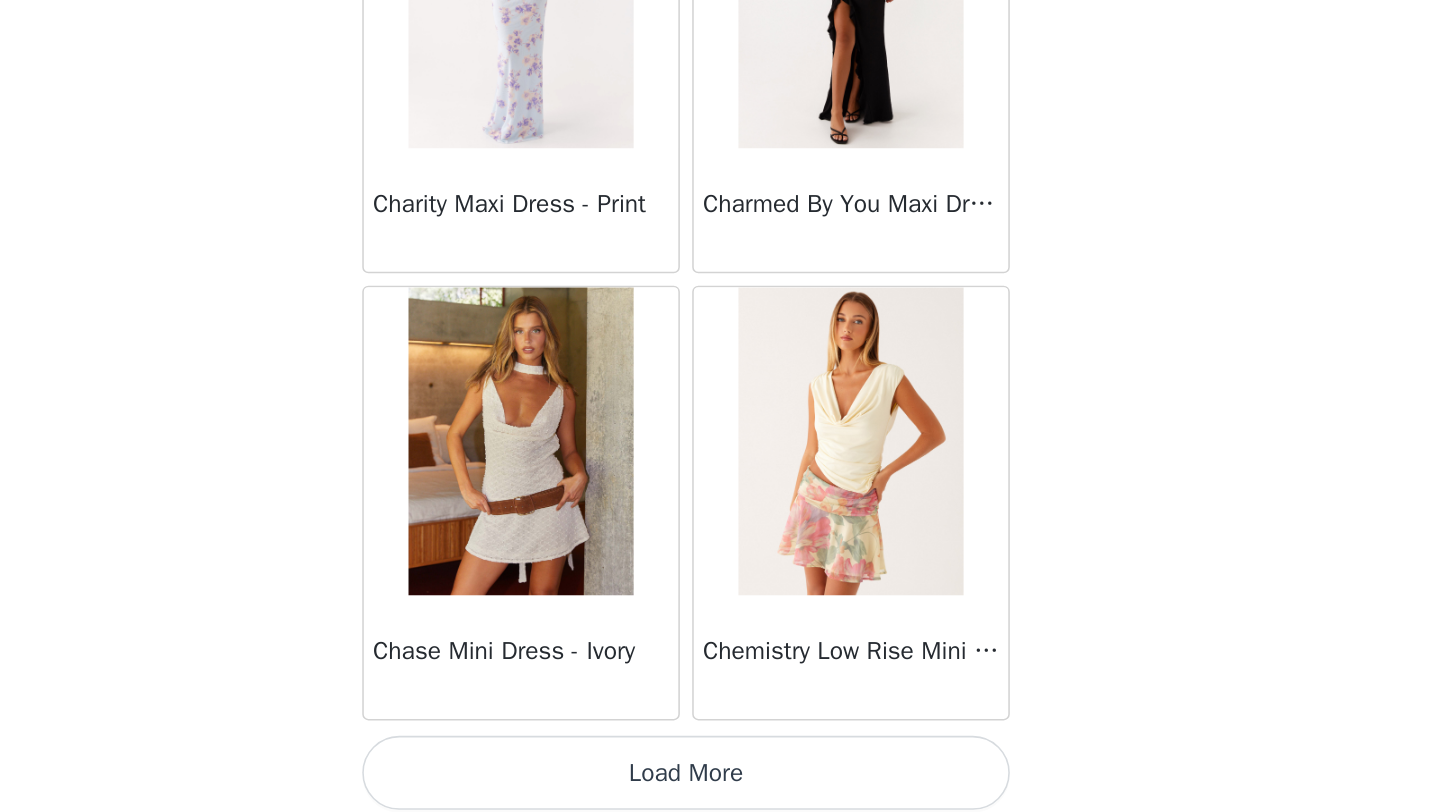 scroll, scrollTop: 13848, scrollLeft: 0, axis: vertical 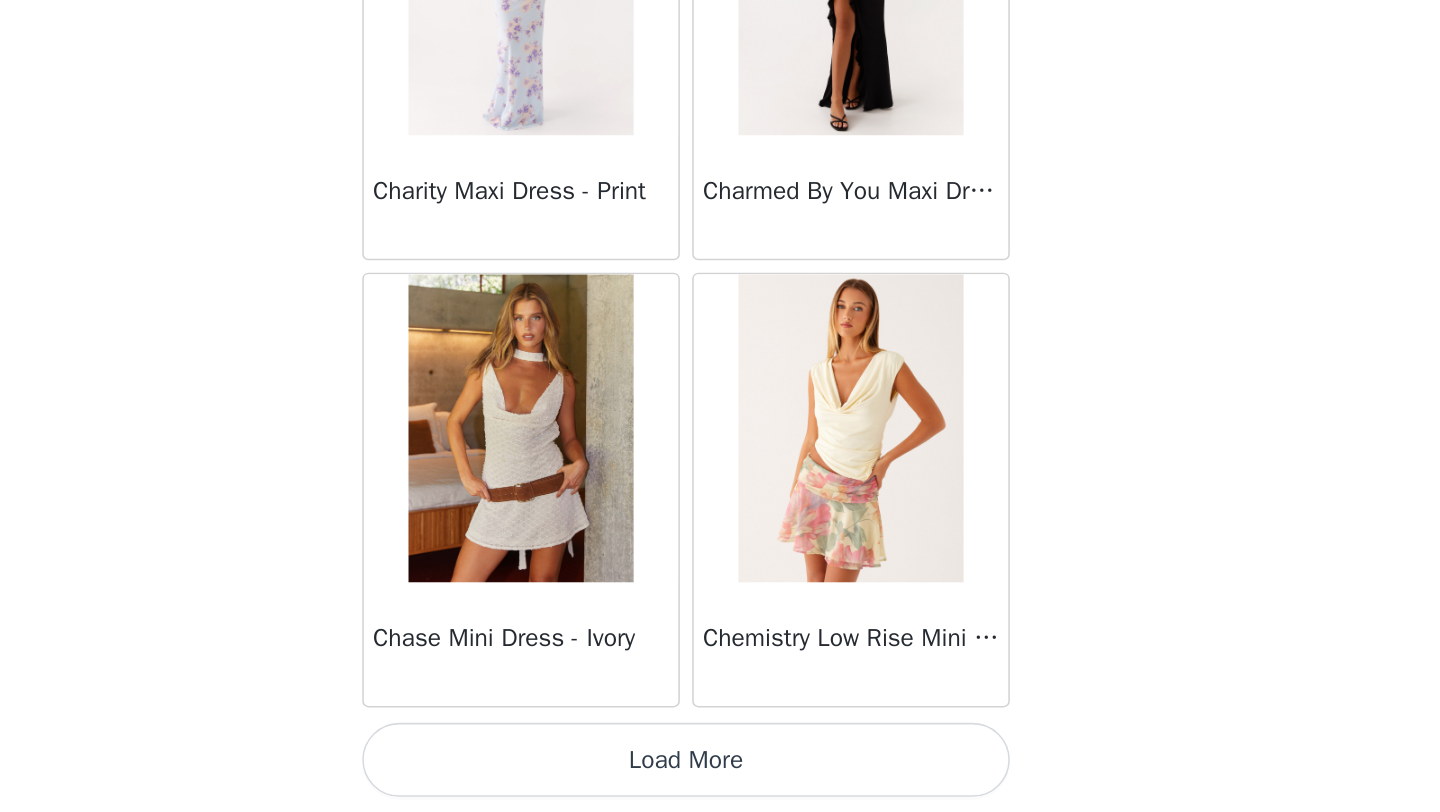 click on "Load More" at bounding box center (720, 778) 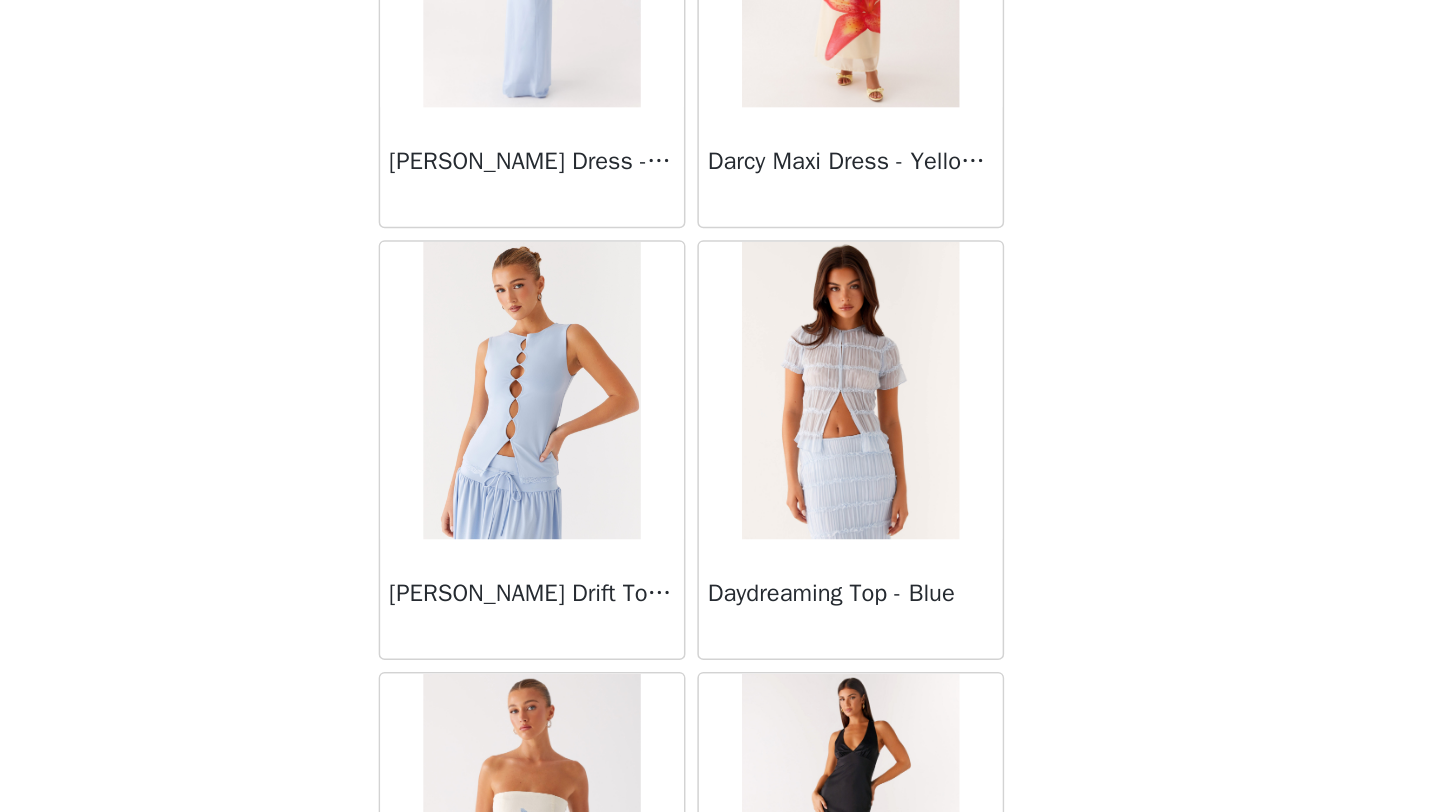 scroll, scrollTop: 16230, scrollLeft: 0, axis: vertical 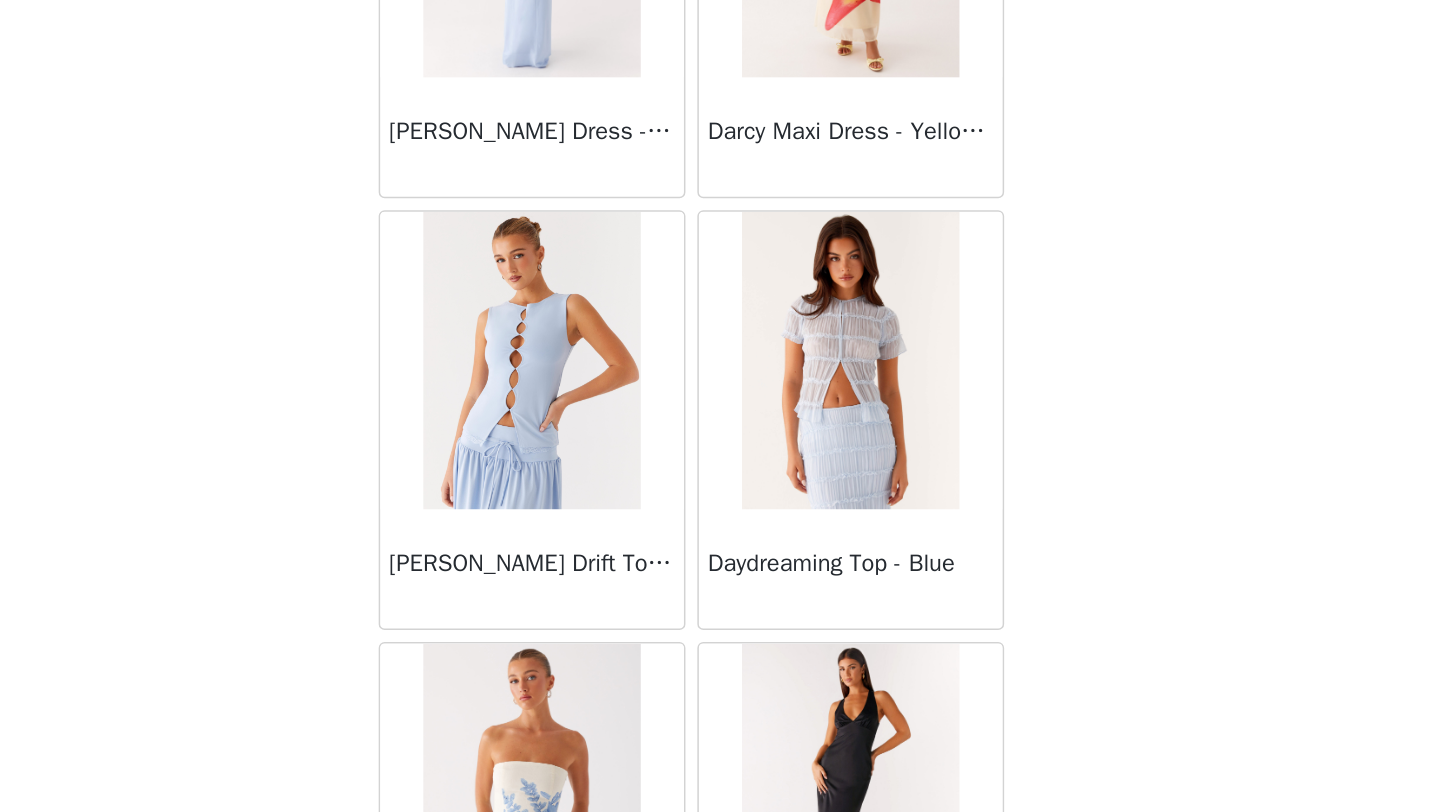 click at bounding box center (612, 501) 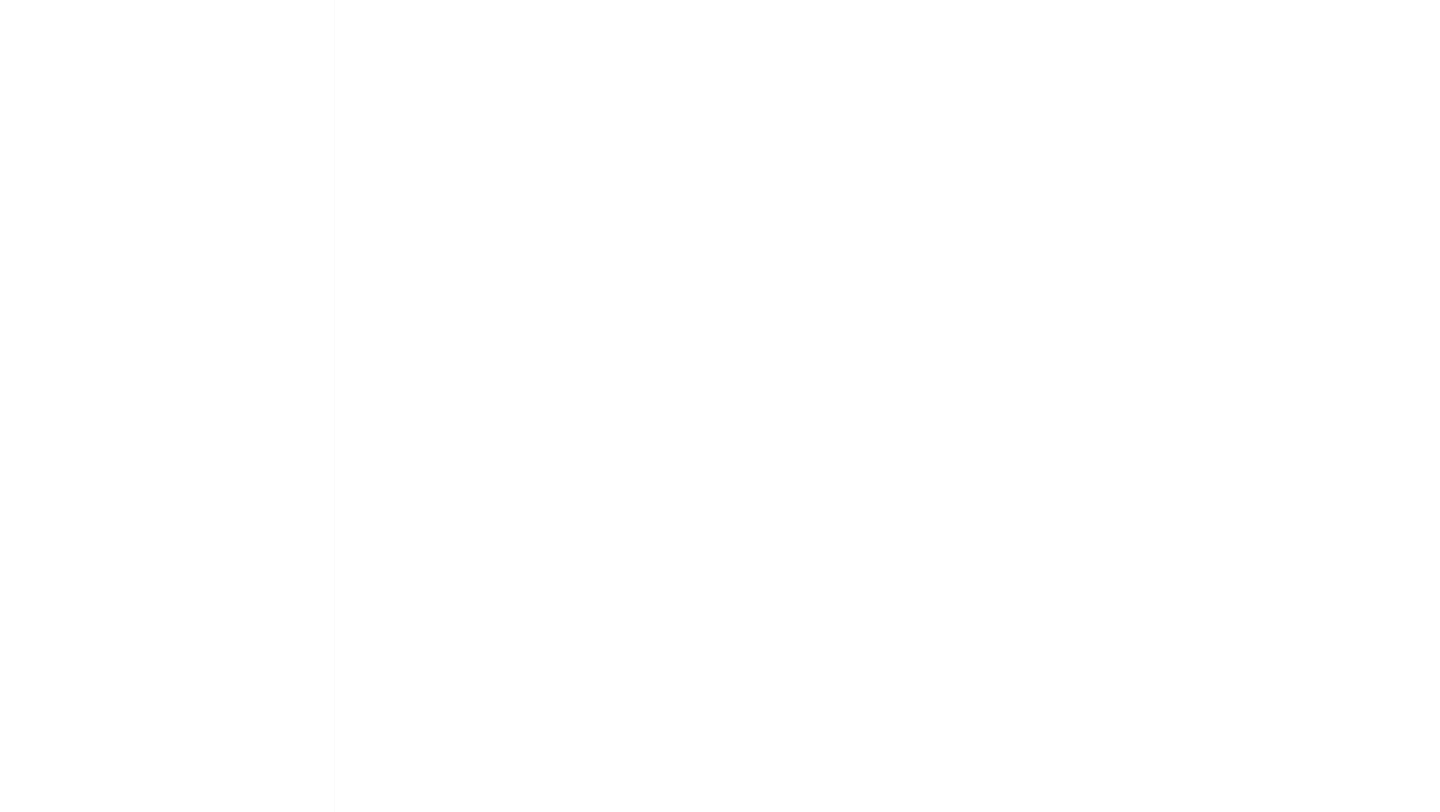 scroll, scrollTop: 0, scrollLeft: 0, axis: both 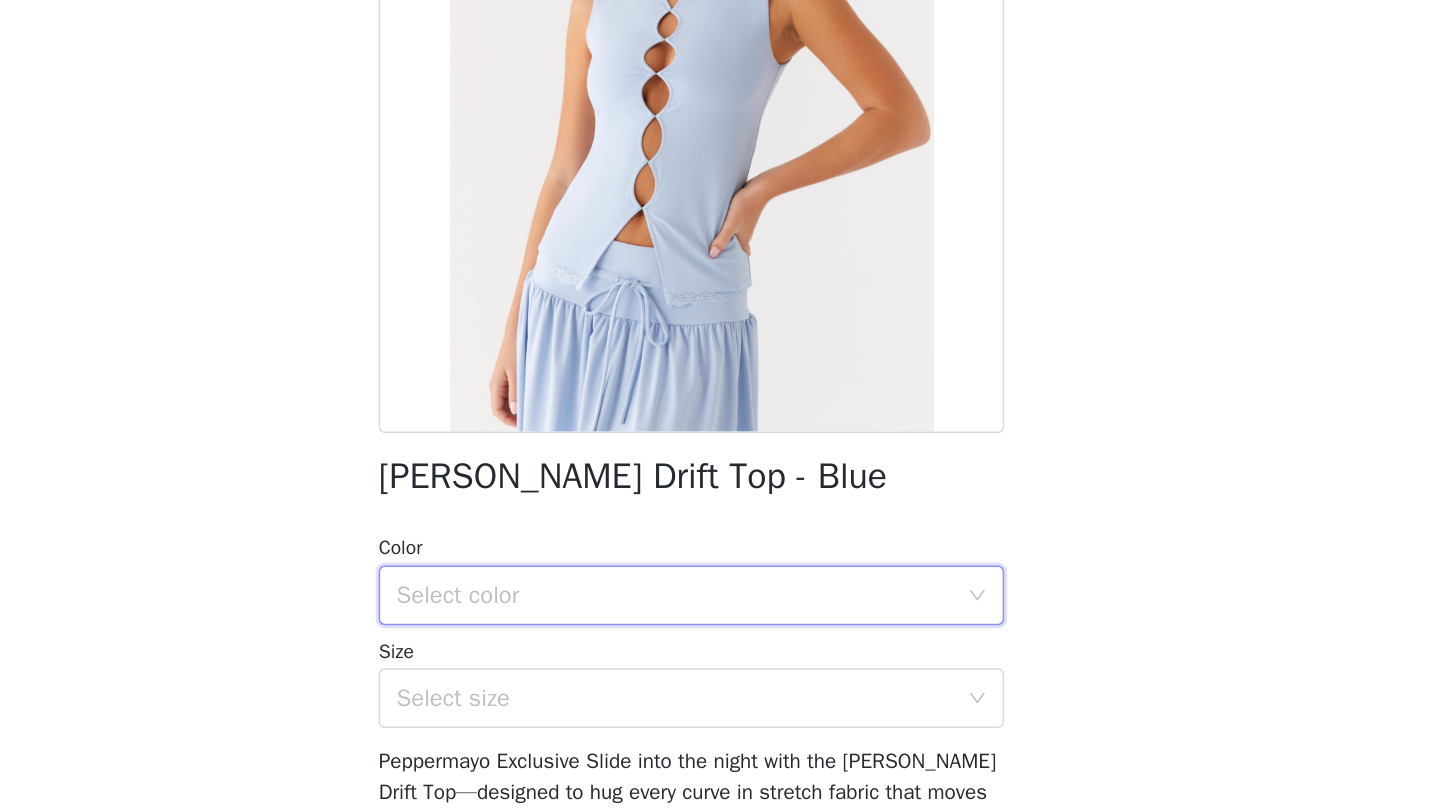 click on "Select color" at bounding box center [713, 659] 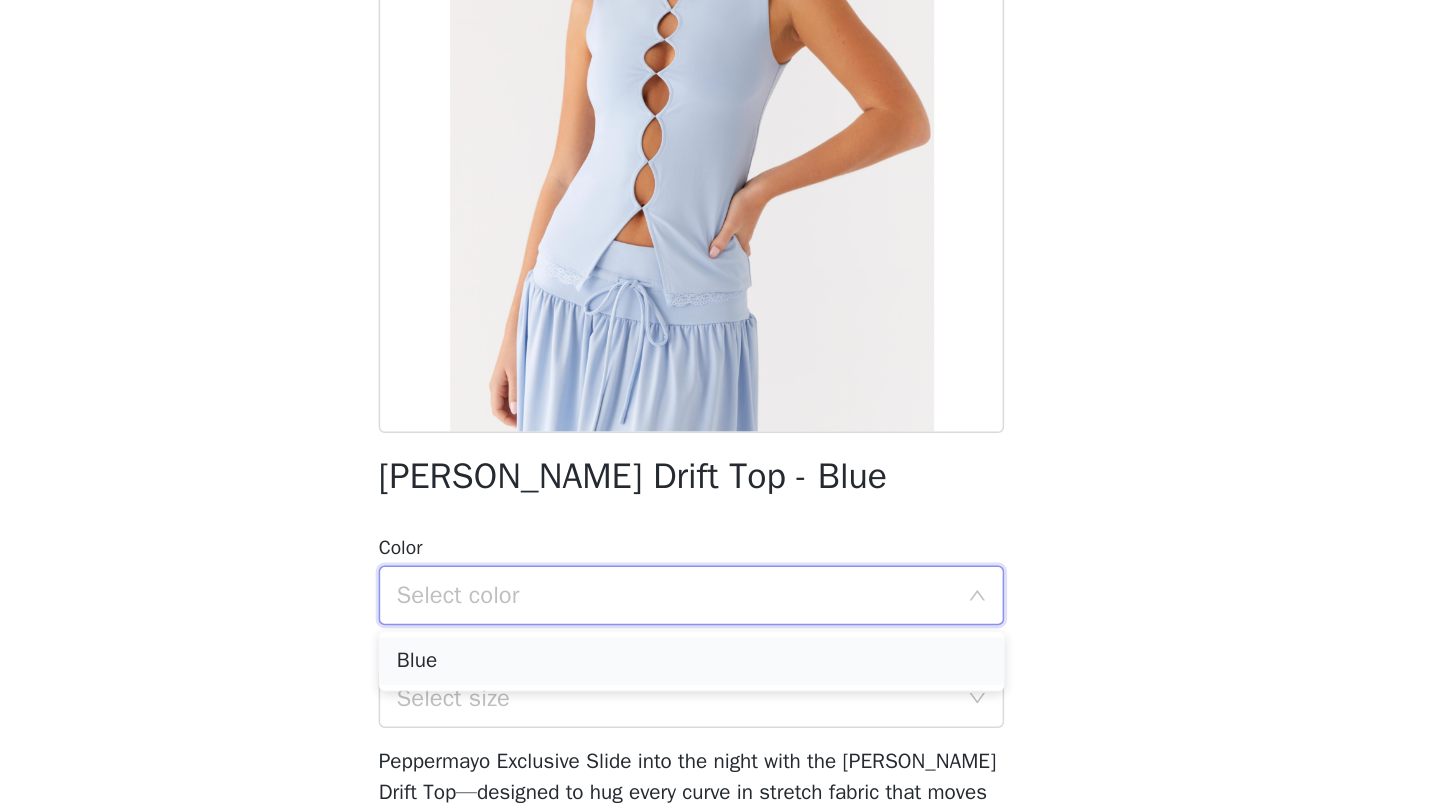 click on "Blue" at bounding box center (720, 703) 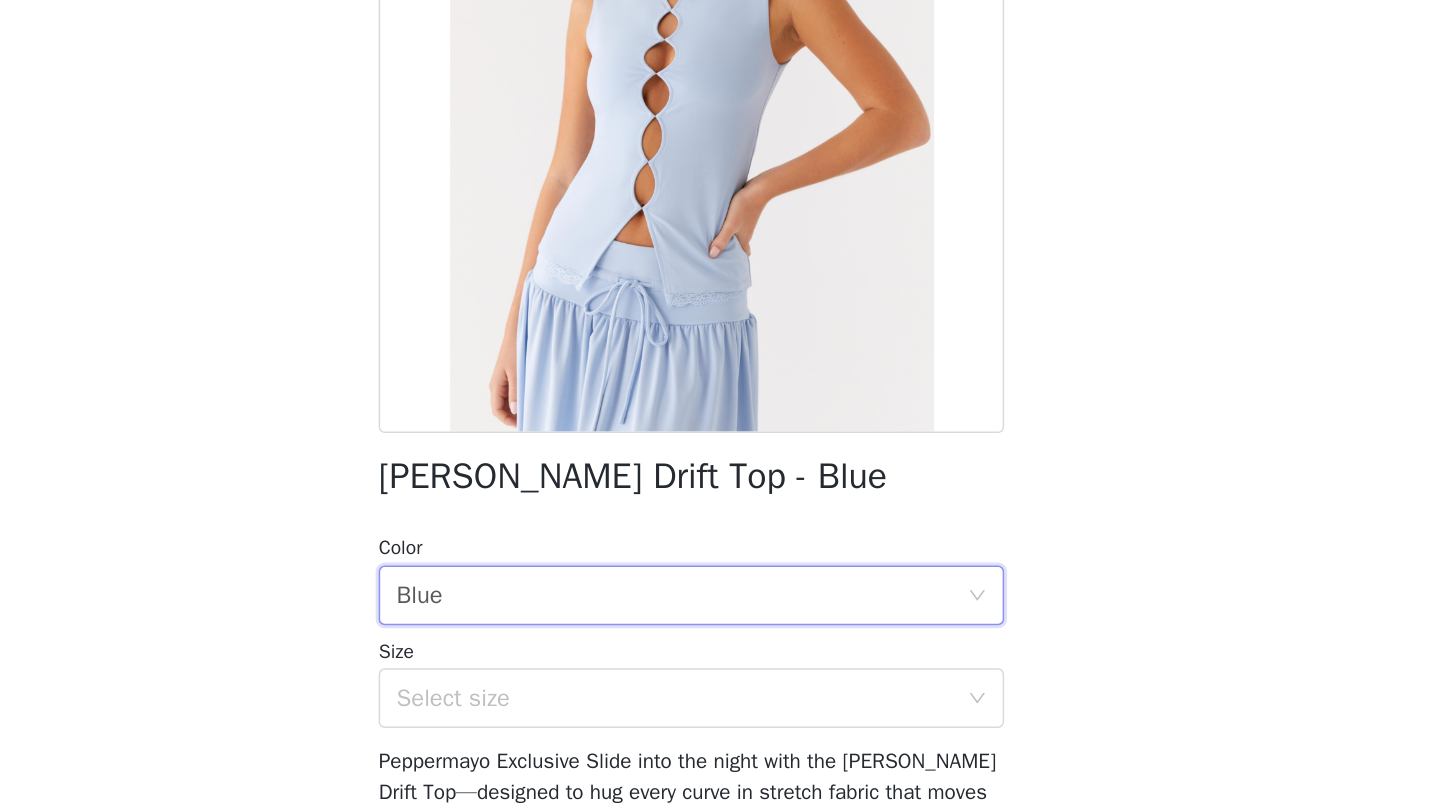 click on "[PERSON_NAME] Drift Top - Blue               Color   Select color Blue Size   Select size   Peppermayo Exclusive Slide into the night with the [PERSON_NAME] Drift Top—designed to hug every curve in stretch fabric that moves as you do. Fitted to perfection, it’s your go-to for late-night moments that demand effortless cool and sleek silhouettes. - High wide neckline- Stretch material- Fitted- Fully lined- Keyhole cut out detail- Long line top- Lace trim detail- Fabric: 95% Polyester, 5% Spandex Size AU 8 / US 4 garment measurements: Bust-76cm / 29.9inWaist-69cm / 27.2inHem-78cm / 30.7inLength-55cm / 21.7in [MEDICAL_DATA] is 174cm and wearing a size AU 8 / and US 4   Add Product" at bounding box center (720, 577) 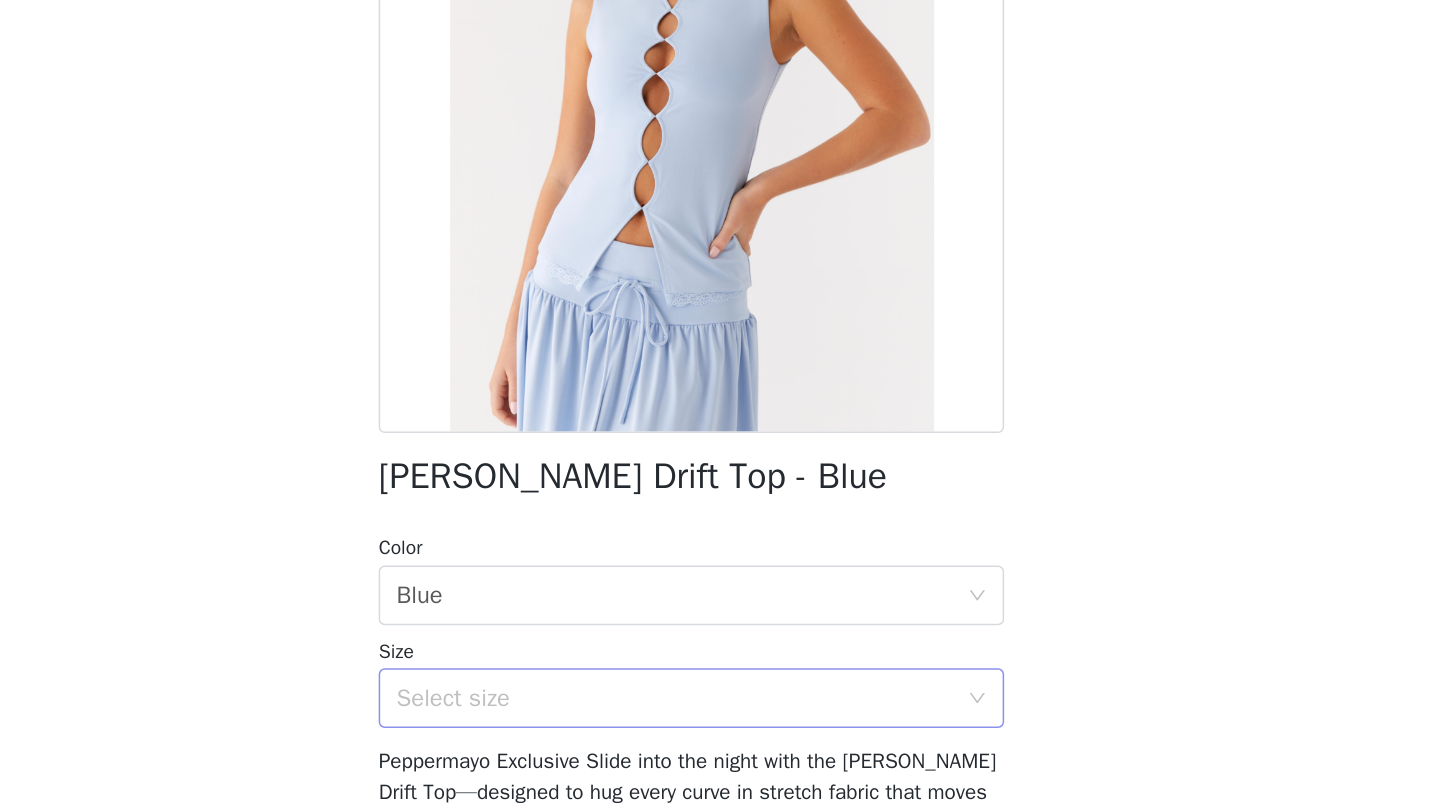 click on "Select size" at bounding box center [709, 728] 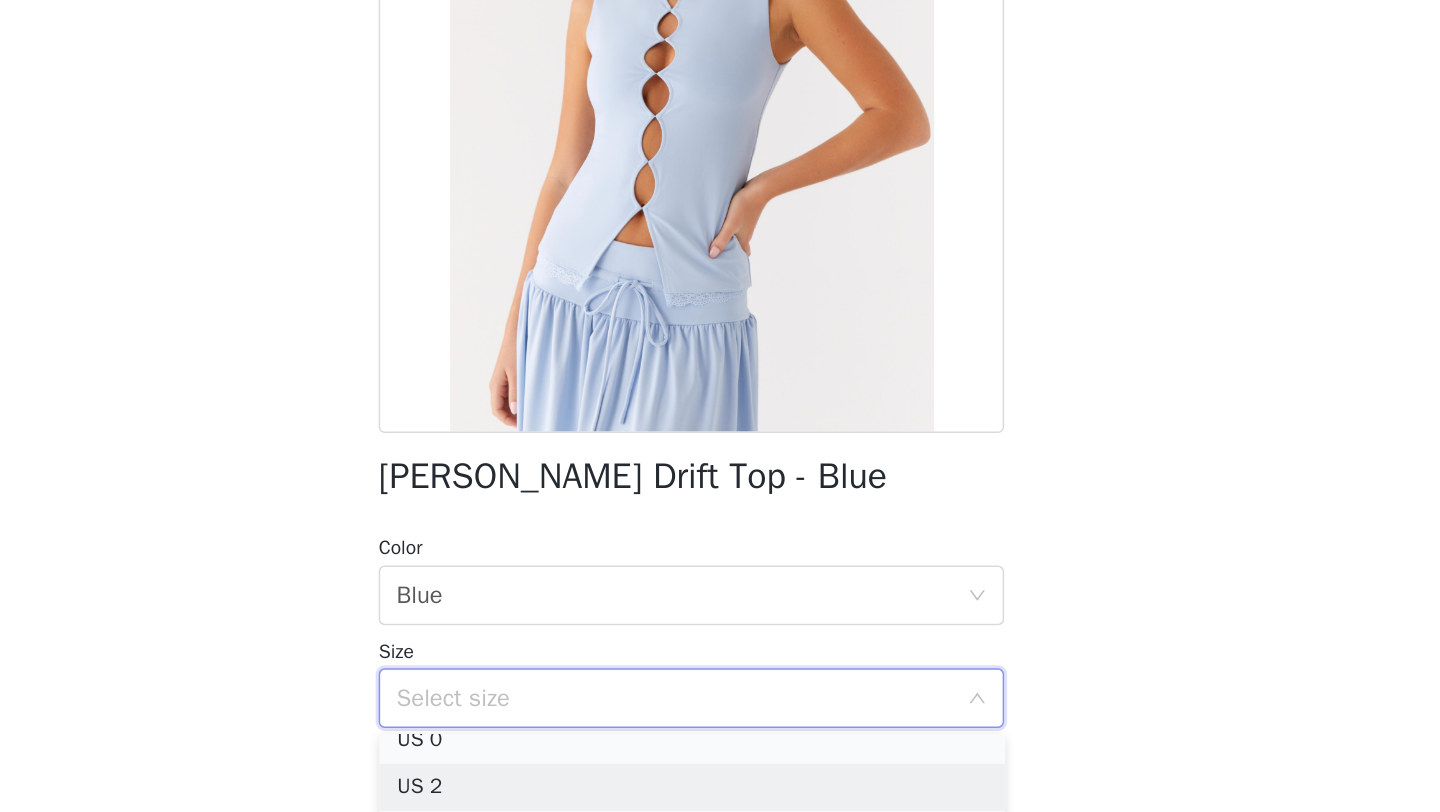 scroll, scrollTop: 4, scrollLeft: 0, axis: vertical 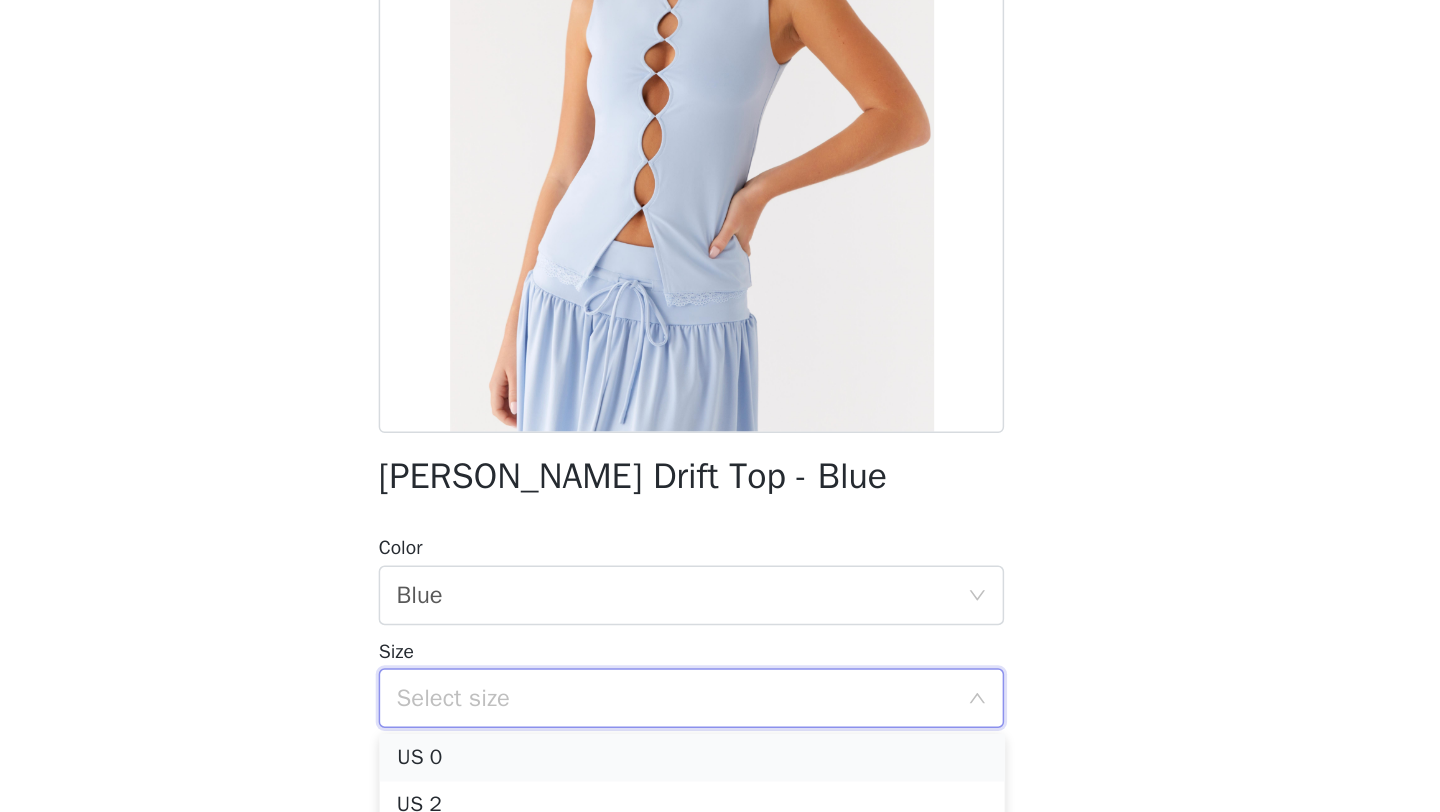 click on "US 0" at bounding box center (720, 768) 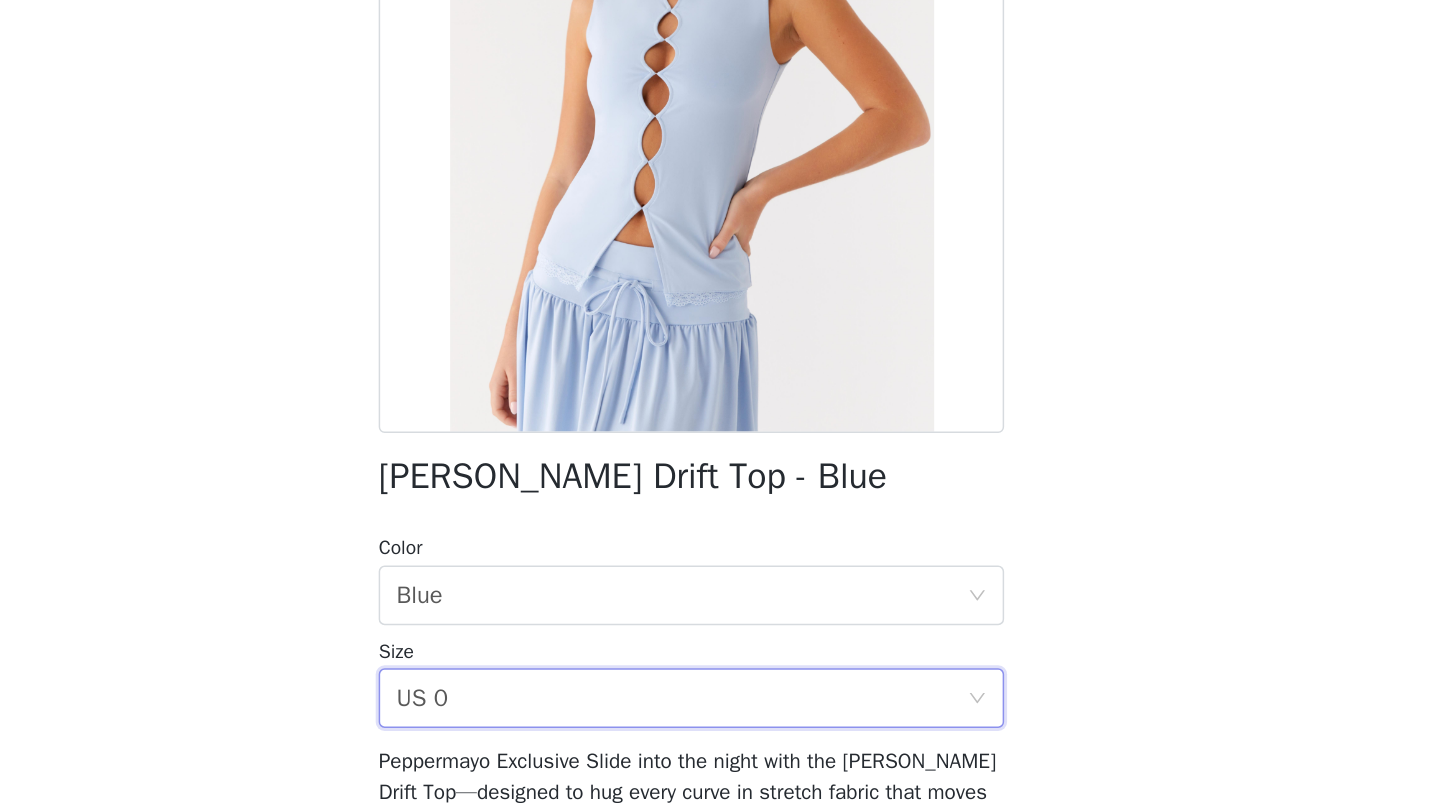 click on "Dashboard Networks
STEP 1 OF 4
Select your styles!
You will receive 3 products.       0/3 Selected           Add Product       Back     [PERSON_NAME] Drift Top - Blue               Color   Select color Blue Size   Select size US 0   Peppermayo Exclusive Slide into the night with the [PERSON_NAME] Drift Top—designed to hug every curve in stretch fabric that moves as you do. Fitted to perfection, it’s your go-to for late-night moments that demand effortless cool and sleek silhouettes. - High wide neckline- Stretch material- Fitted- Fully lined- Keyhole cut out detail- Long line top- Lace trim detail- Fabric: 95% Polyester, 5% Spandex Size AU 8 / US 4 garment measurements: Bust-76cm / 29.9inWaist-69cm / 27.2inHem-78cm / 30.7inLength-55cm / 21.7in [MEDICAL_DATA] is 174cm and wearing a size AU 8 / and US 4   Add Product
Step 1 of 4" at bounding box center (720, 406) 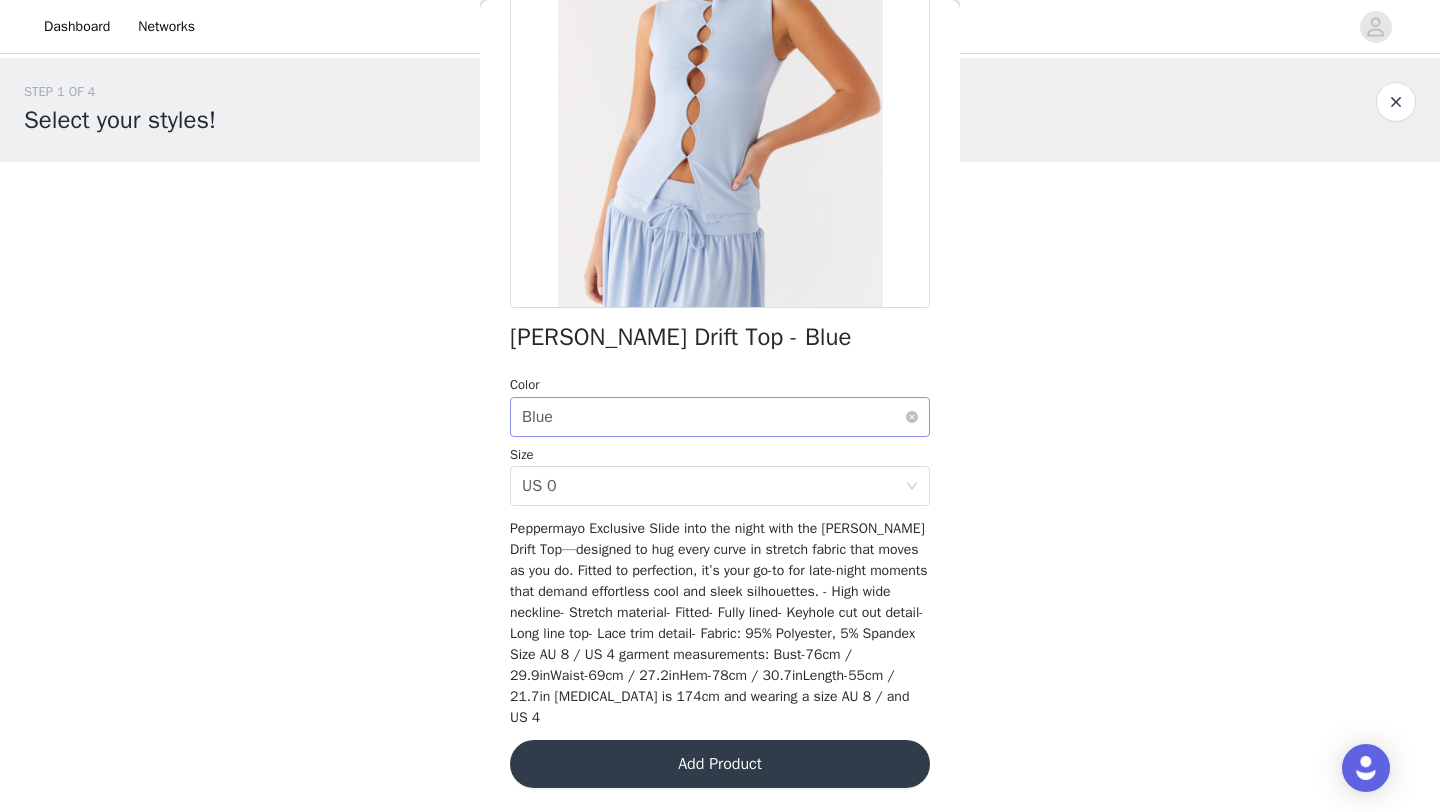 scroll, scrollTop: 237, scrollLeft: 0, axis: vertical 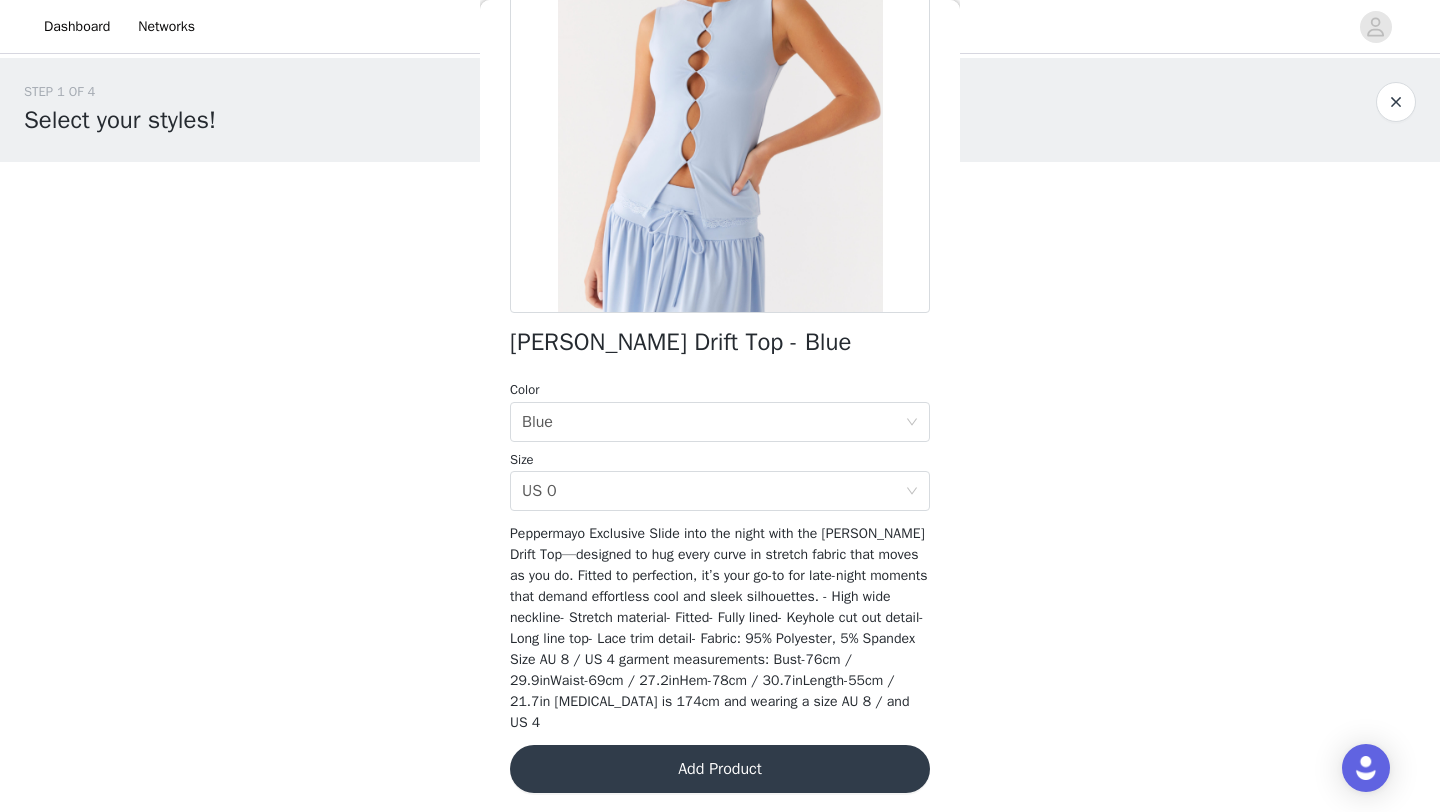click on "Add Product" at bounding box center [720, 769] 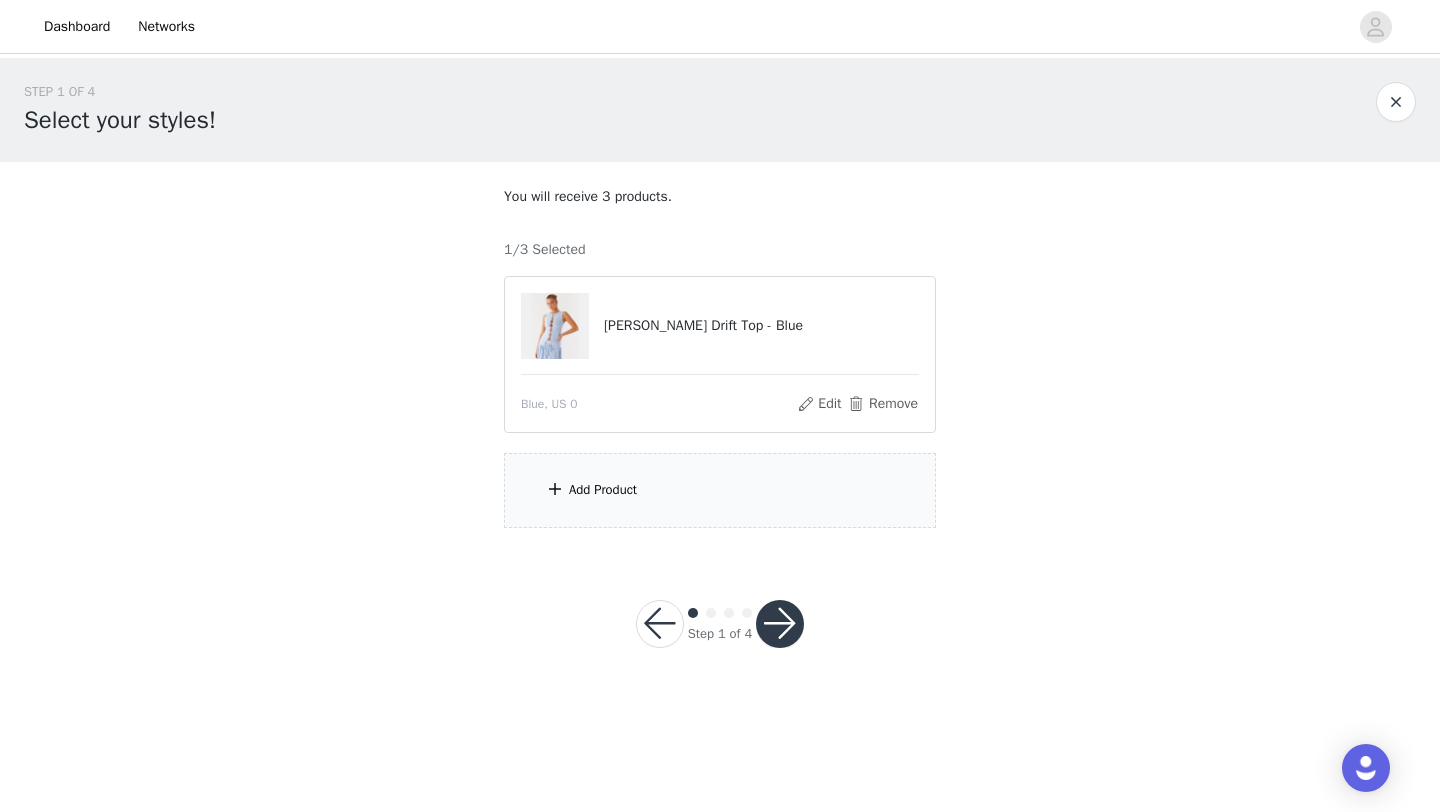 click on "Add Product" at bounding box center [720, 490] 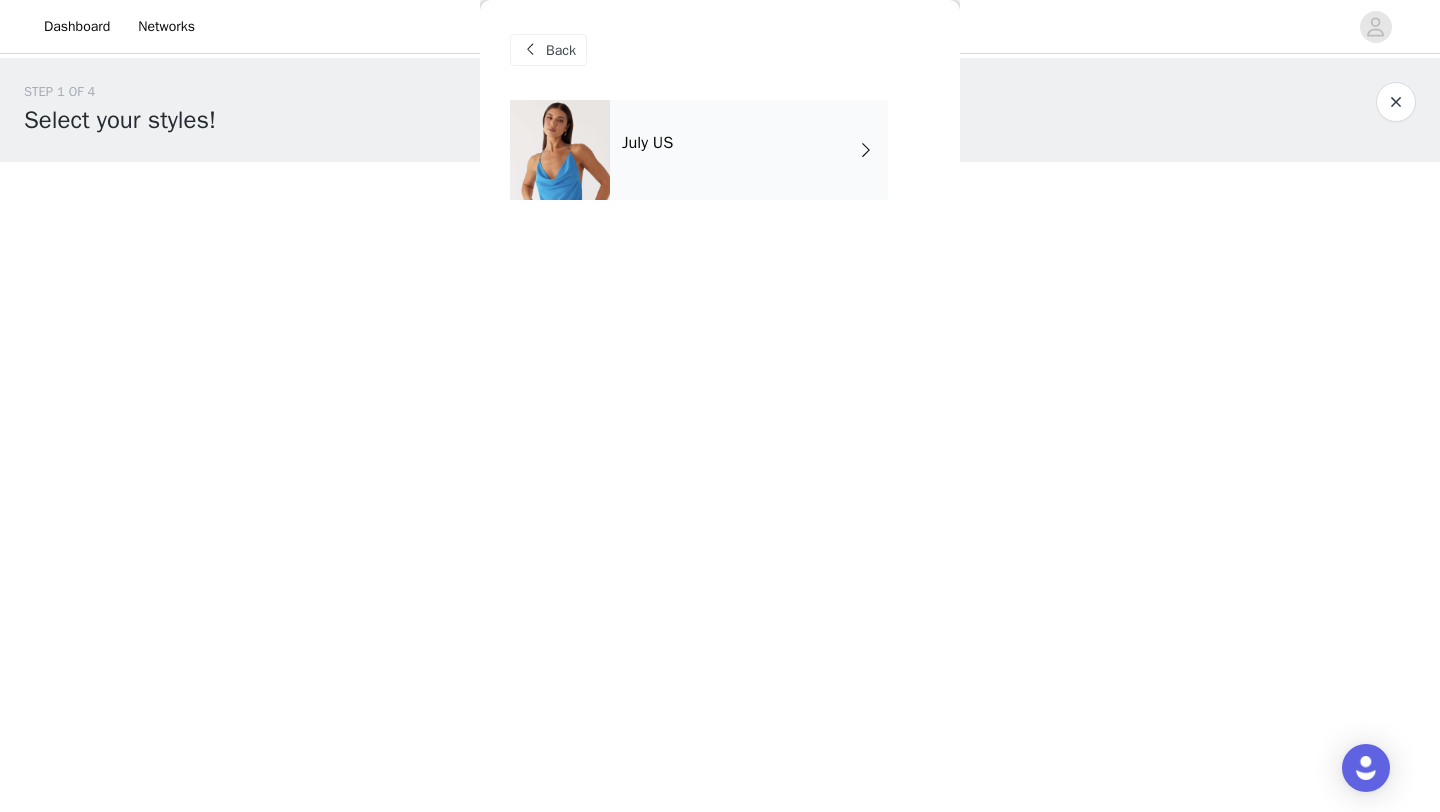 click on "July US" at bounding box center [749, 150] 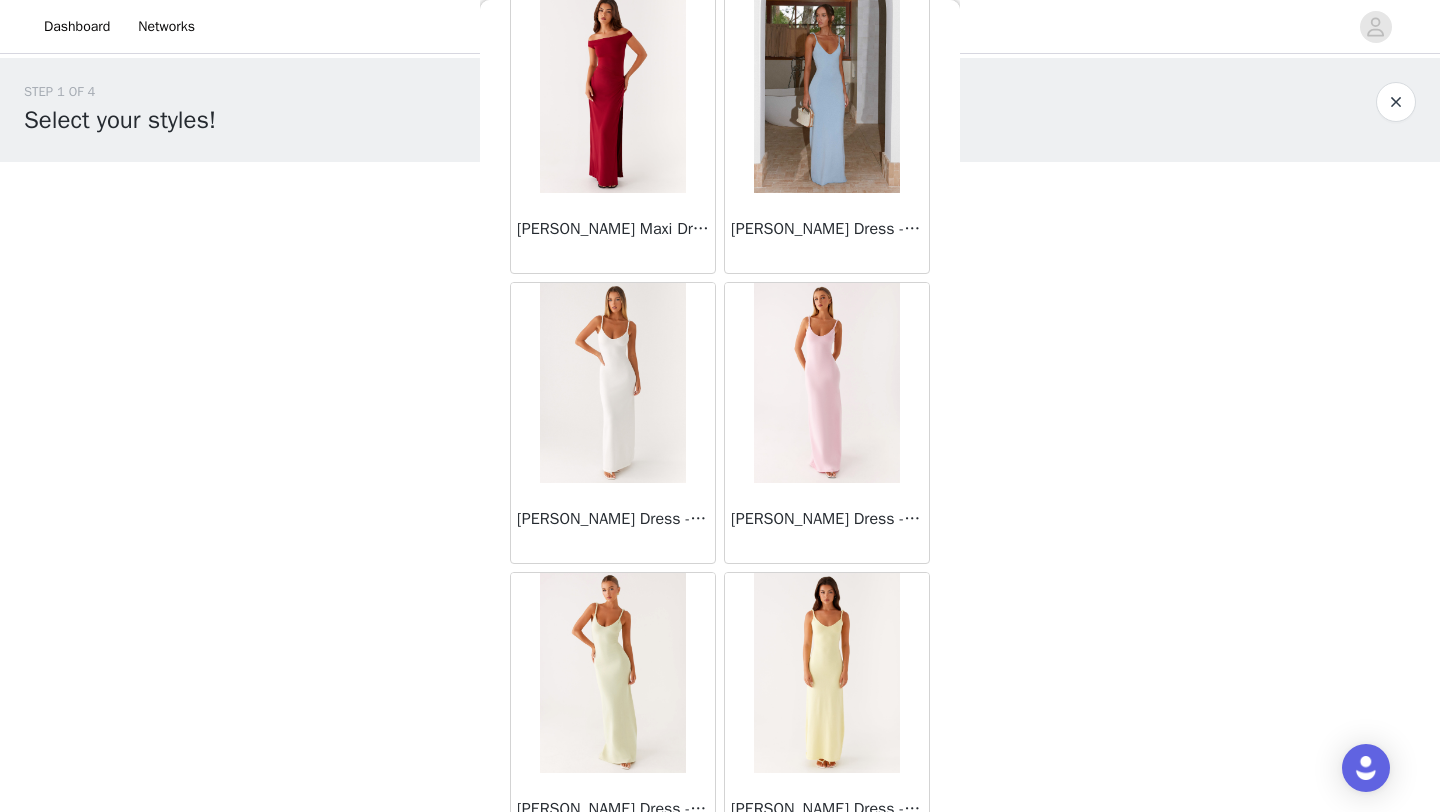 scroll, scrollTop: 2248, scrollLeft: 0, axis: vertical 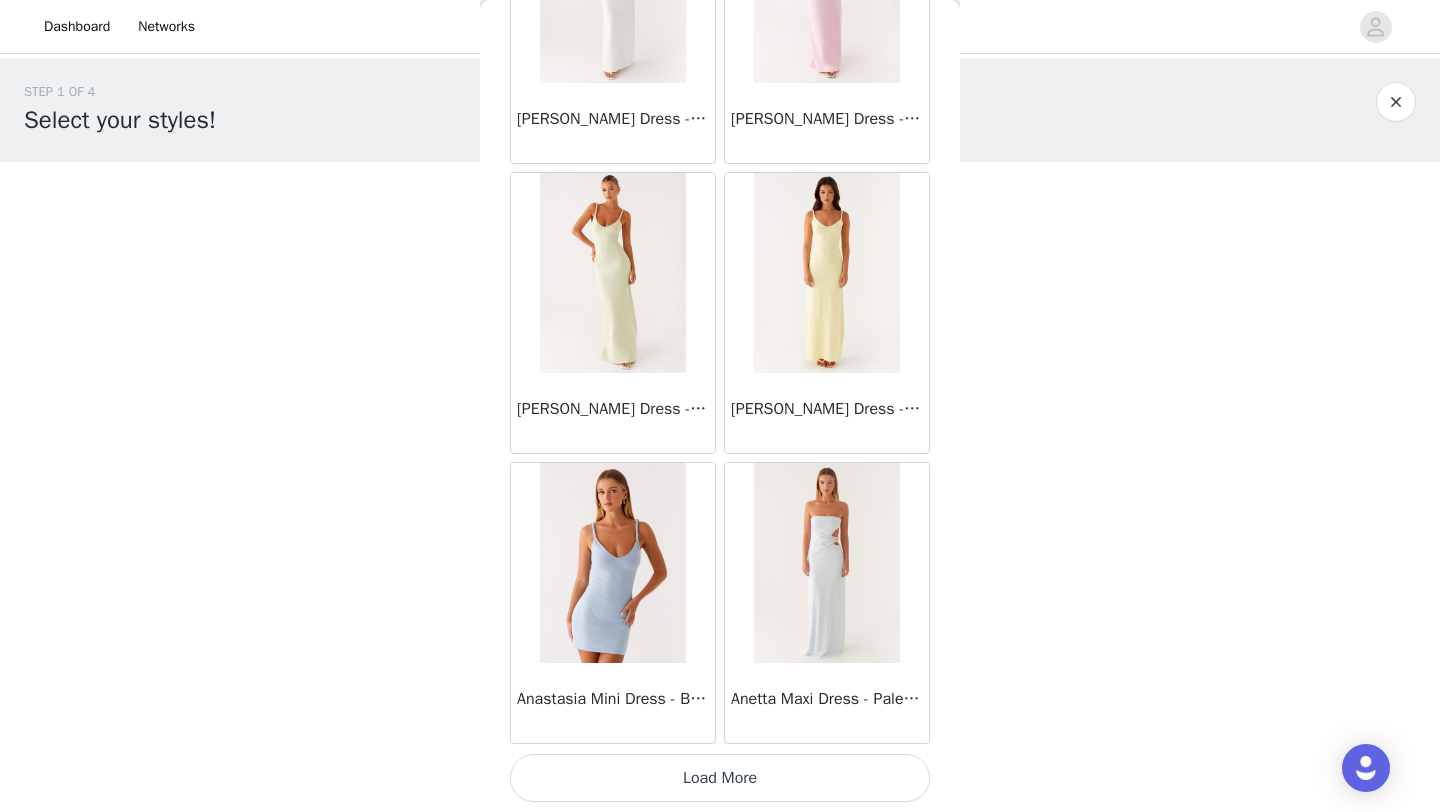 click on "Load More" at bounding box center [720, 778] 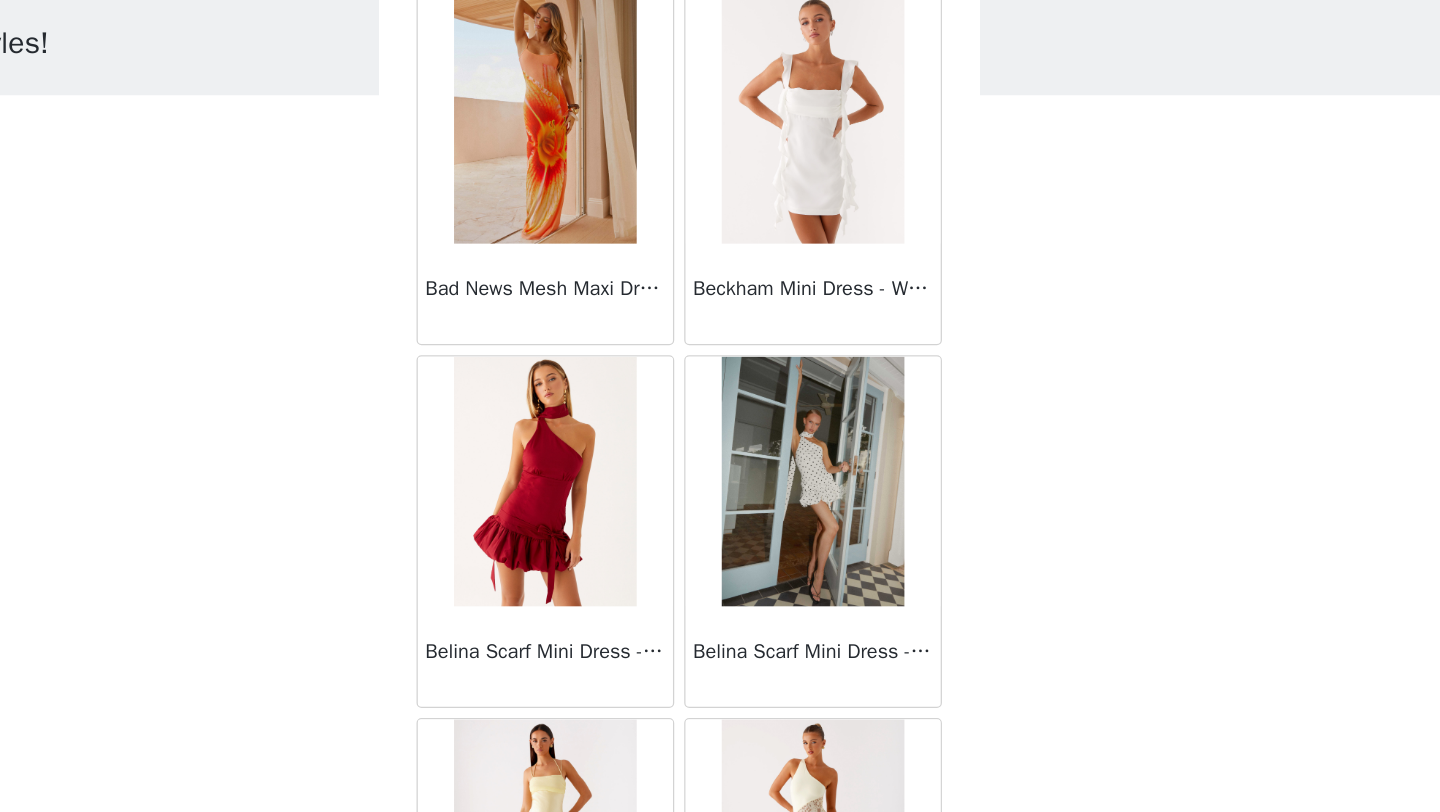 scroll, scrollTop: 5148, scrollLeft: 0, axis: vertical 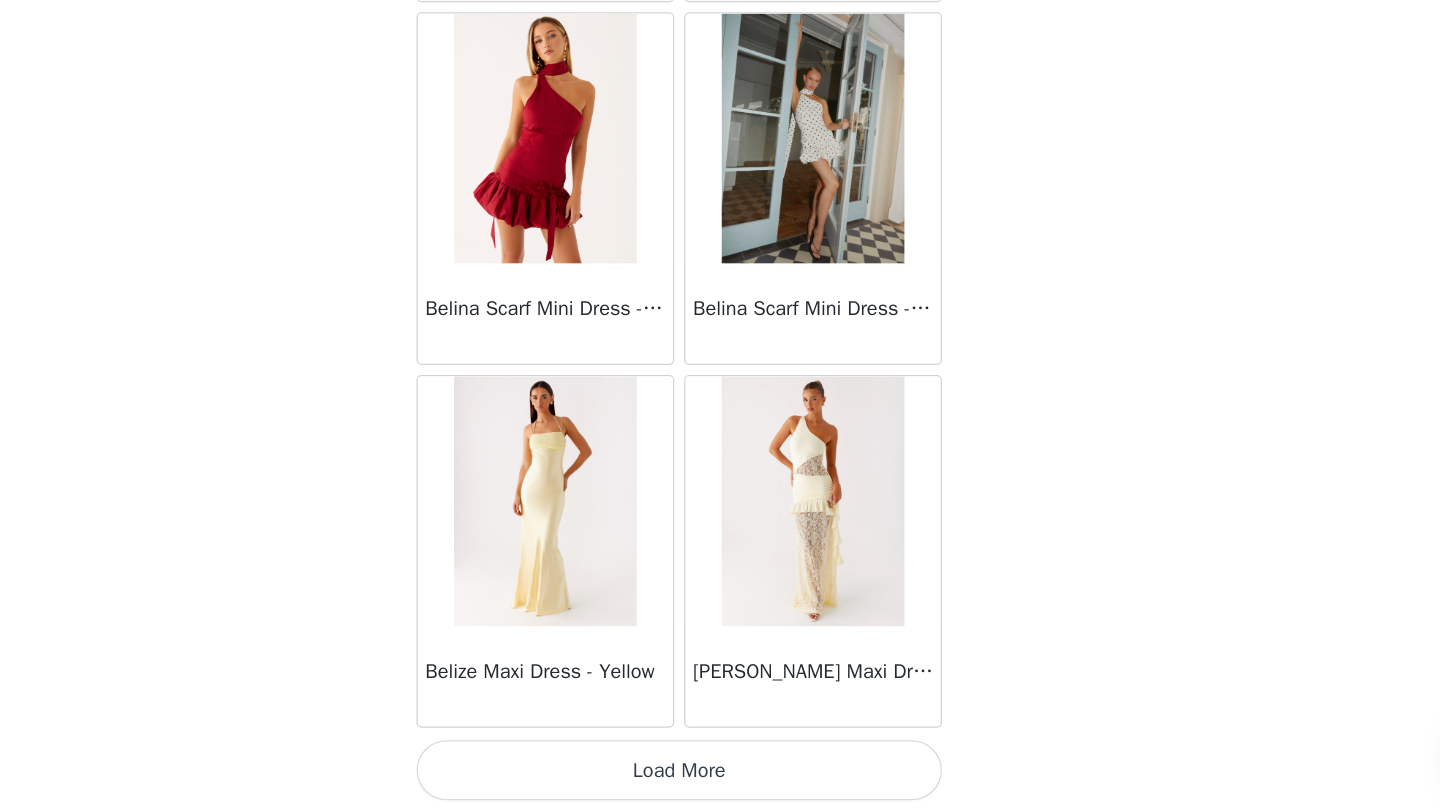 click on "Mariella Linen Maxi Skirt - Pink       Aamari Maxi Dress - Red       Abby Mini Dress - Floral Print       Adrina Ruffle Mini Dress - Pink Floral Print       Aiva Mini Dress - Yellow Floral       Alberta Maxi Dress - Mulberry       Alden Mini Dress - Floral Print       Aliah Knit Shorts - Yellow       [PERSON_NAME] Halter Maxi Dress - Yellow       [PERSON_NAME] Halter Mini Dress - Pastel Yellow       Alivia Mini Dress - Pink       [PERSON_NAME] Maxi Dress - Chocolate       [PERSON_NAME] Maxi Dress - Maroon       Anastasia Maxi Dress - Blue       Anastasia Maxi Dress - Ivory       Anastasia Maxi Dress - Pink       Anastasia Maxi Dress - [PERSON_NAME] Maxi Dress - Yellow       Anastasia Mini Dress - Blue       Anetta Maxi Dress - Pale Blue       Anetta Maxi Dress - Yellow       [PERSON_NAME] Maxi Dress - Yellow       [PERSON_NAME] [PERSON_NAME] Maxi Dress - Blue       [PERSON_NAME] One Button Cardigan - Black       Another Life Halter Top - Pale Blue       Arli Strapless Maxi Dress - Ivory       Artemis Corset Mini Dress - Vintage Pink Floral" at bounding box center [720, -2120] 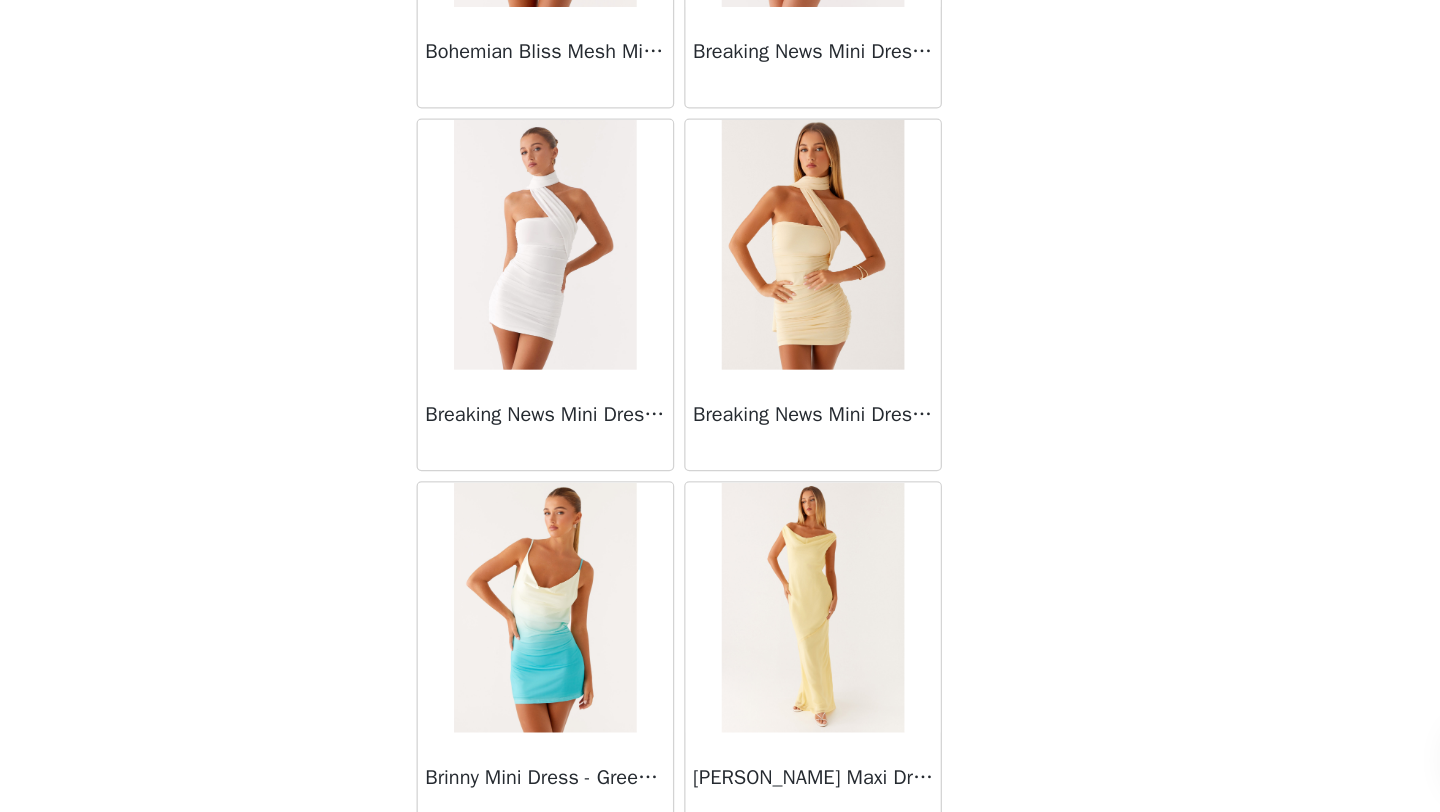 scroll, scrollTop: 8048, scrollLeft: 0, axis: vertical 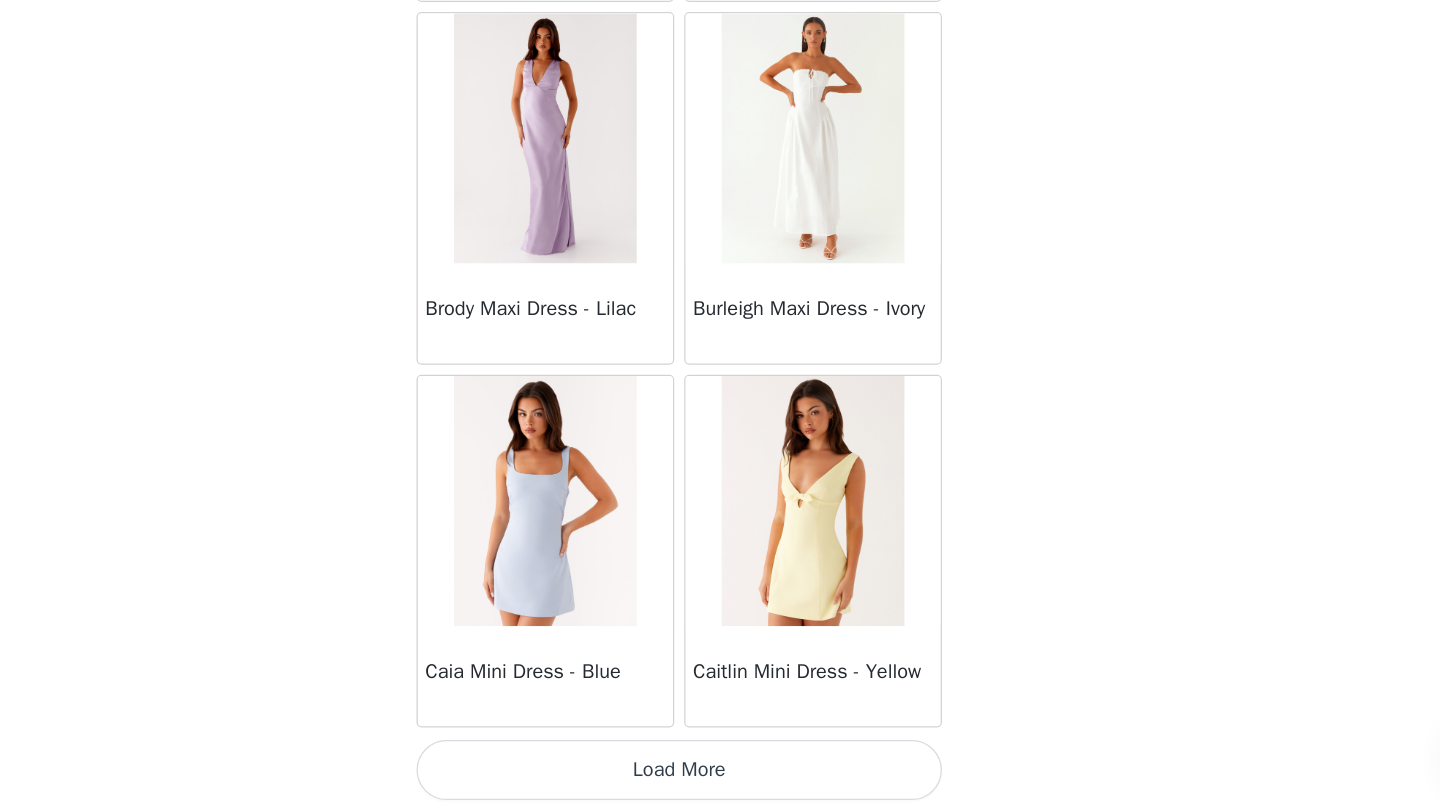click on "Load More" at bounding box center (720, 778) 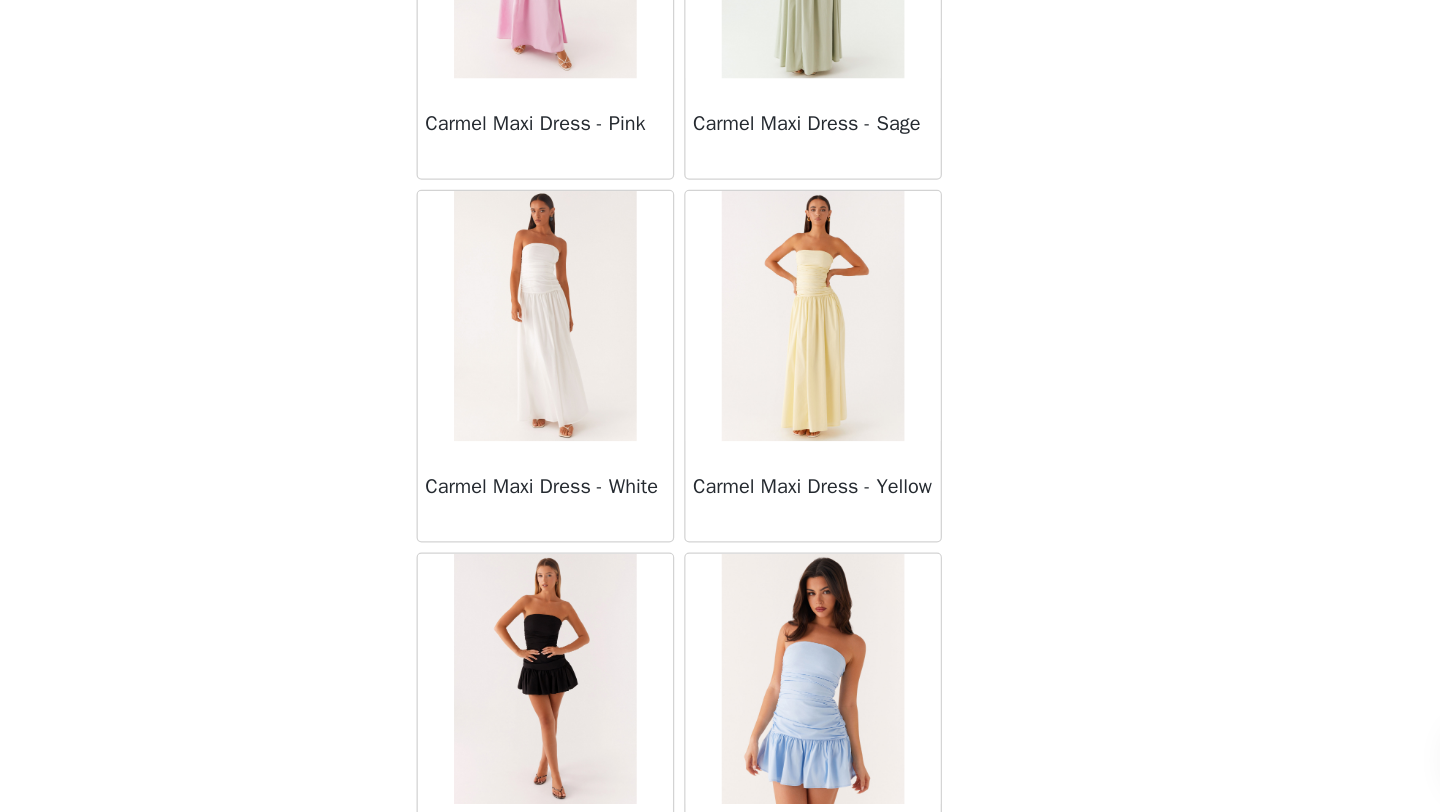 scroll, scrollTop: 10948, scrollLeft: 0, axis: vertical 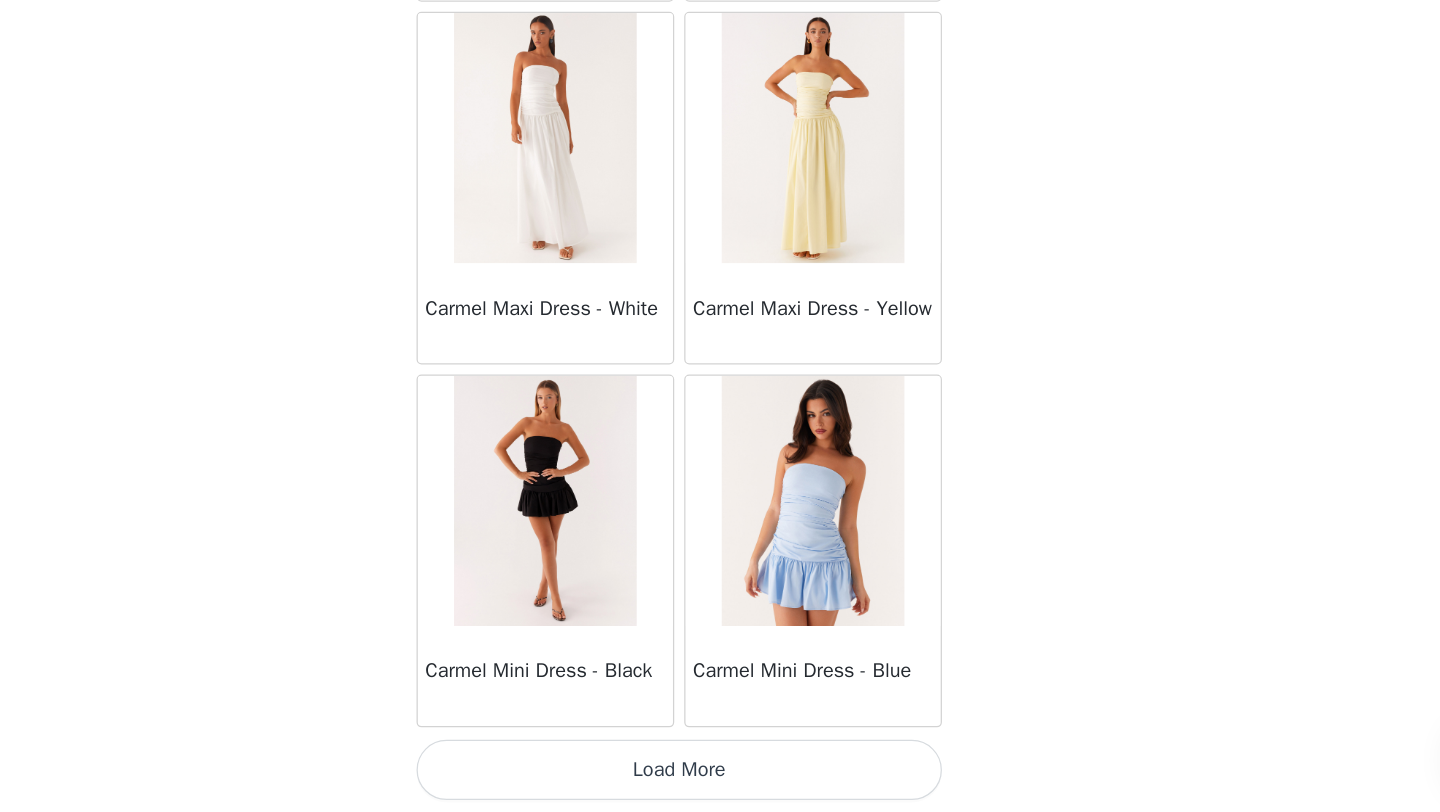 click on "Load More" at bounding box center [720, 778] 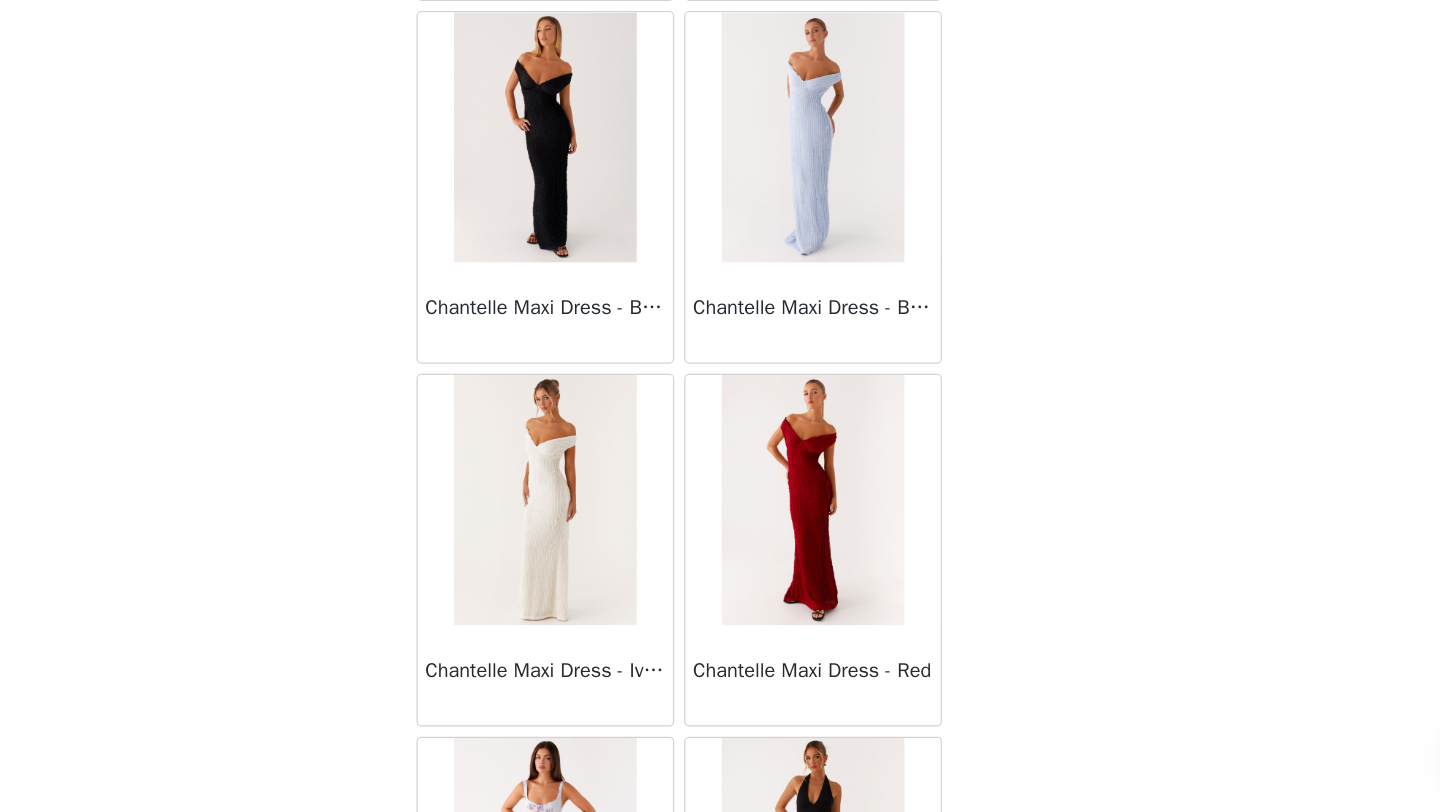 scroll, scrollTop: 13848, scrollLeft: 0, axis: vertical 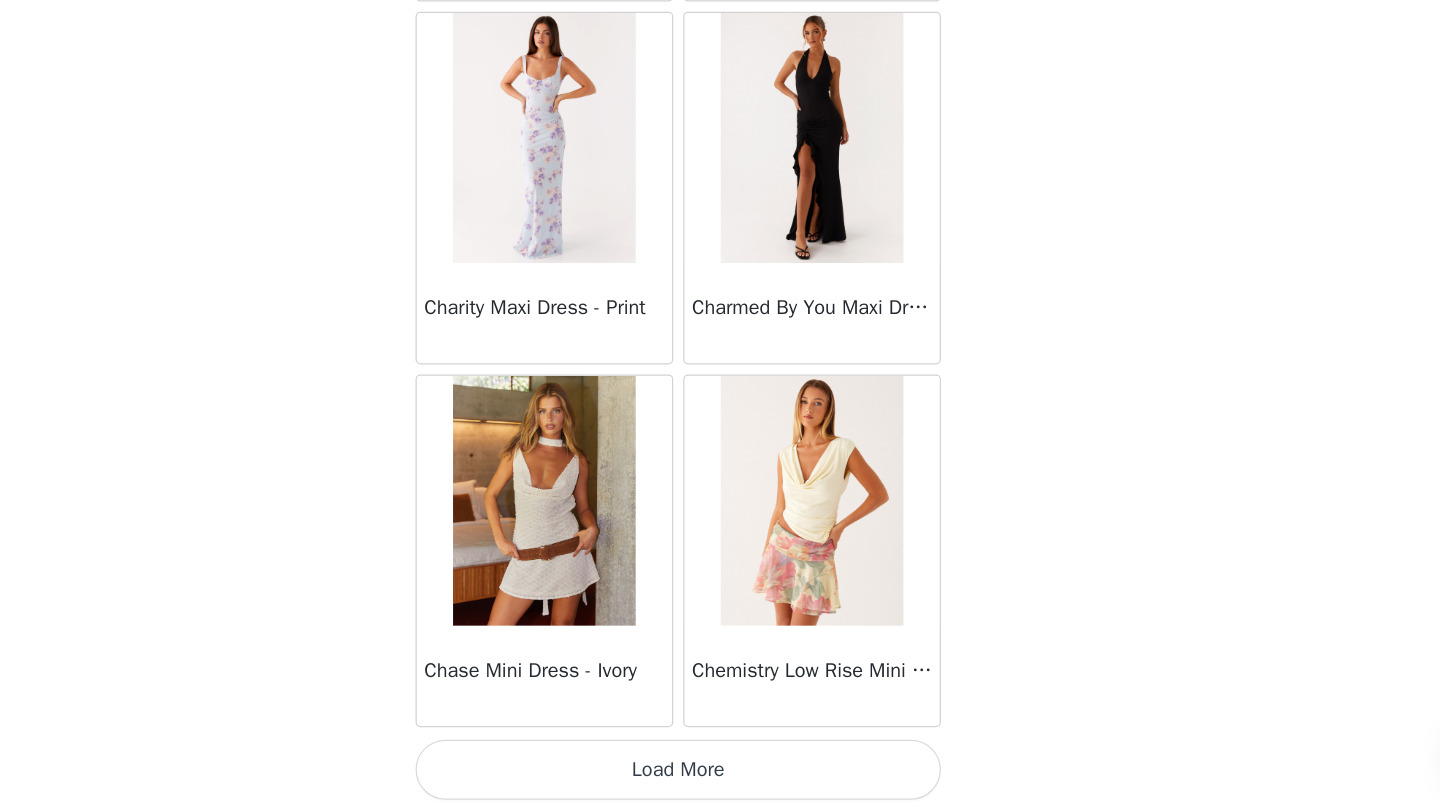 click on "Load More" at bounding box center (720, 778) 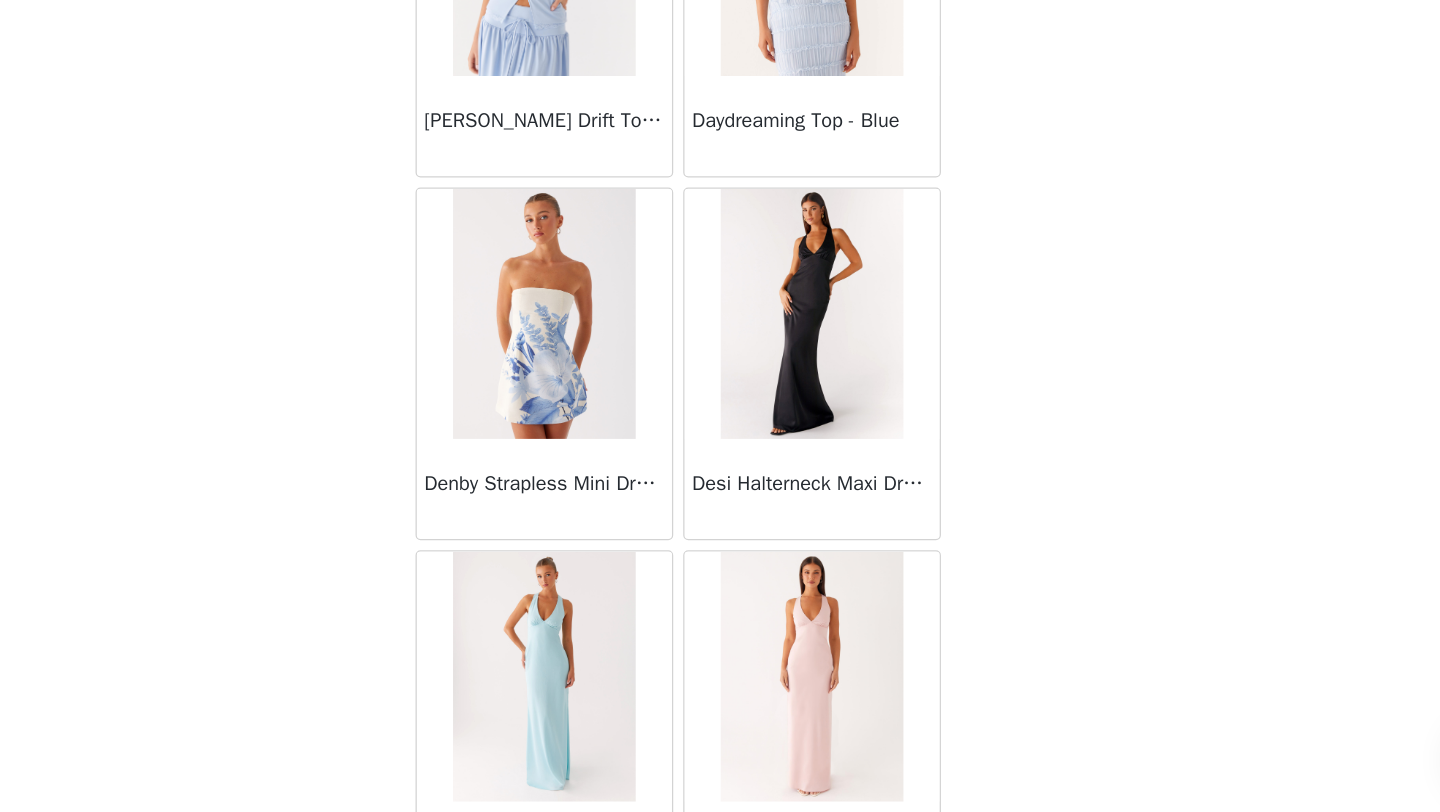 scroll, scrollTop: 16607, scrollLeft: 0, axis: vertical 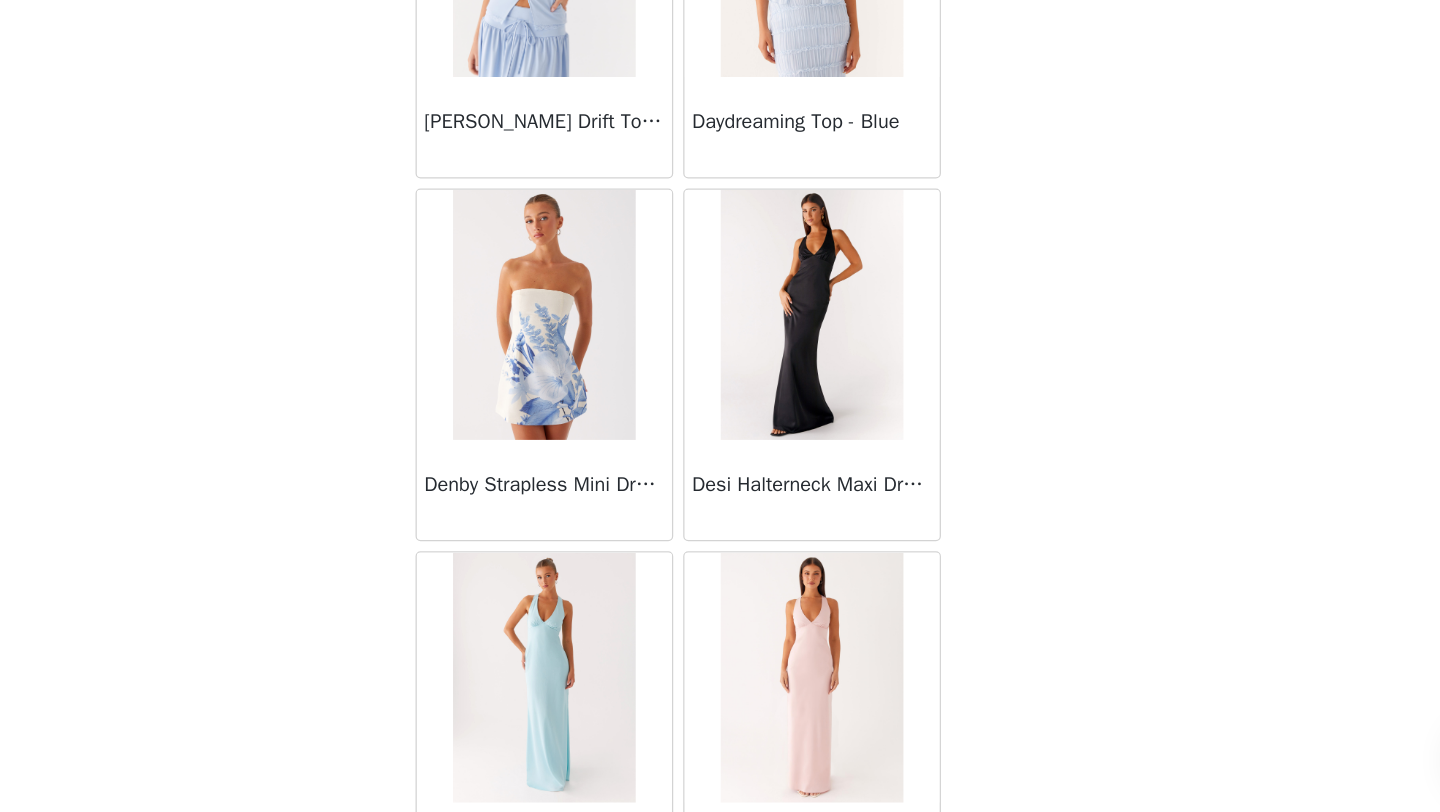 click at bounding box center [612, 414] 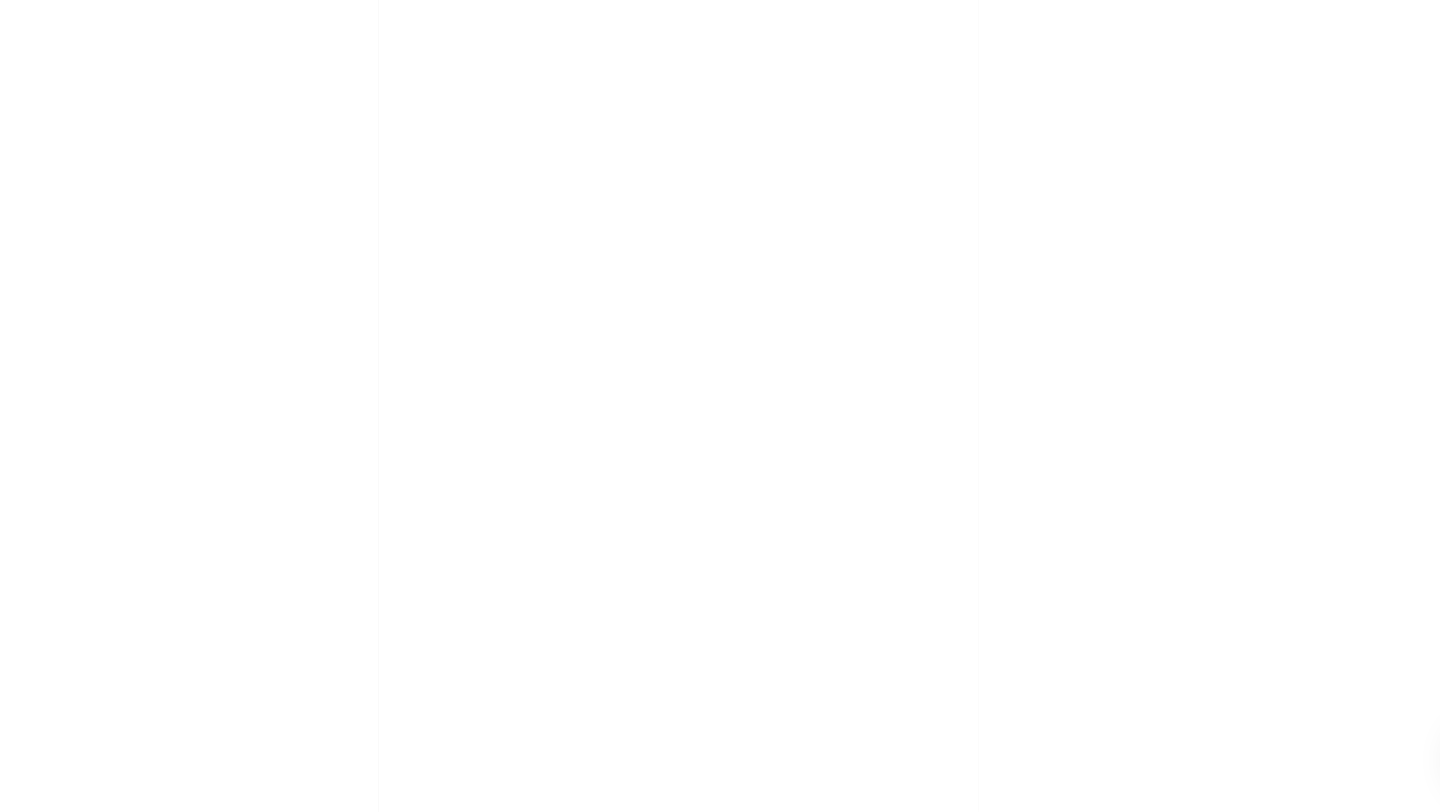 scroll, scrollTop: 269, scrollLeft: 0, axis: vertical 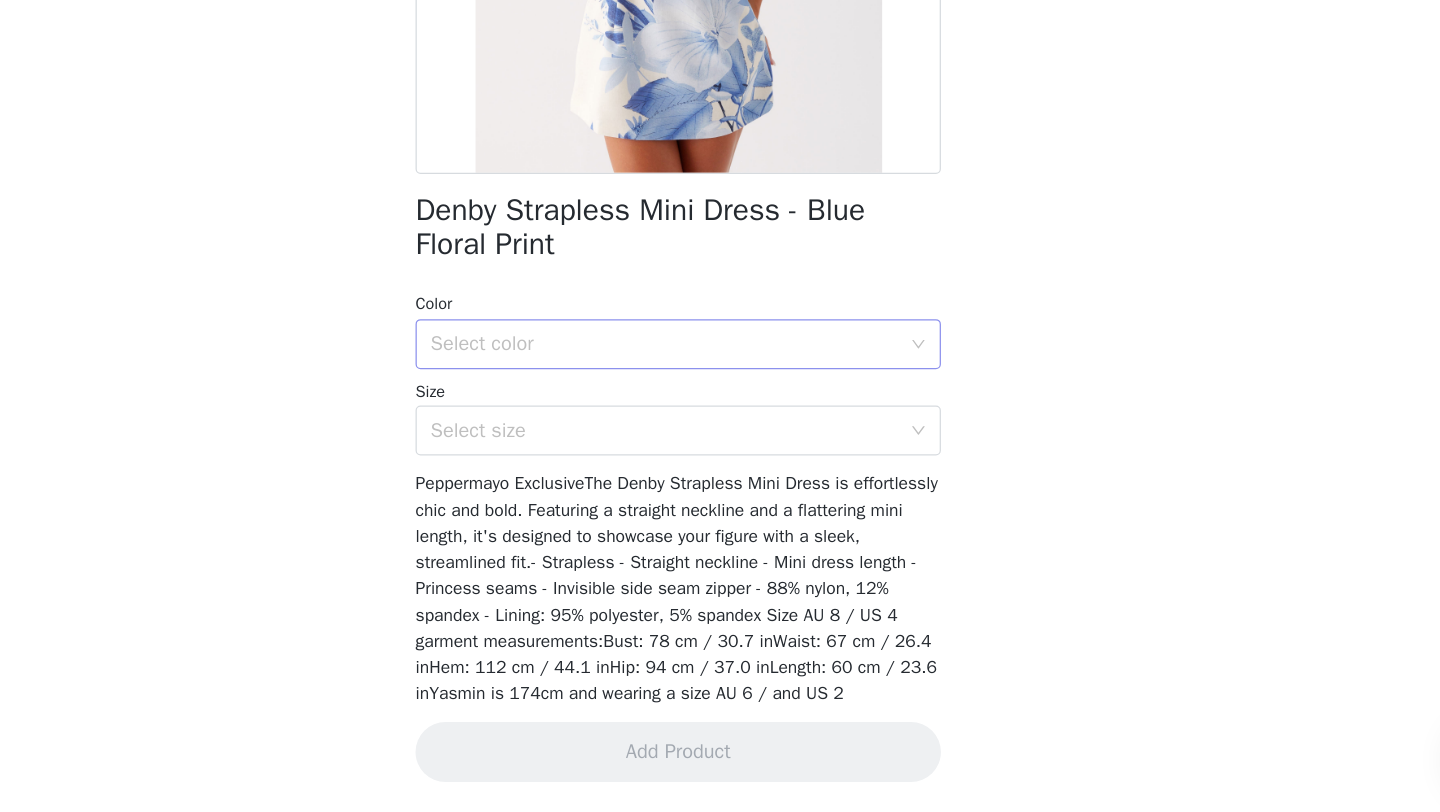 click on "Select color" at bounding box center [713, 438] 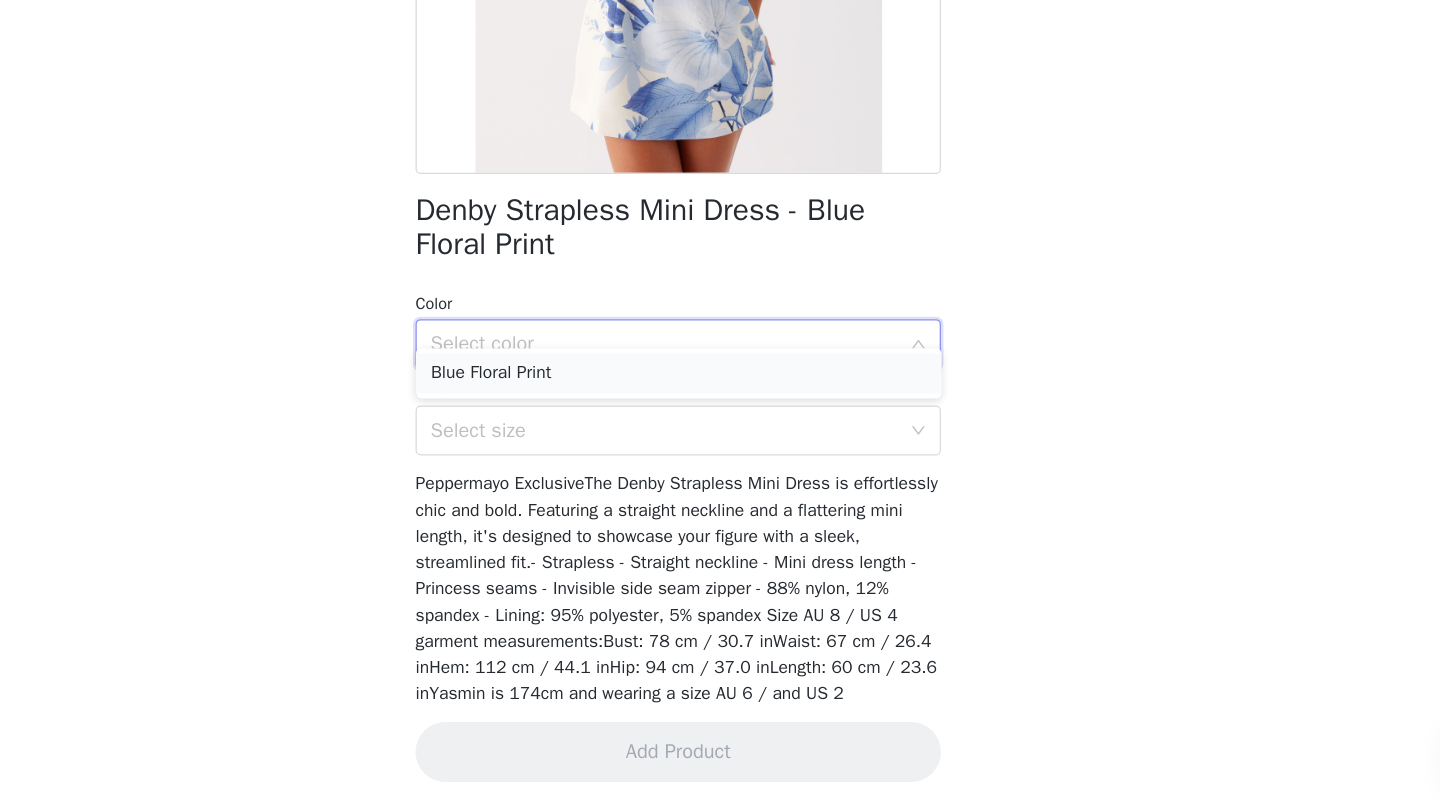 click on "Blue Floral Print" at bounding box center [720, 461] 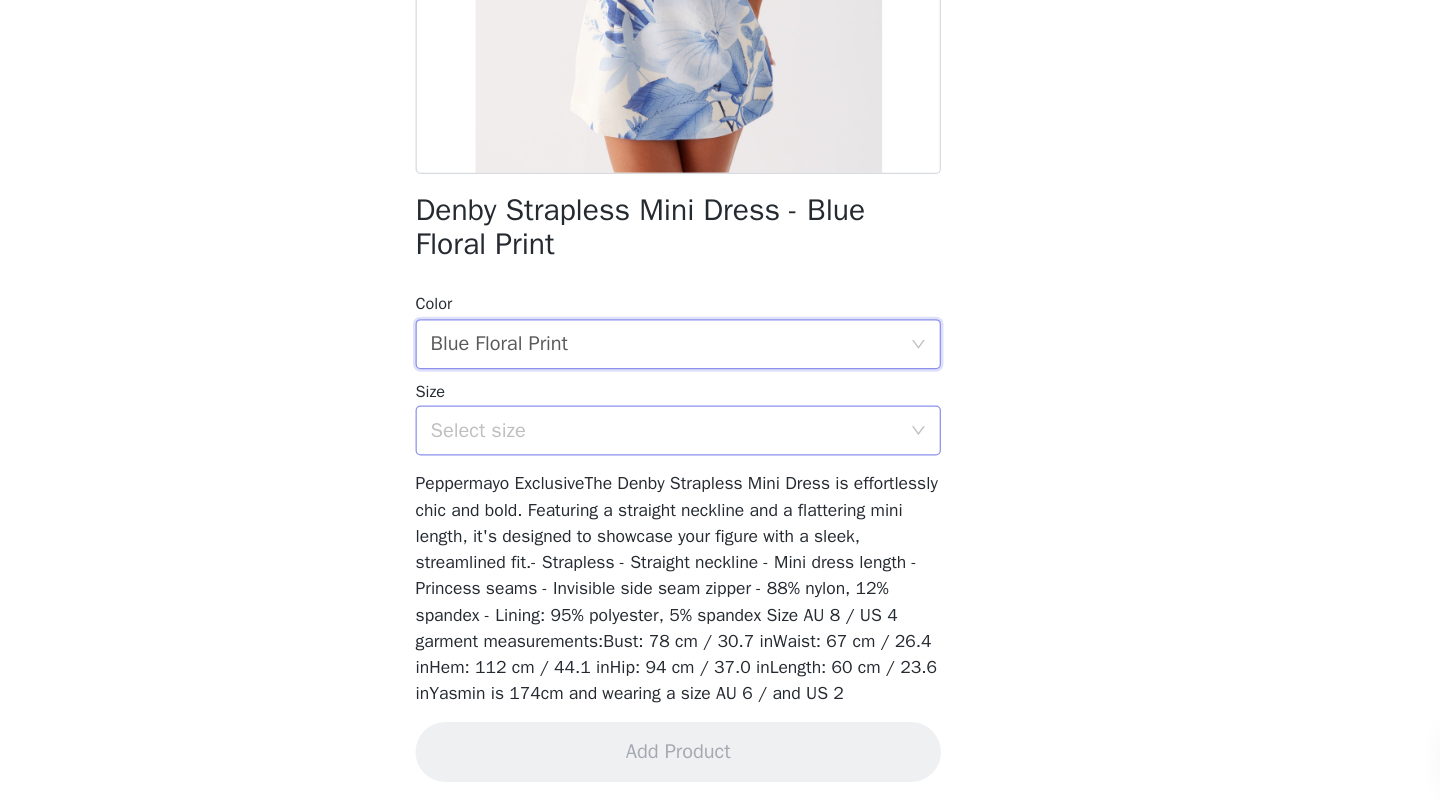 click on "Select size" at bounding box center (709, 507) 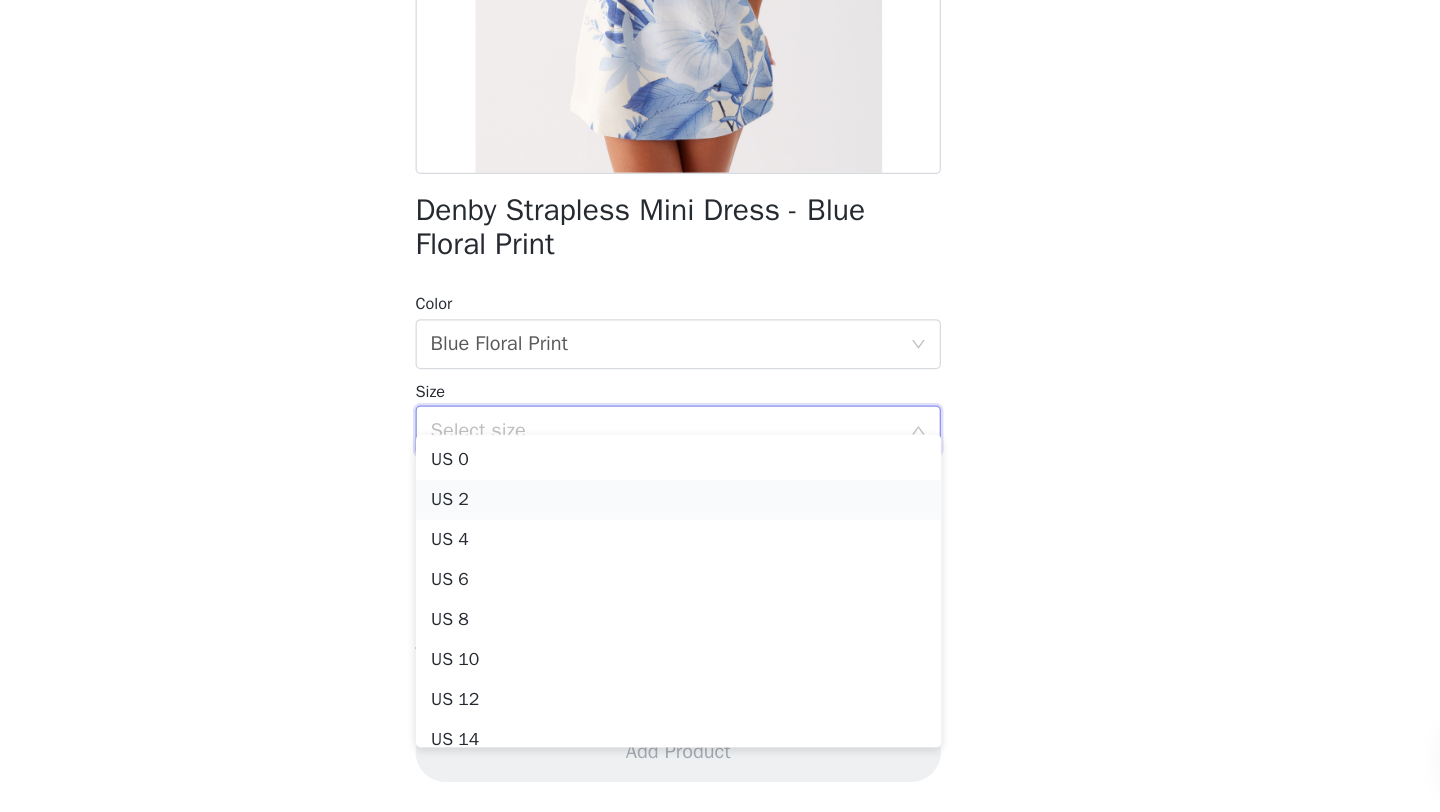 click on "US 2" at bounding box center (720, 562) 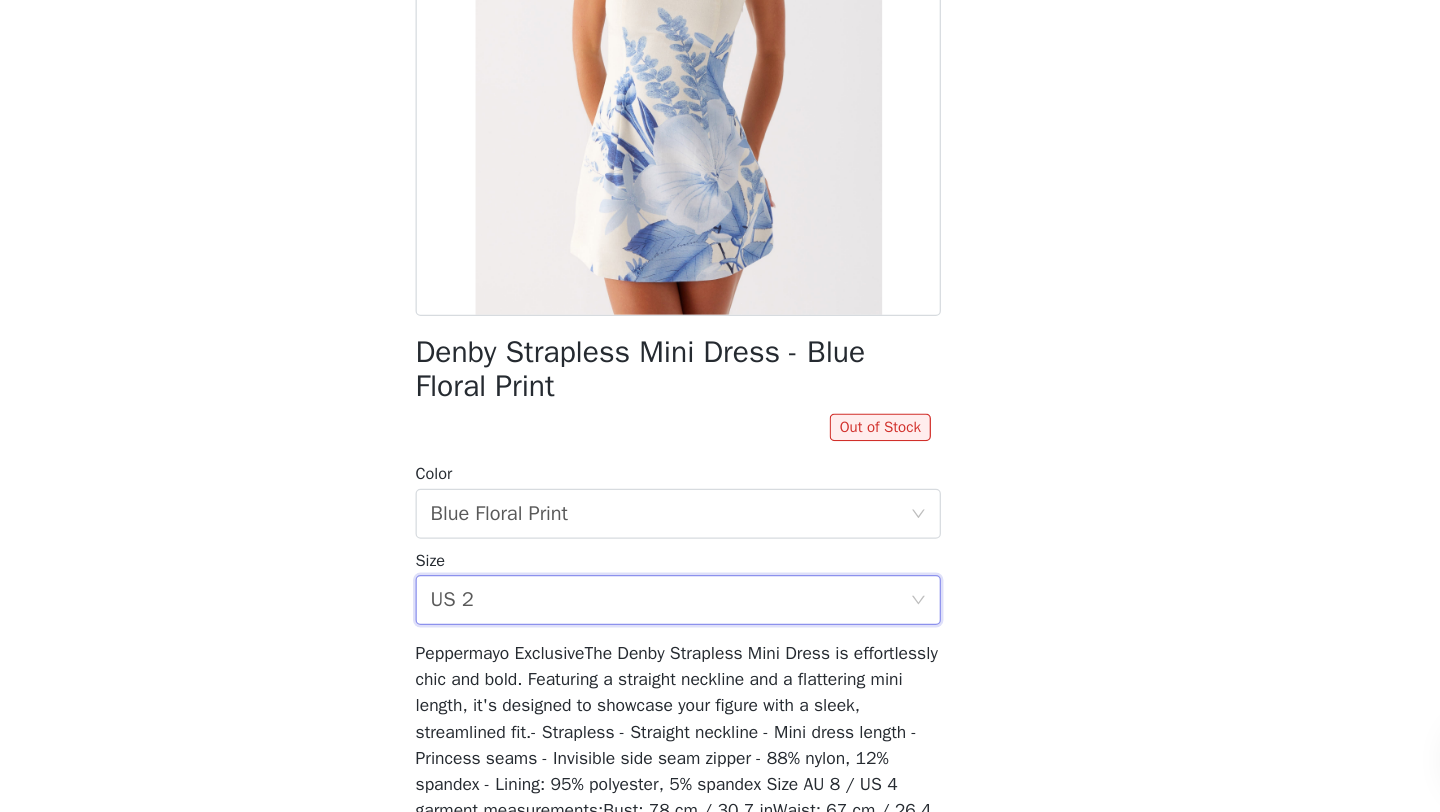 scroll, scrollTop: 291, scrollLeft: 0, axis: vertical 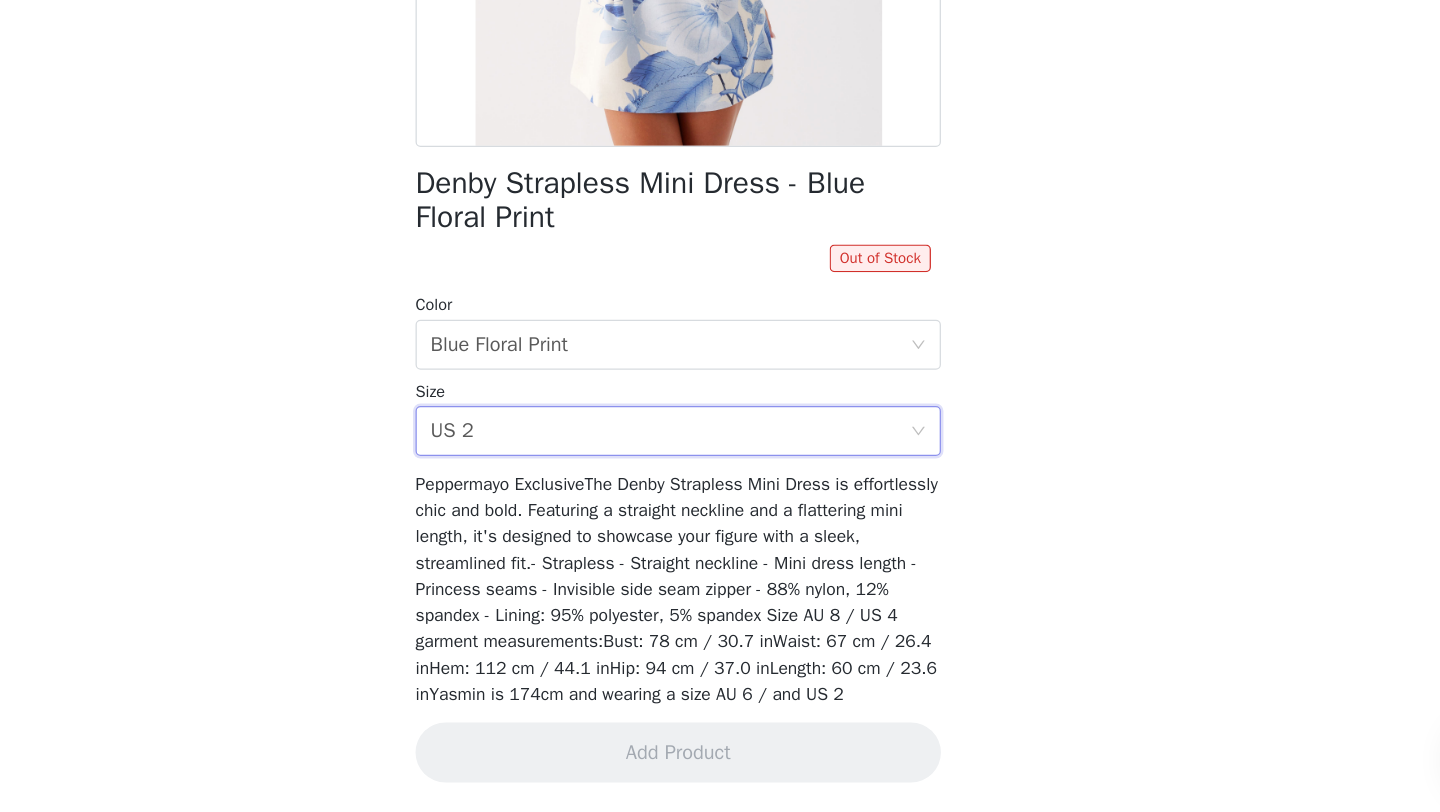 click on "STEP 1 OF 4
Select your styles!
You will receive 3 products.       1/3 Selected           [PERSON_NAME] Drift Top - Blue           Blue, [GEOGRAPHIC_DATA] 0       Edit   Remove     Add Product       Back     Denby Strapless Mini Dress - Blue Floral Print              Out of Stock   Color   Select color Blue Floral Print Size   Select size US 2   Peppermayo ExclusiveThe Denby Strapless Mini Dress is effortlessly chic and bold. Featuring a straight neckline and a flattering mini length, it's designed to showcase your figure with a sleek, streamlined fit.- Strapless - Straight neckline - Mini dress length - Princess seams - Invisible side seam zipper - 88% nylon, 12% spandex - Lining: 95% polyester, 5% spandex Size AU 8 / US 4 garment measurements:Bust: 78 cm / 30.7 inWaist: 67 cm / 26.4 inHem: 112 cm / 44.1 inHip: 94 cm / 37.0 inLength: 60 cm / 23.6 inYasmin is 174cm and wearing a size AU 6 / and US 2   Add Product" at bounding box center [720, 305] 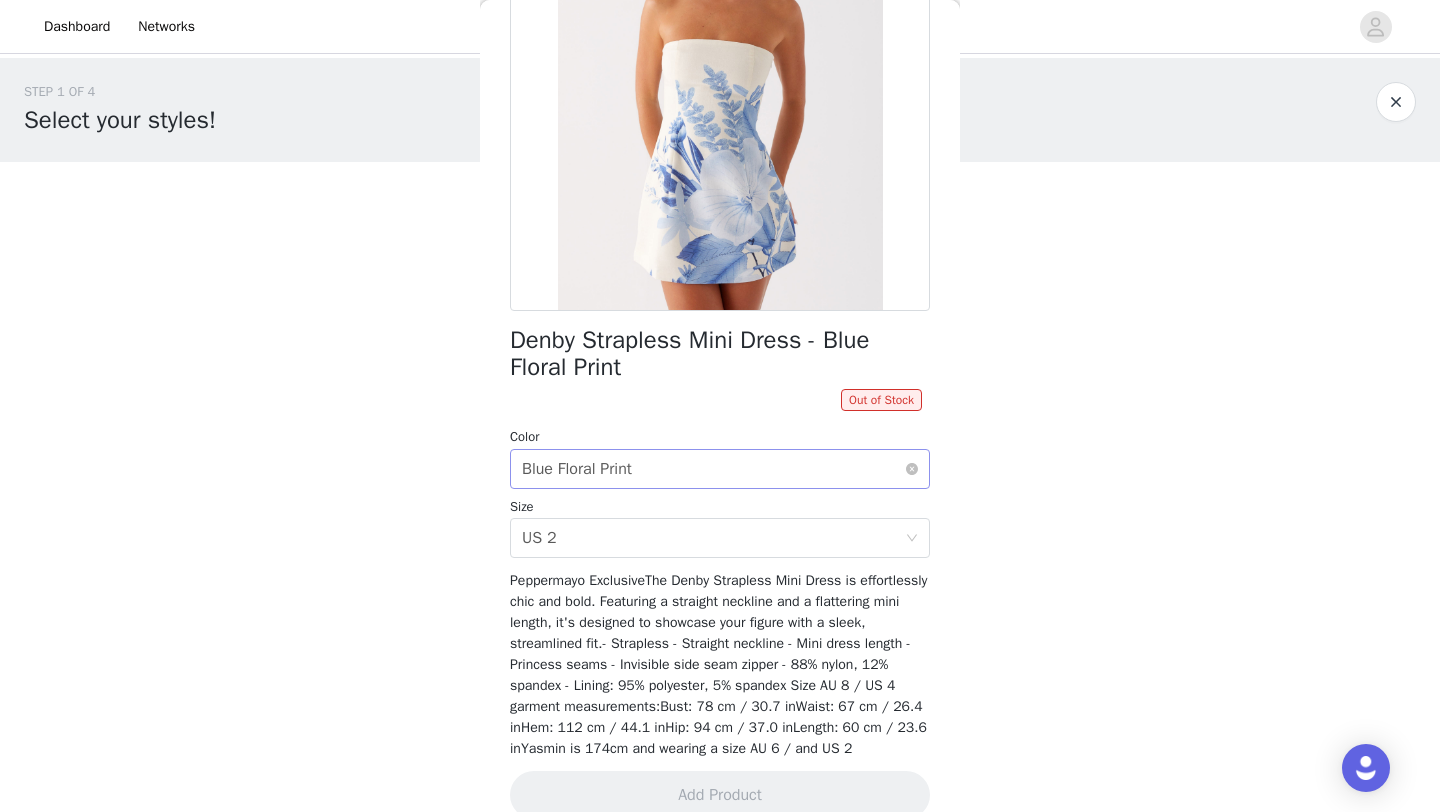 scroll, scrollTop: 0, scrollLeft: 0, axis: both 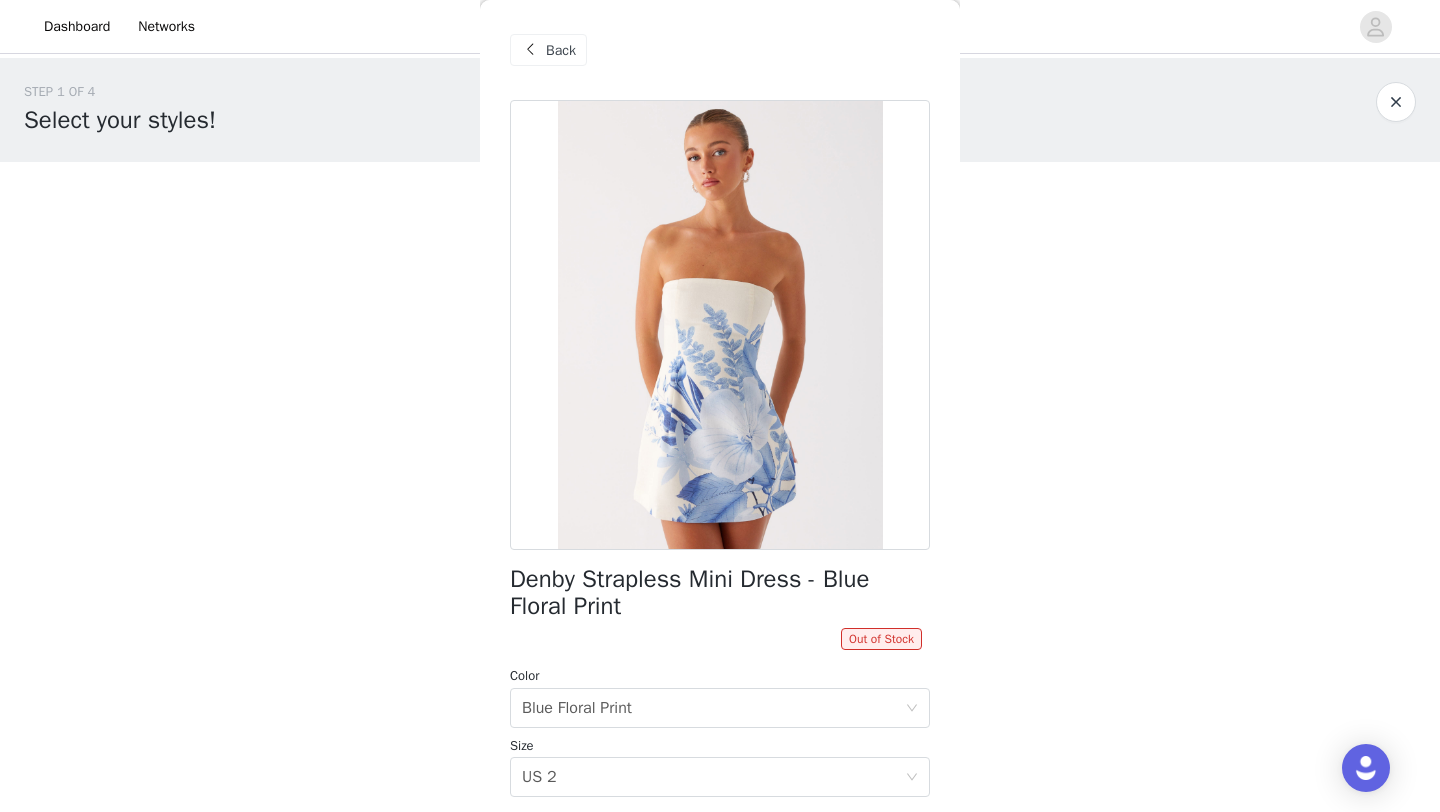 click at bounding box center (530, 50) 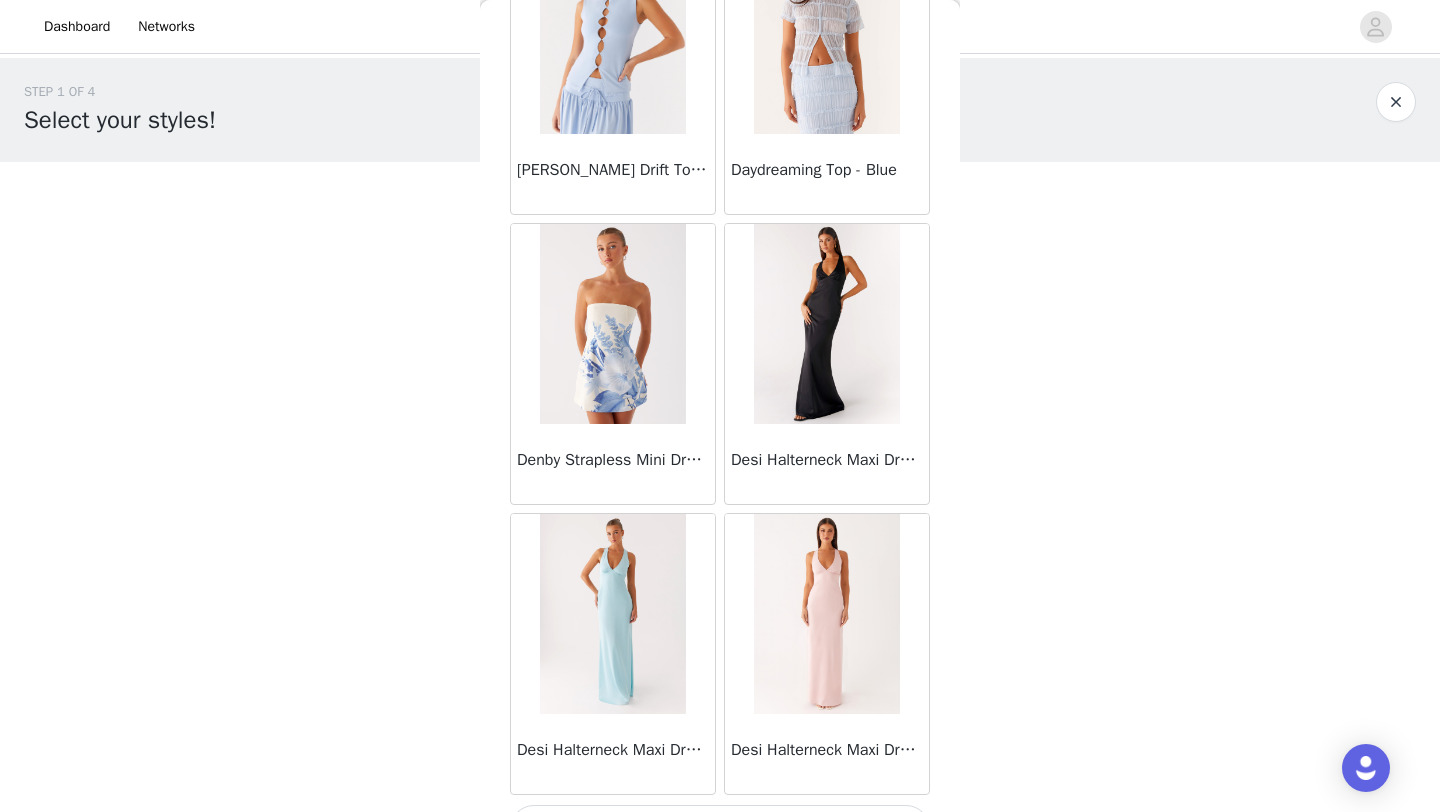 scroll, scrollTop: 16748, scrollLeft: 0, axis: vertical 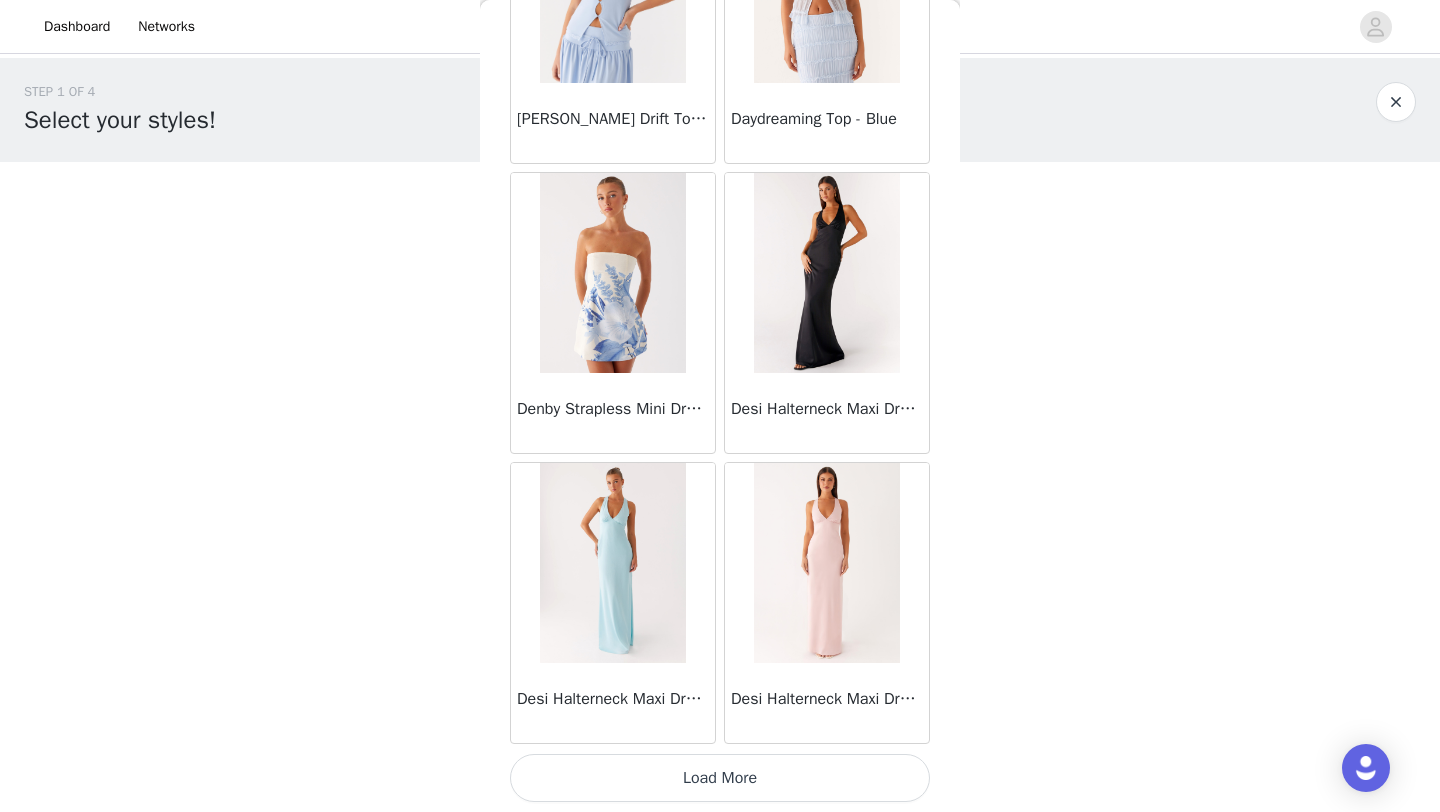 click on "Load More" at bounding box center [720, 778] 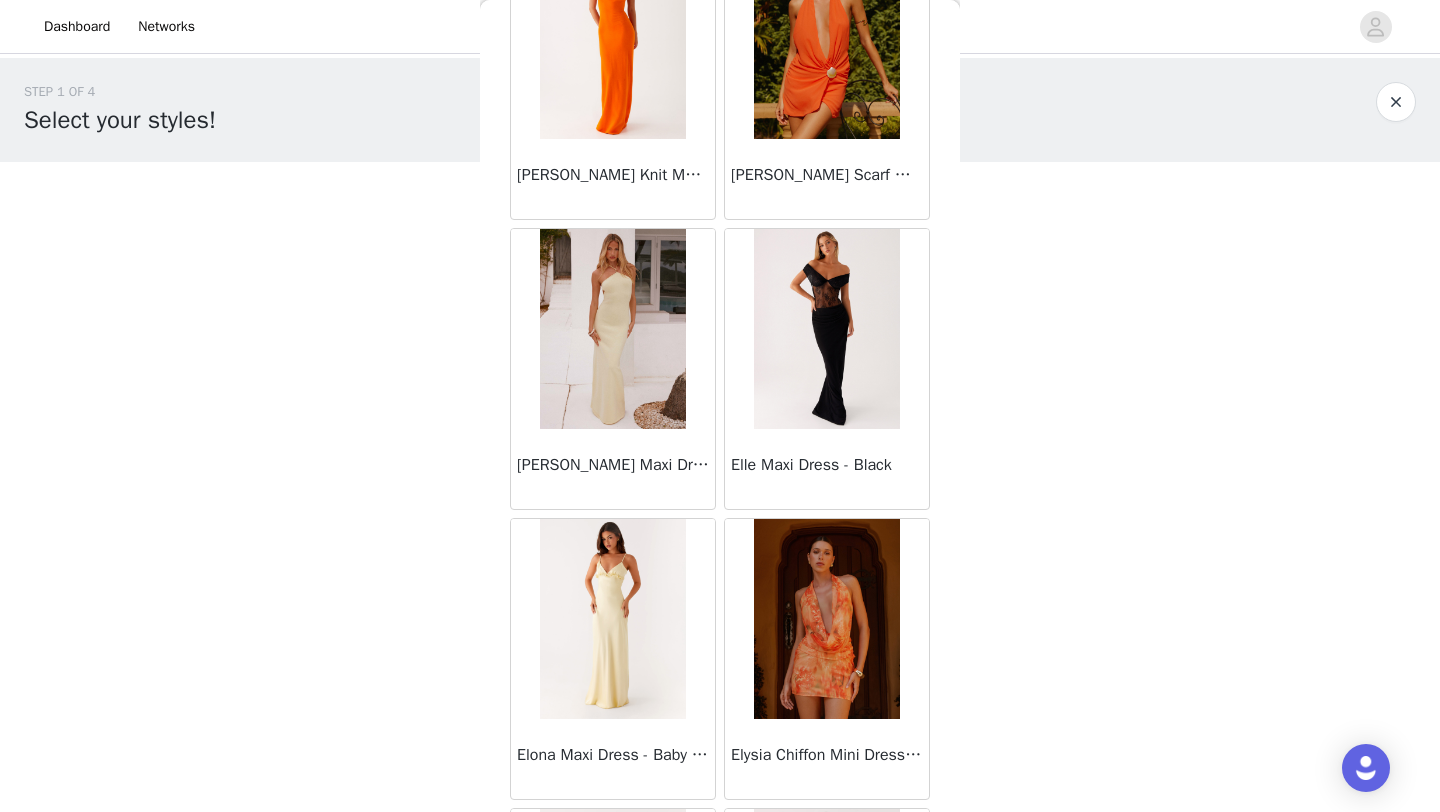 scroll, scrollTop: 19648, scrollLeft: 0, axis: vertical 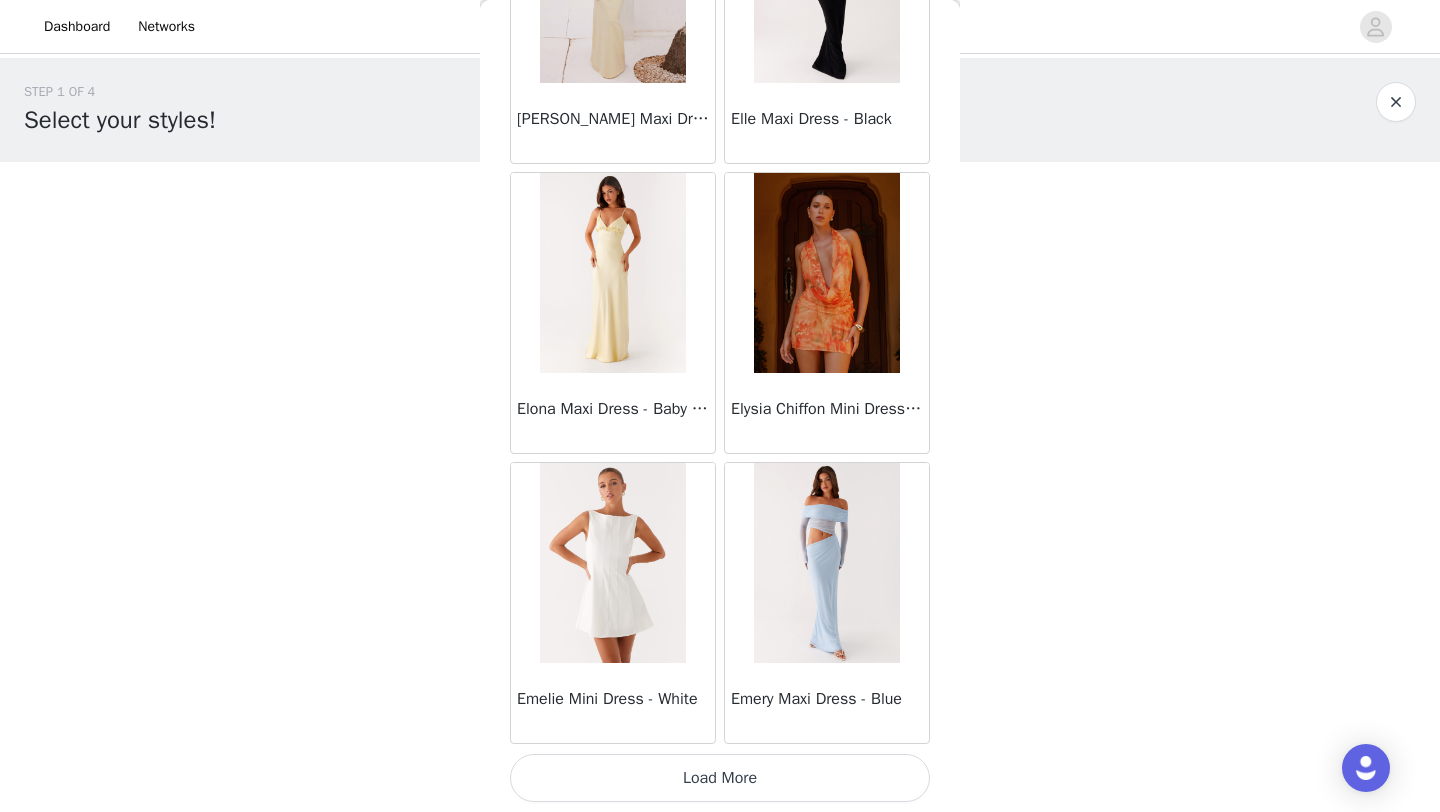 click on "Load More" at bounding box center [720, 778] 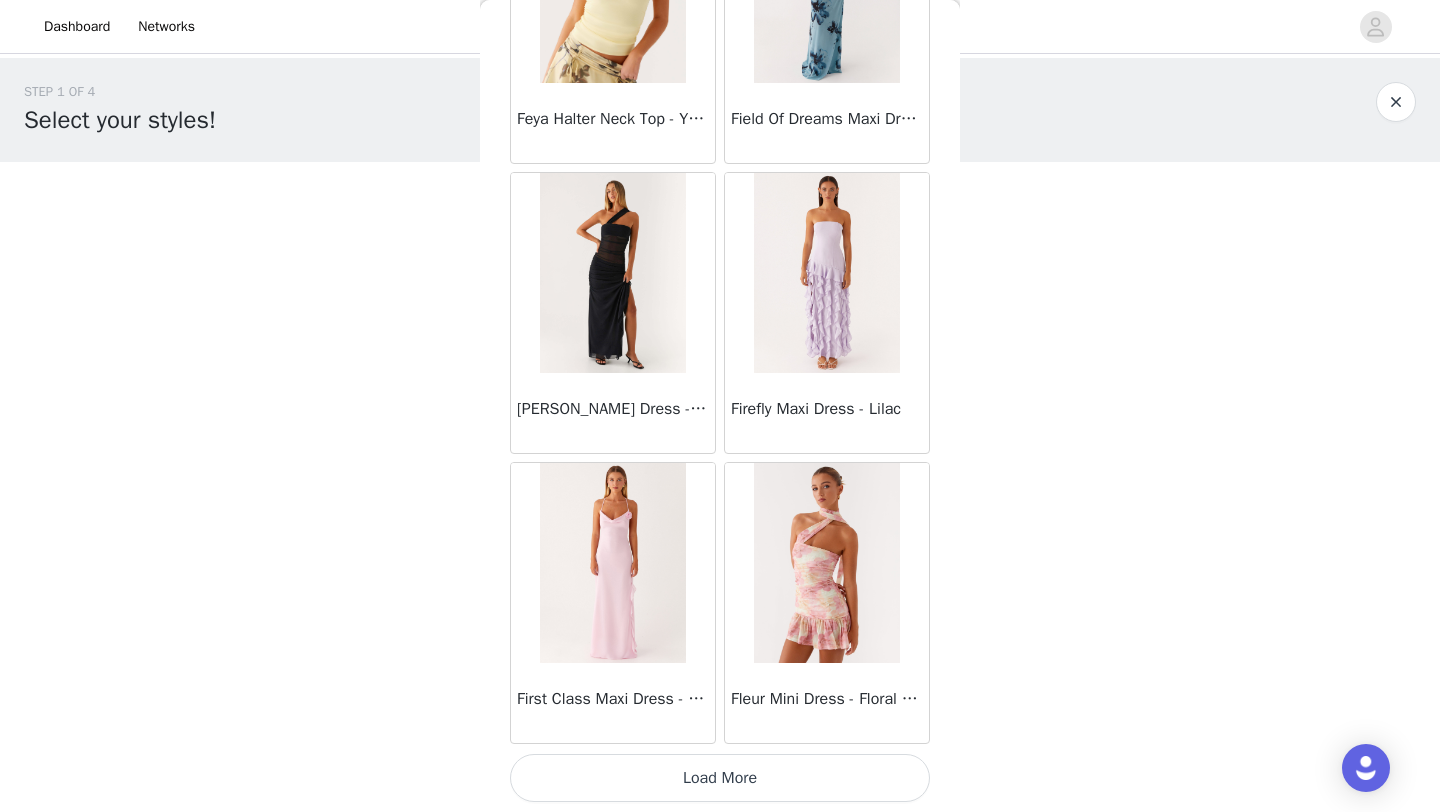 scroll, scrollTop: 22542, scrollLeft: 0, axis: vertical 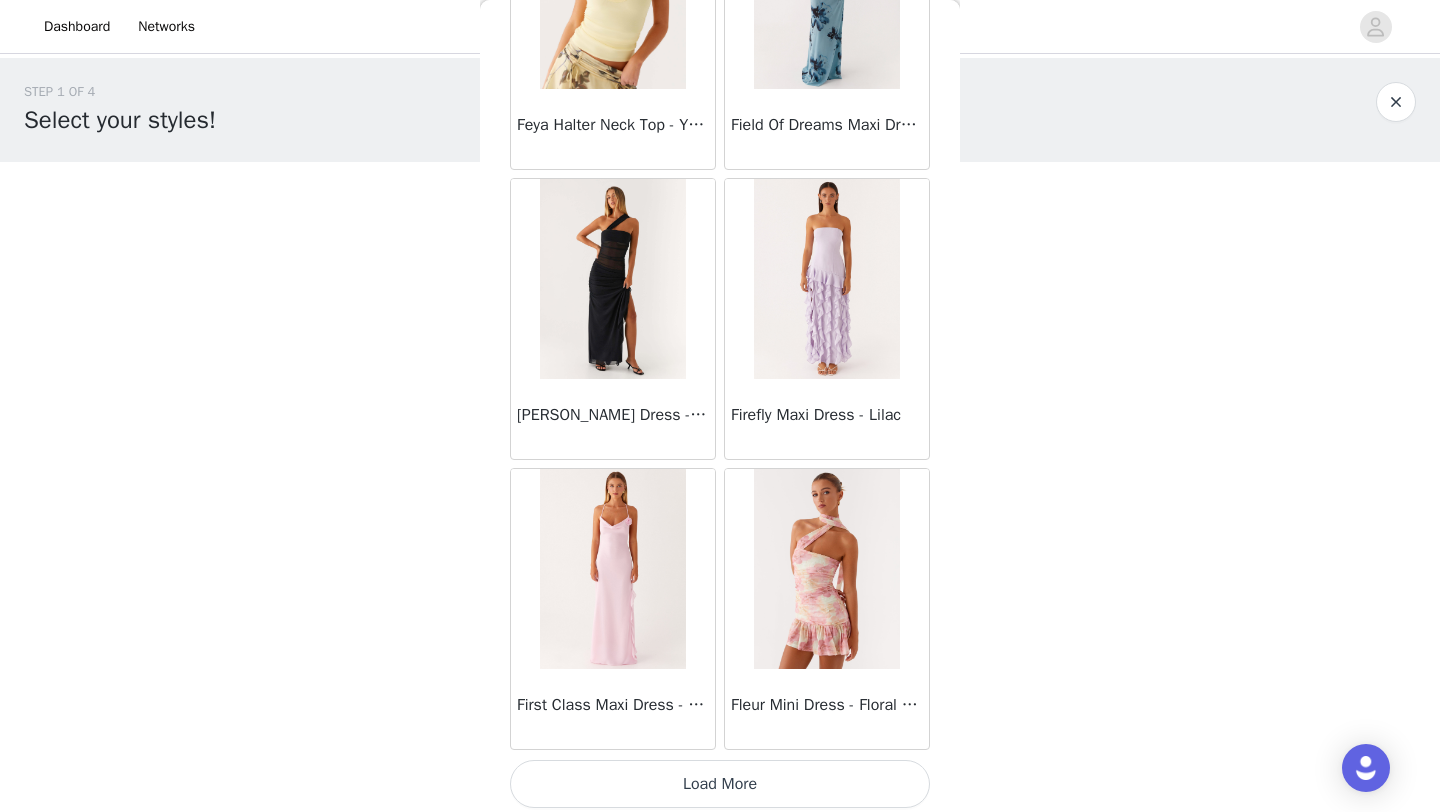click on "Load More" at bounding box center [720, 784] 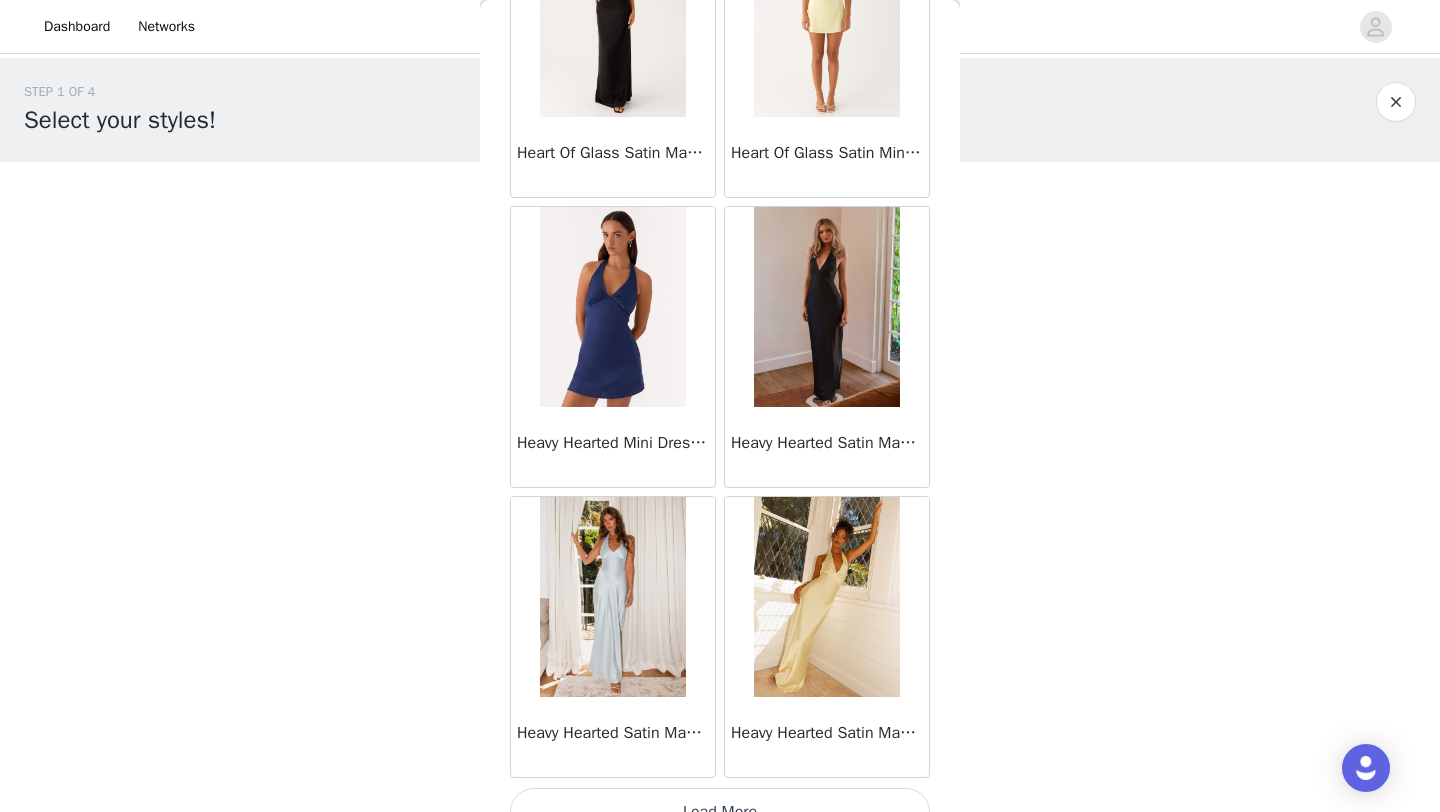 scroll, scrollTop: 25448, scrollLeft: 0, axis: vertical 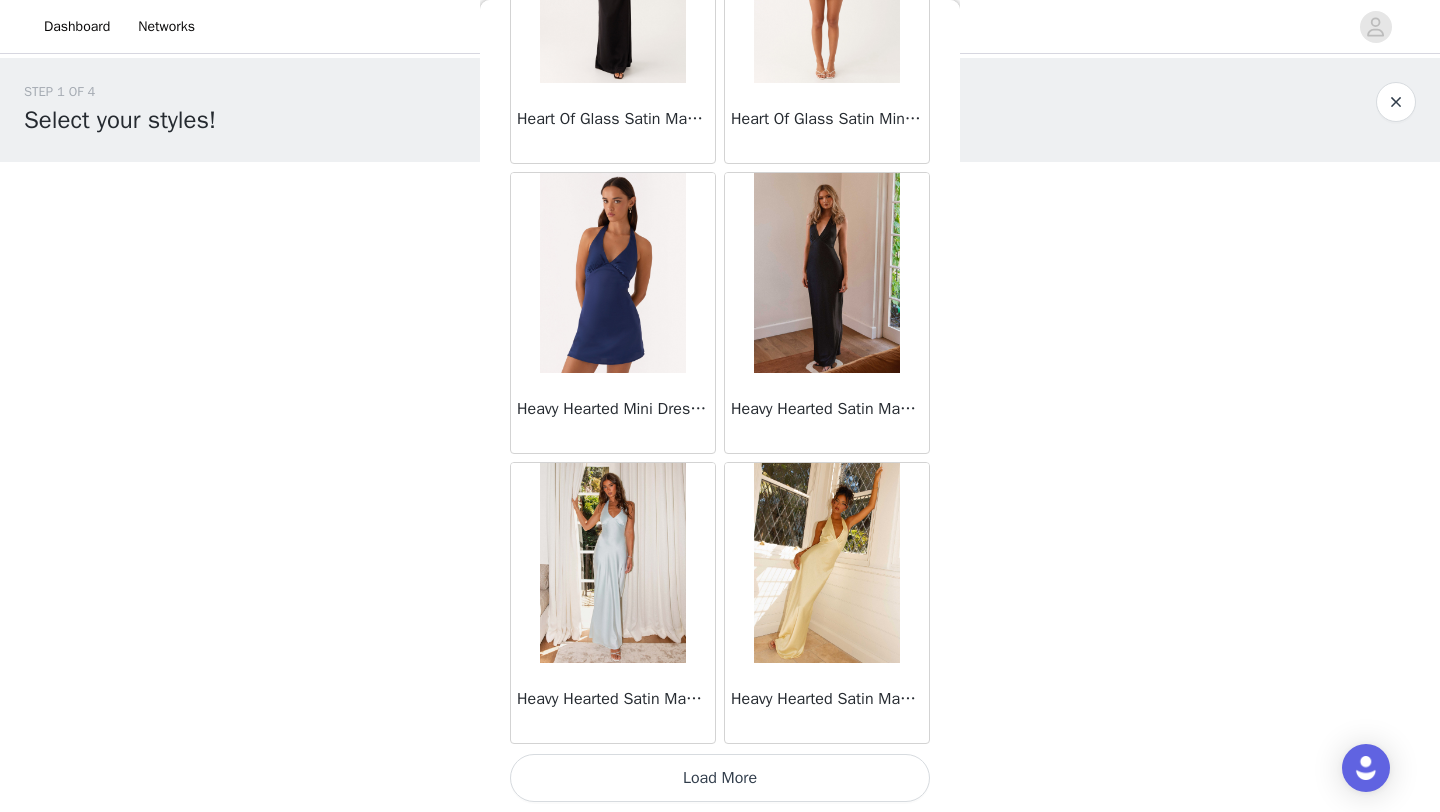 click on "Load More" at bounding box center [720, 778] 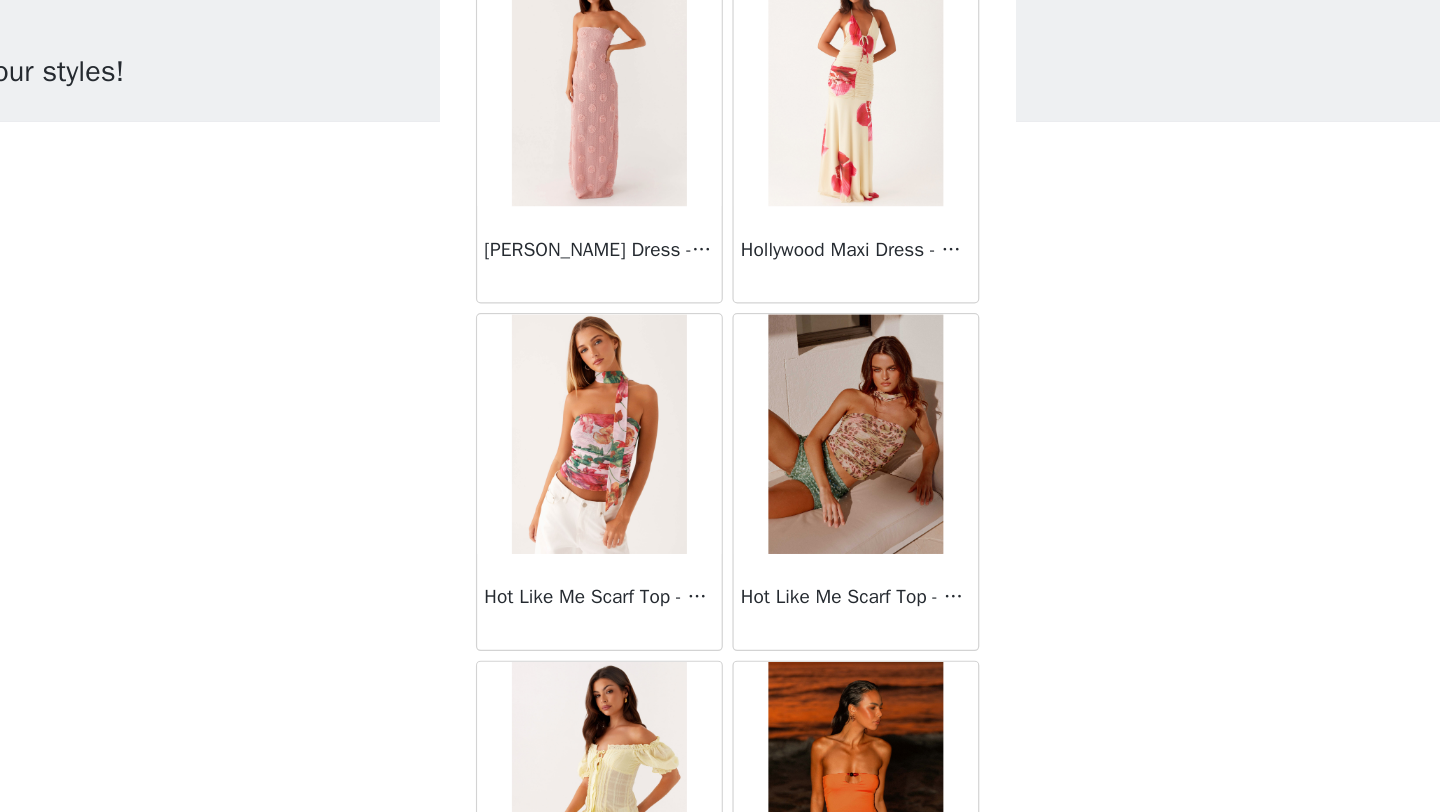scroll, scrollTop: 26750, scrollLeft: 0, axis: vertical 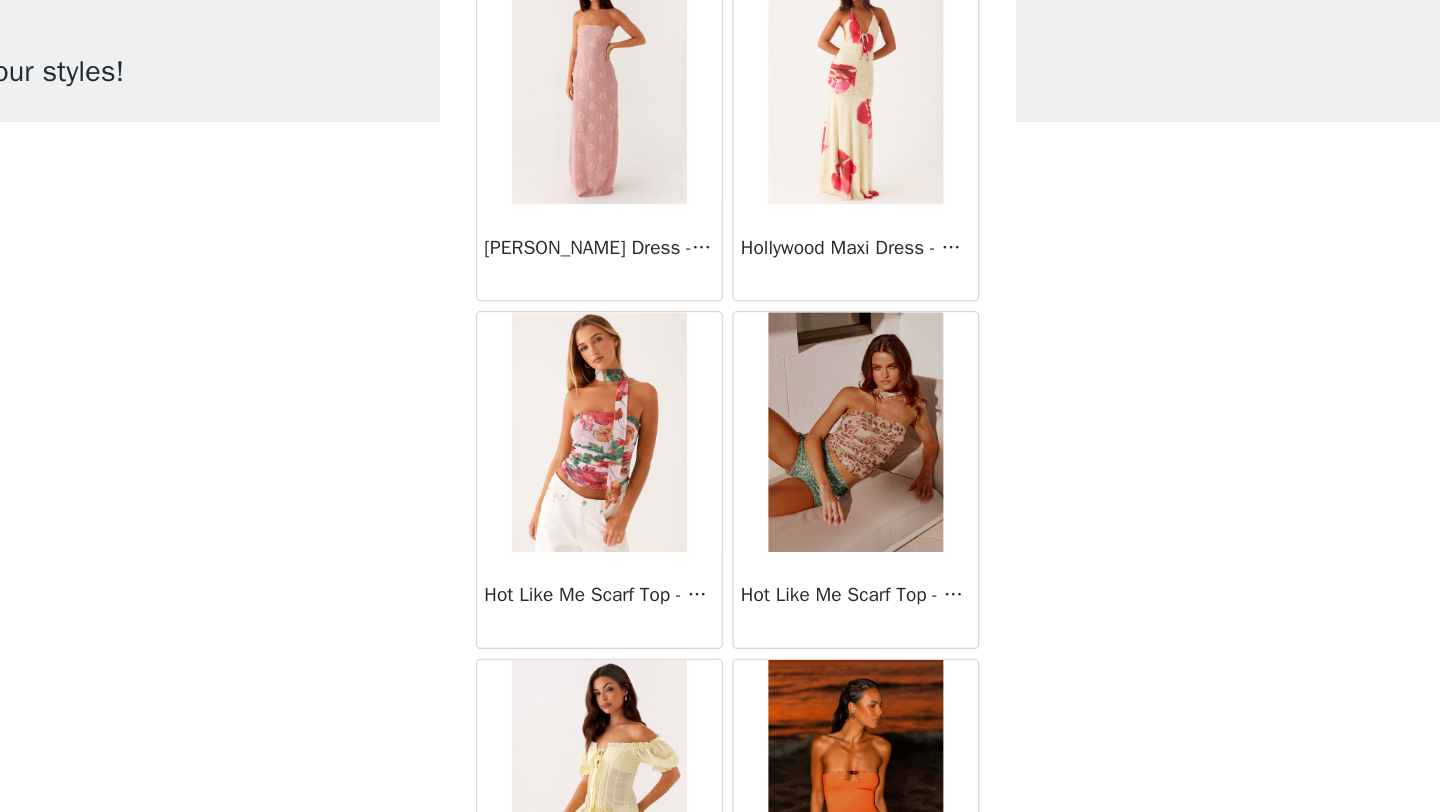 click at bounding box center (826, 421) 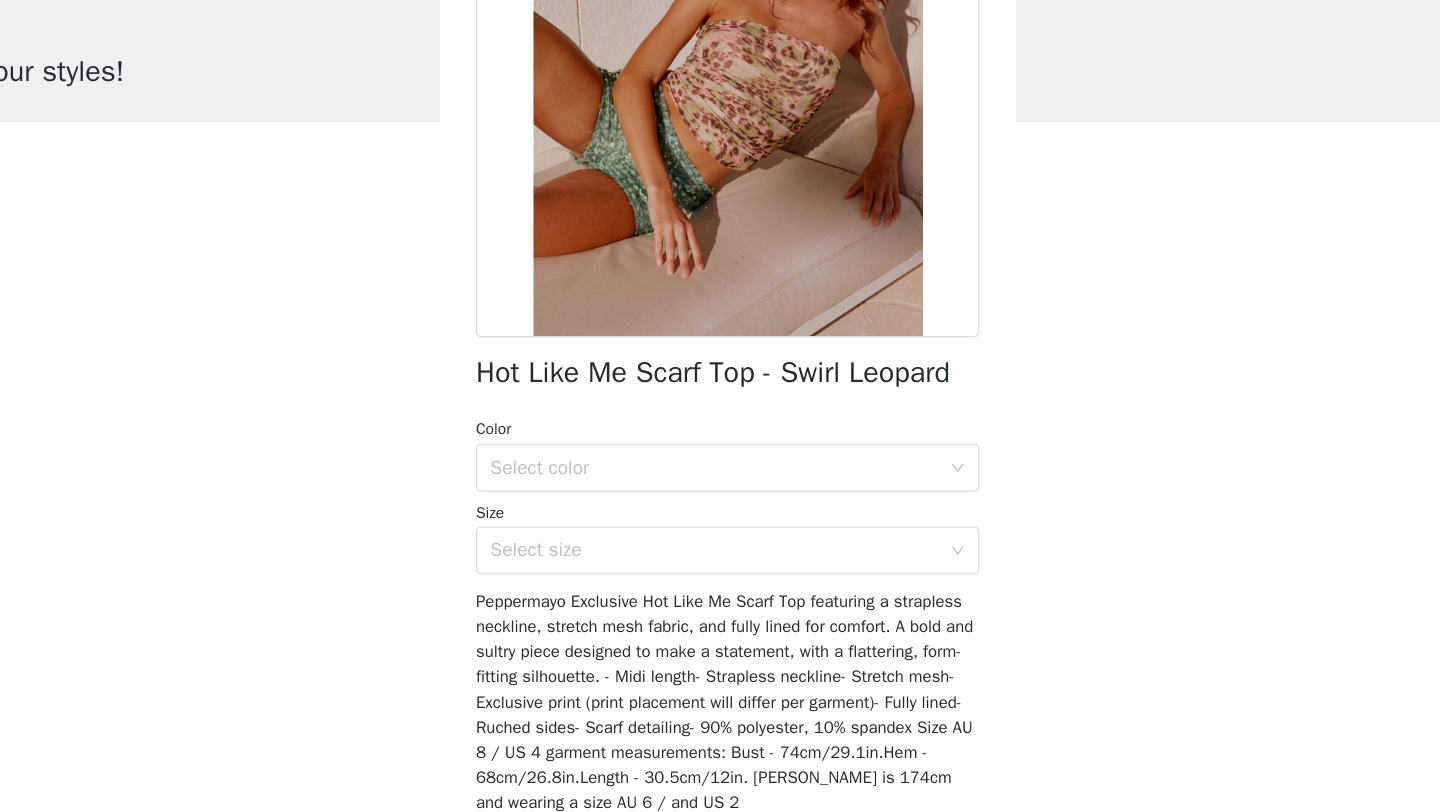 scroll, scrollTop: 242, scrollLeft: 0, axis: vertical 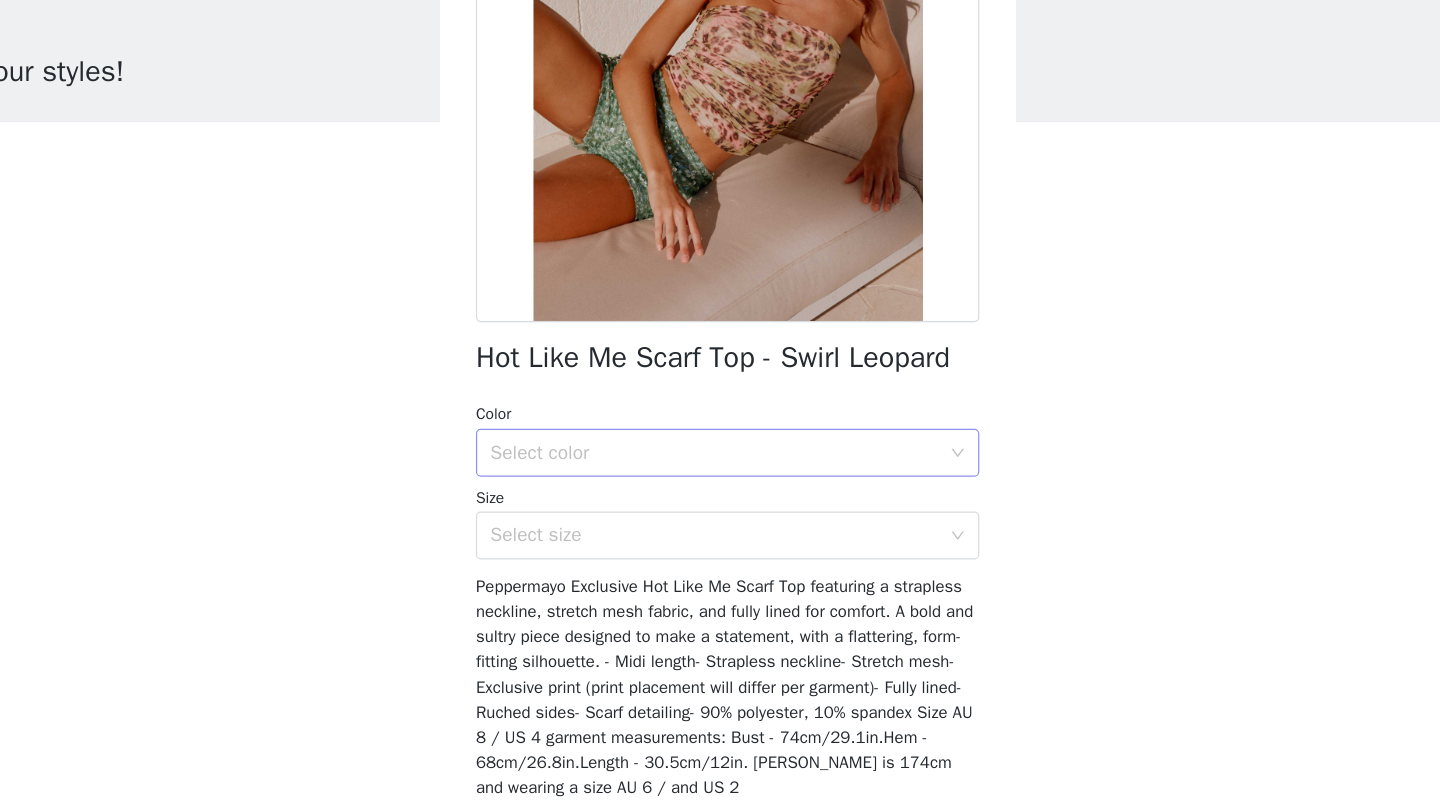 click on "Select color" at bounding box center (709, 438) 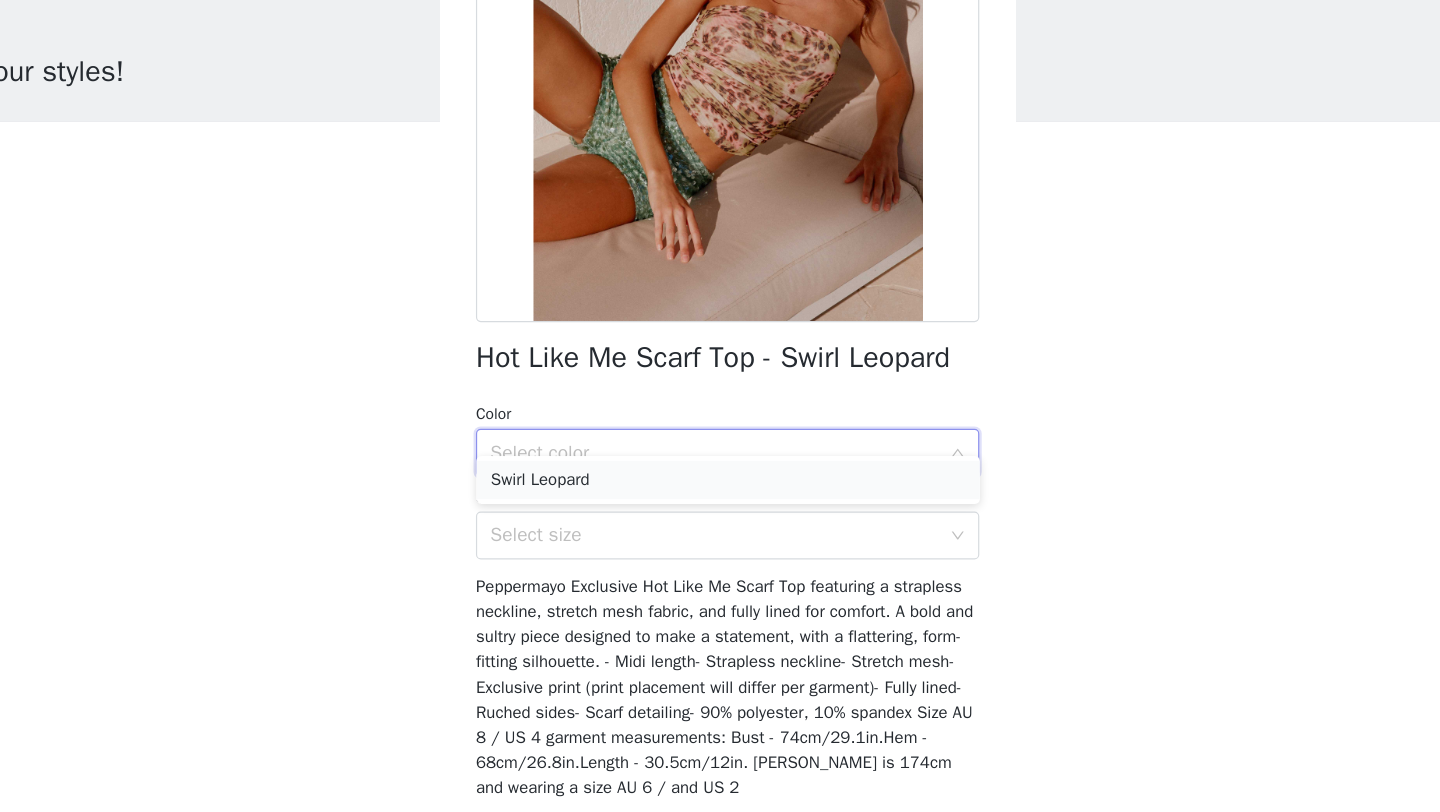 click on "Swirl Leopard" at bounding box center (720, 461) 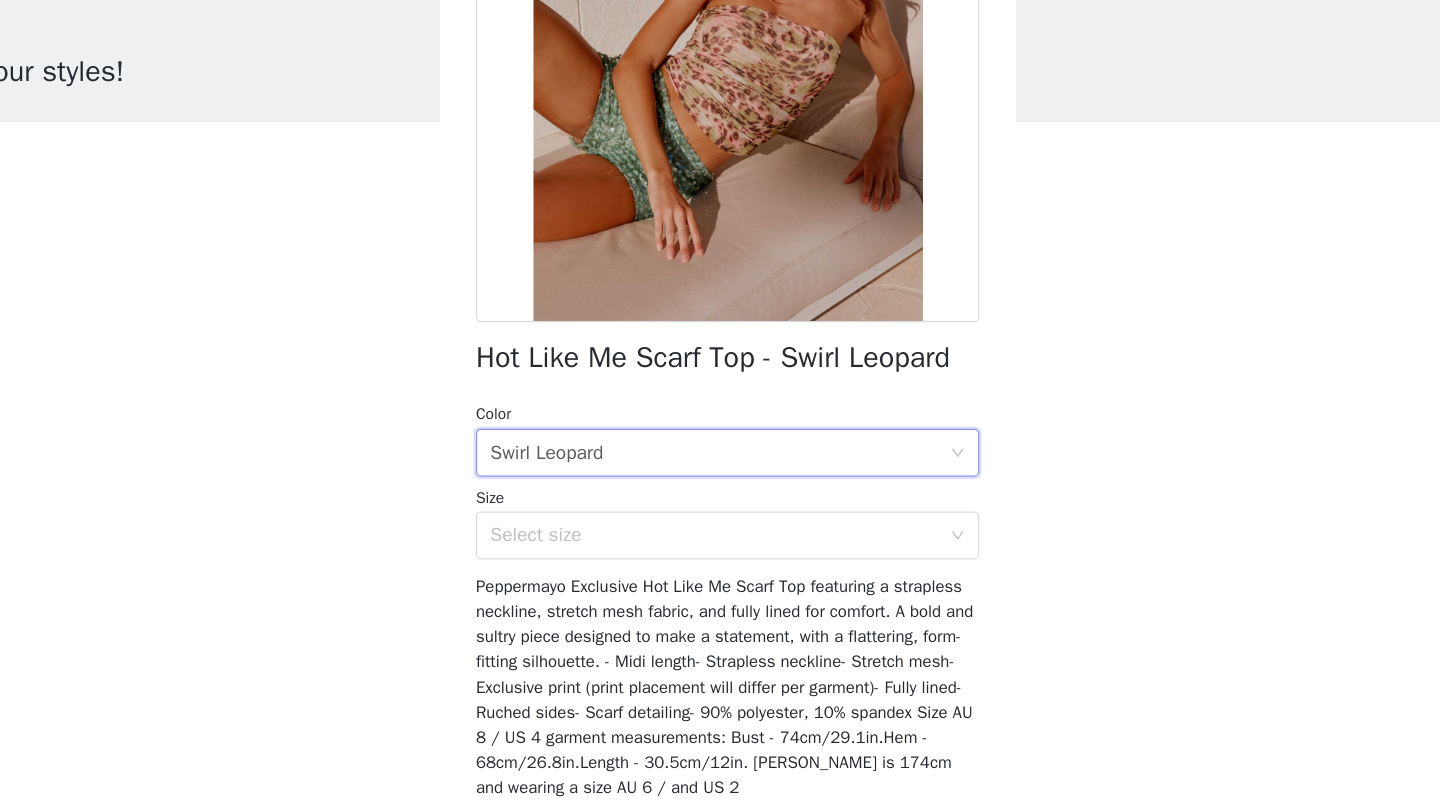 click on "Hot Like Me Scarf Top - Swirl Leopard               Color   Select color Swirl Leopard Size   Select size   Peppermayo Exclusive Hot Like Me Scarf Top featuring a strapless neckline, stretch mesh fabric, and fully lined for comfort. A bold and sultry piece designed to make a statement, with a flattering, form-fitting silhouette. - Midi length- Strapless neckline- Stretch mesh- Exclusive print (print placement will differ per garment)- Fully lined- Ruched sides- Scarf detailing- 90% polyester, 10% spandex Size AU 8 / US 4 garment measurements: Bust - 74cm/29.1in.Hem - 68cm/26.8in.Length - 30.5cm/12in. [PERSON_NAME] is 174cm and wearing a size AU 6 / and US 2   Add Product" at bounding box center (720, 345) 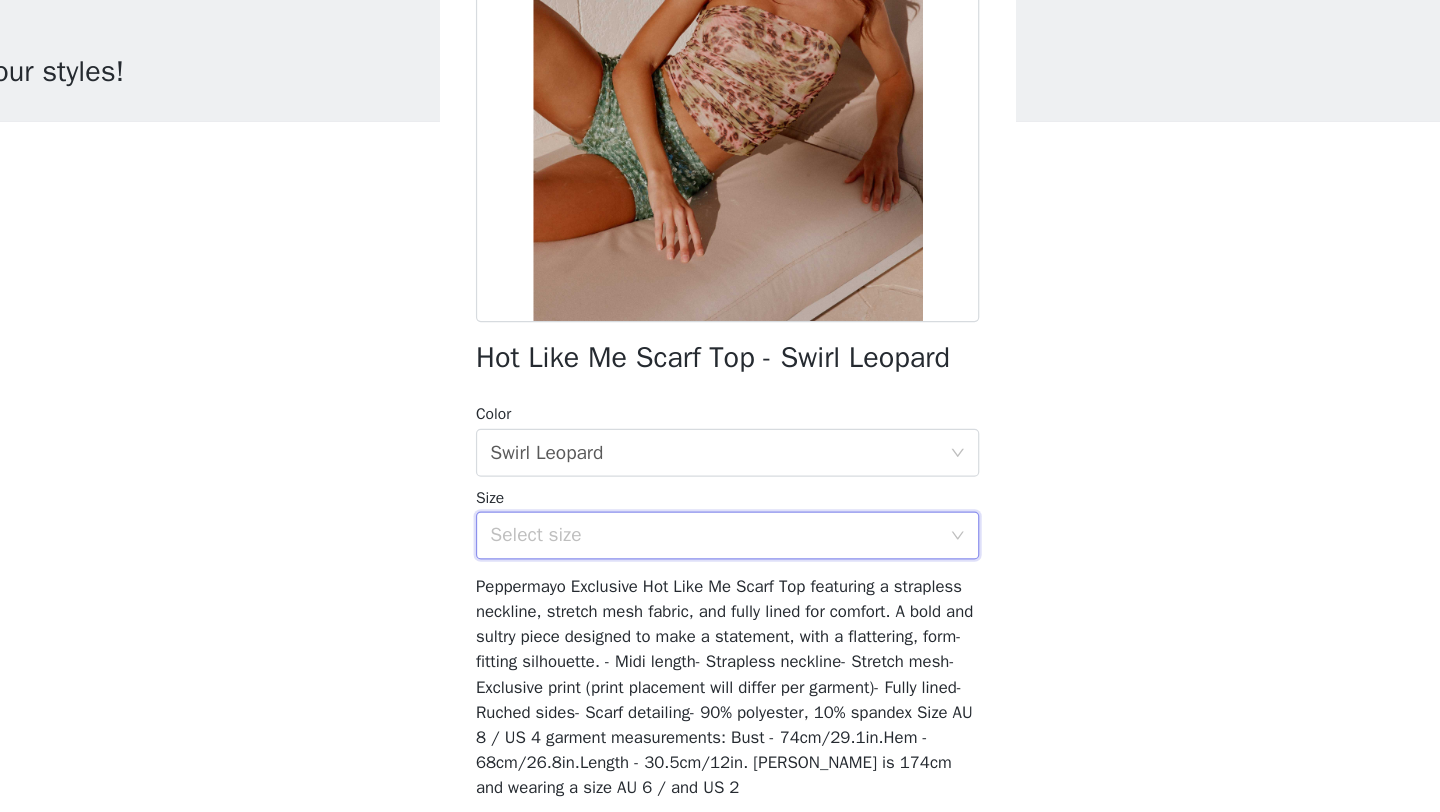 click on "Select size" at bounding box center (720, 507) 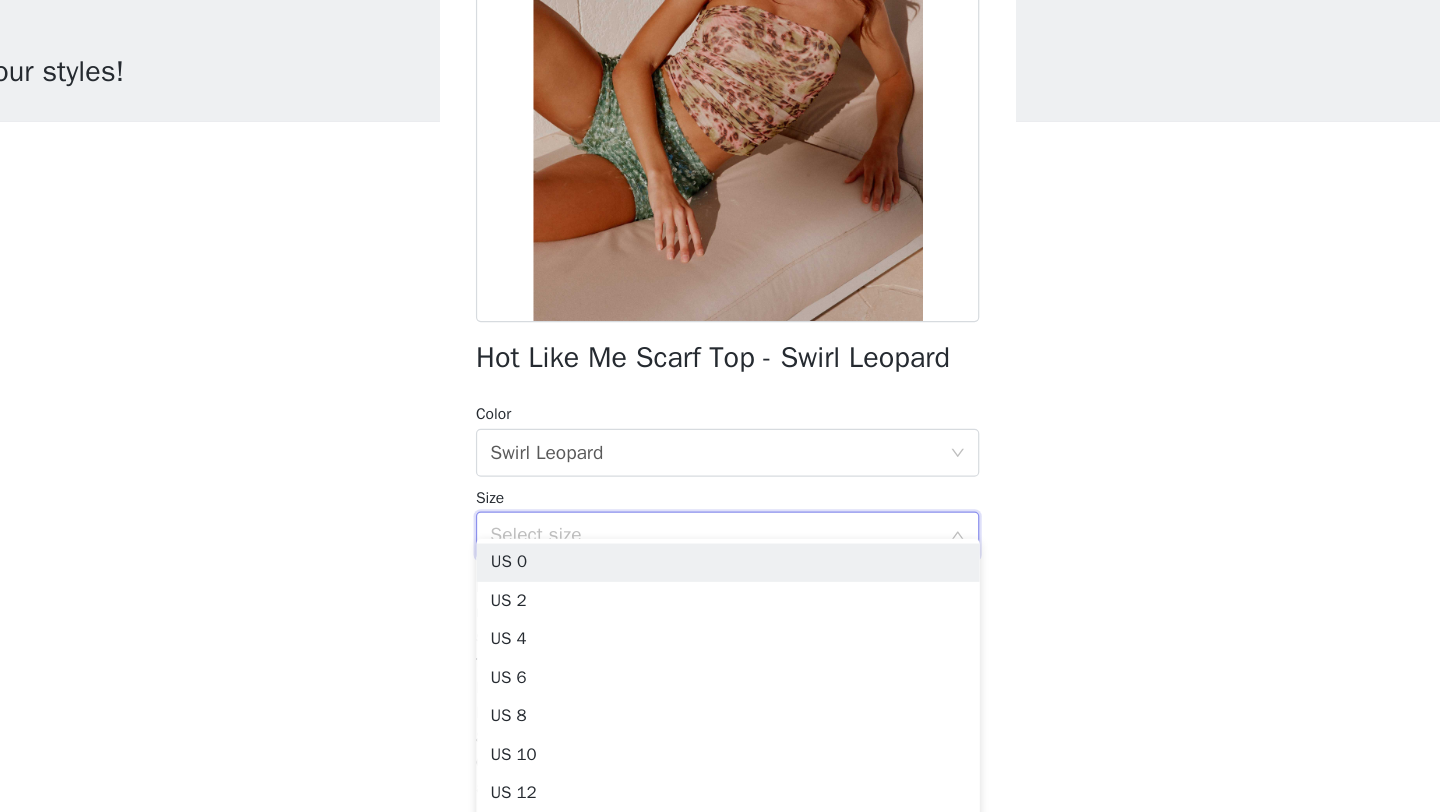click on "Select size" at bounding box center [713, 507] 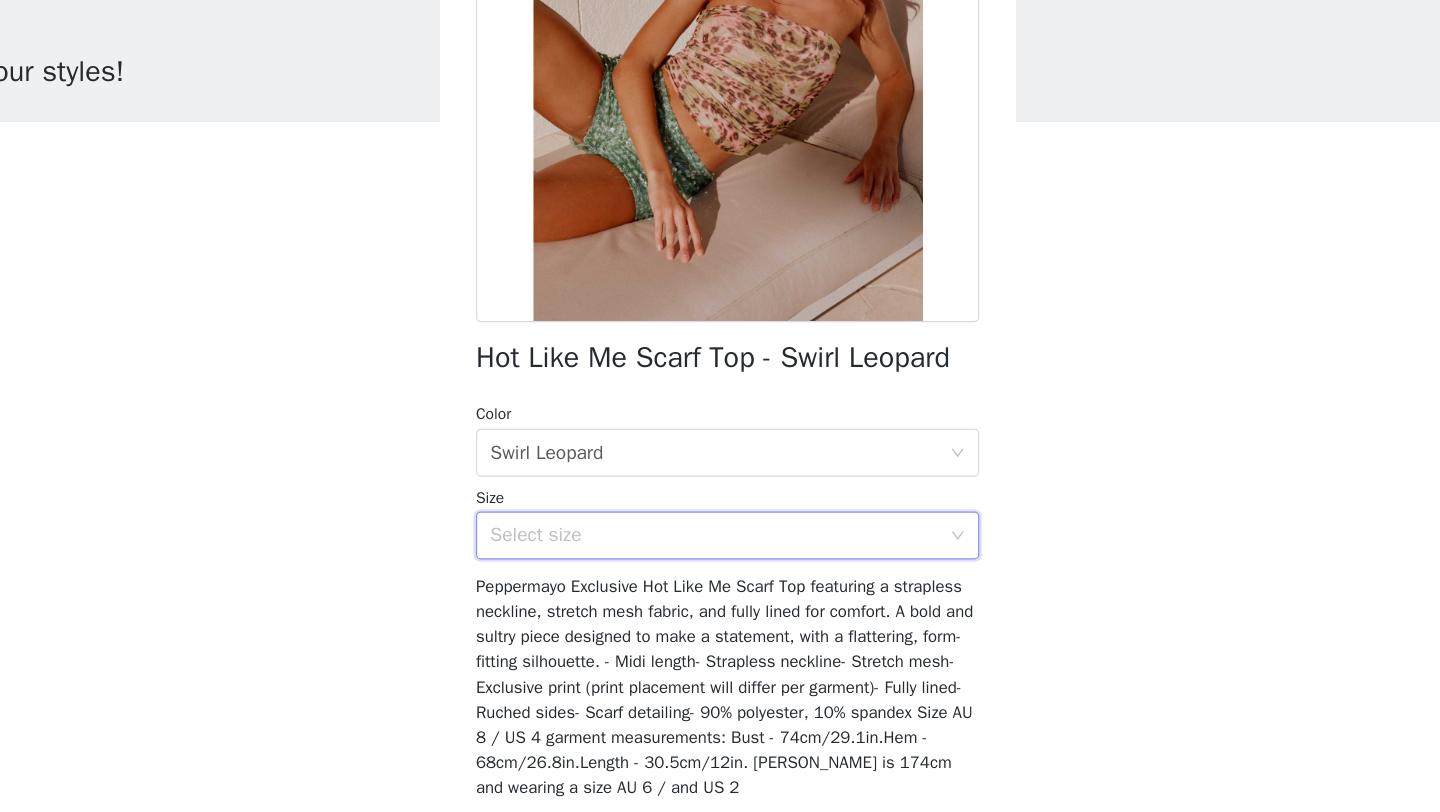 click on "Select size" at bounding box center (709, 507) 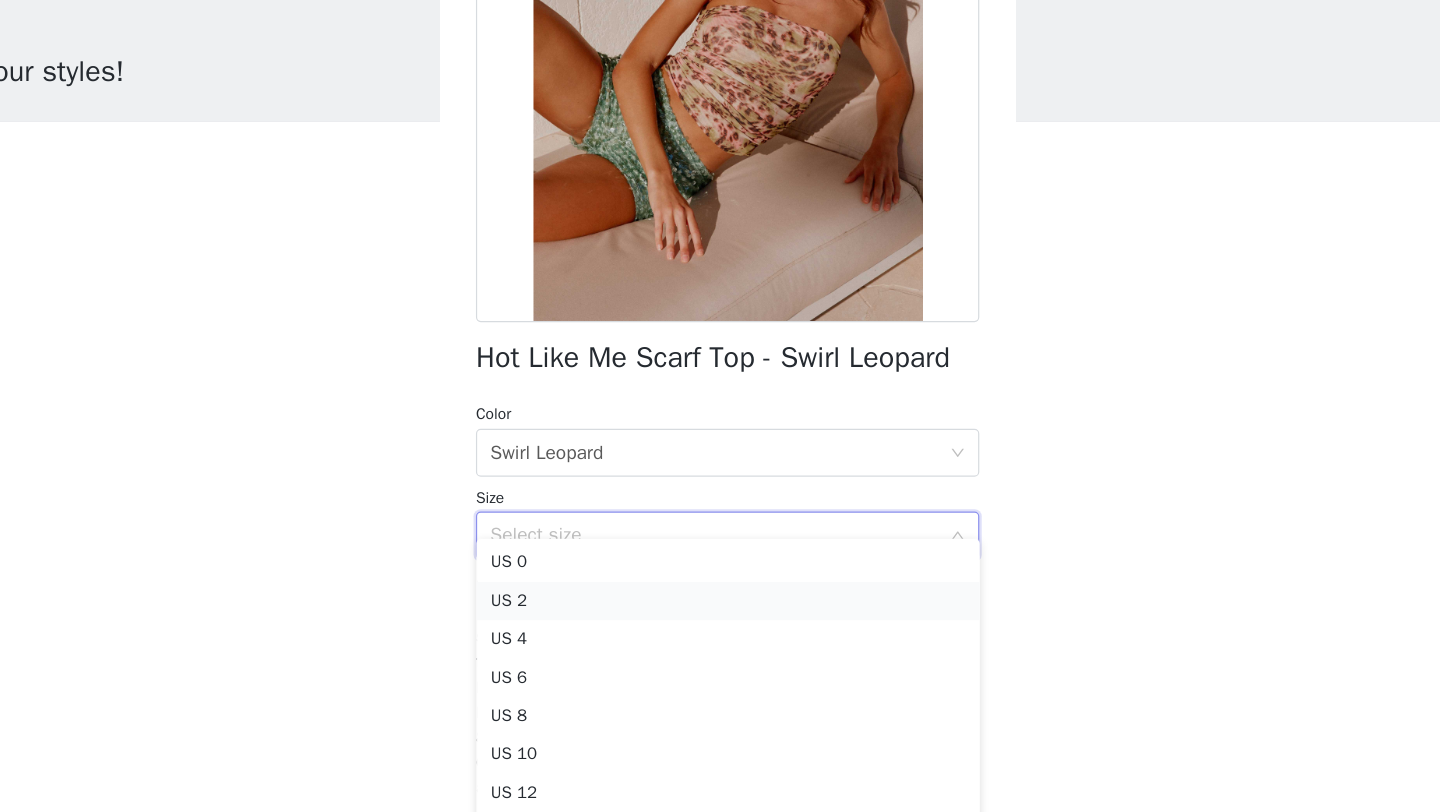 click on "US 2" at bounding box center (720, 562) 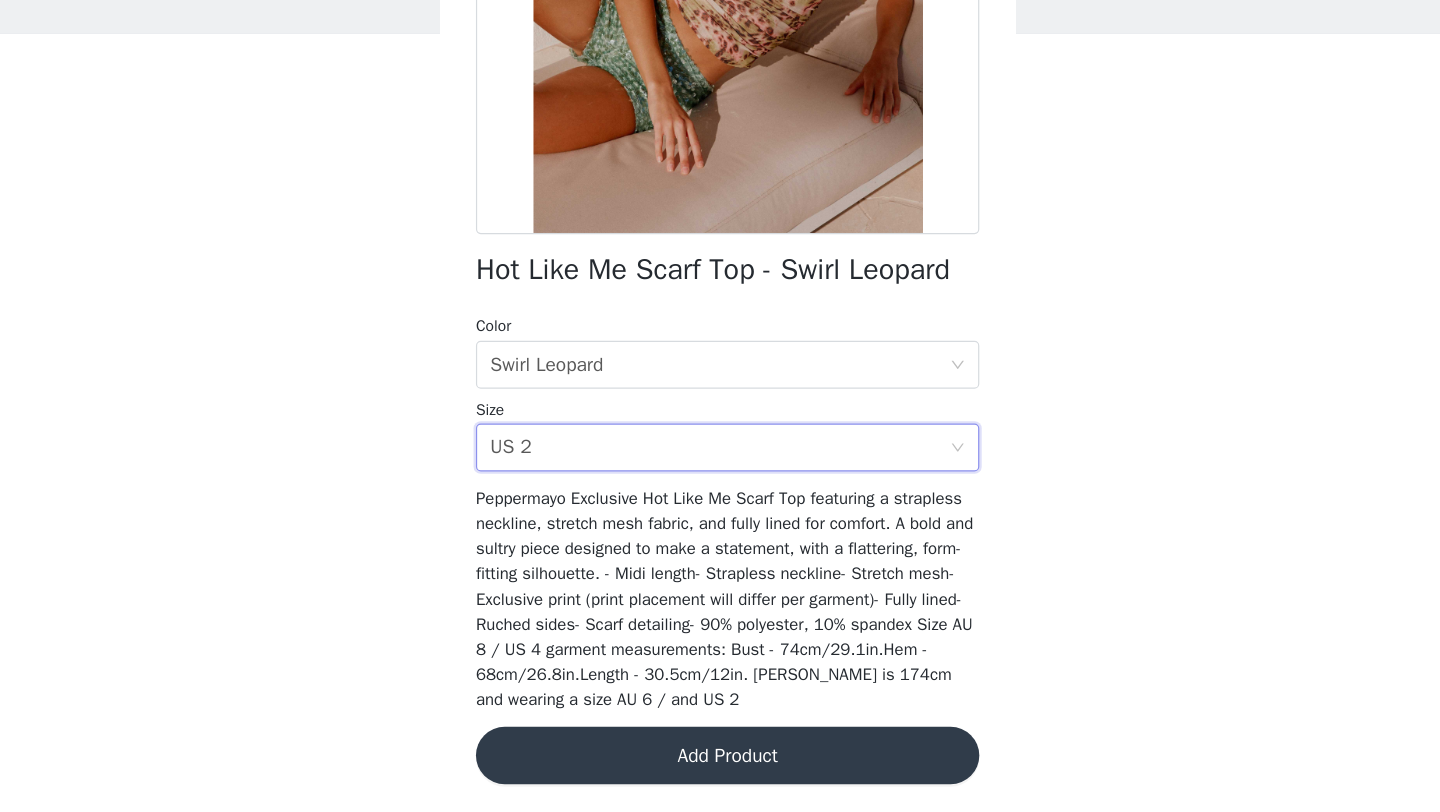 click on "Add Product" at bounding box center (720, 764) 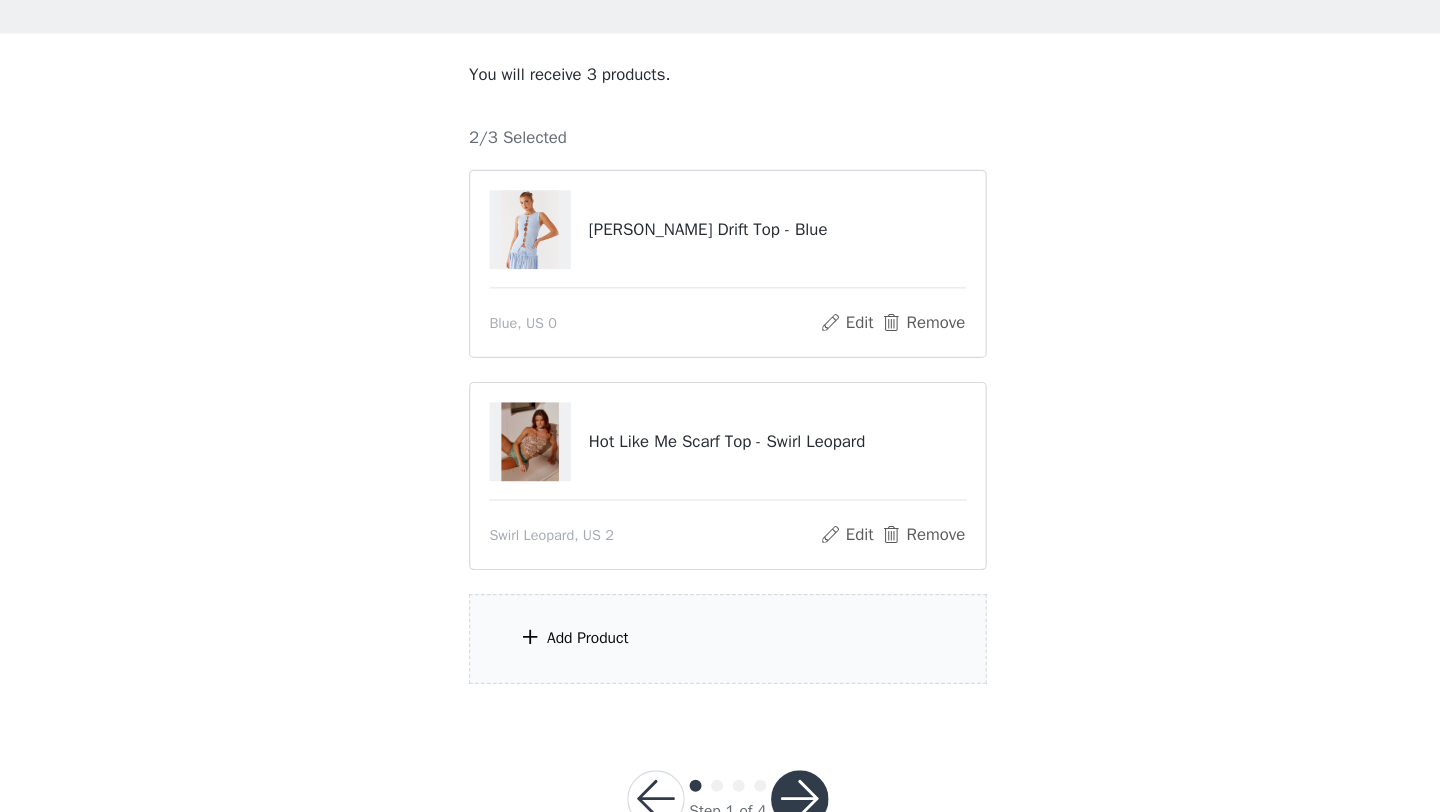click on "Add Product" at bounding box center [720, 667] 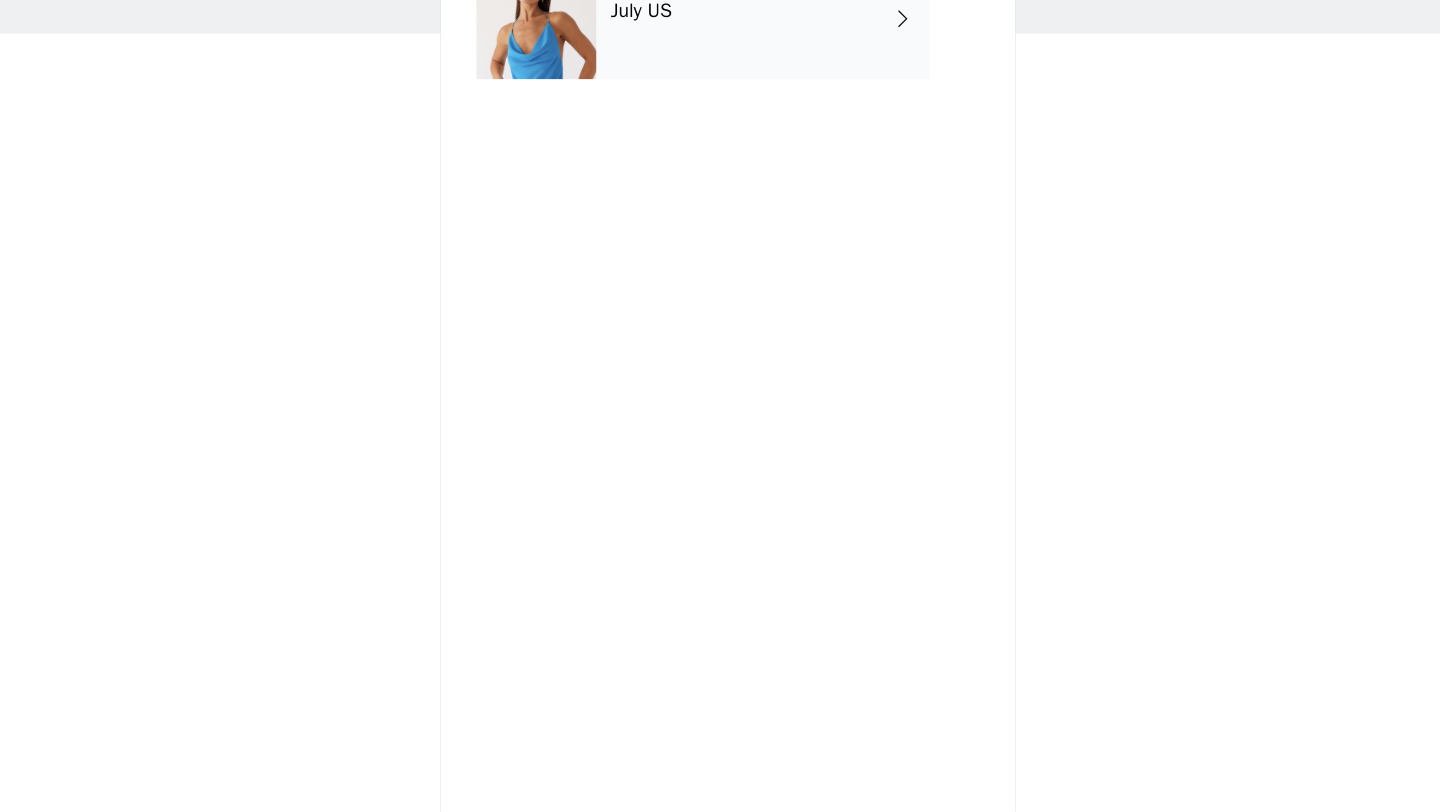 click on "July US" at bounding box center (749, 150) 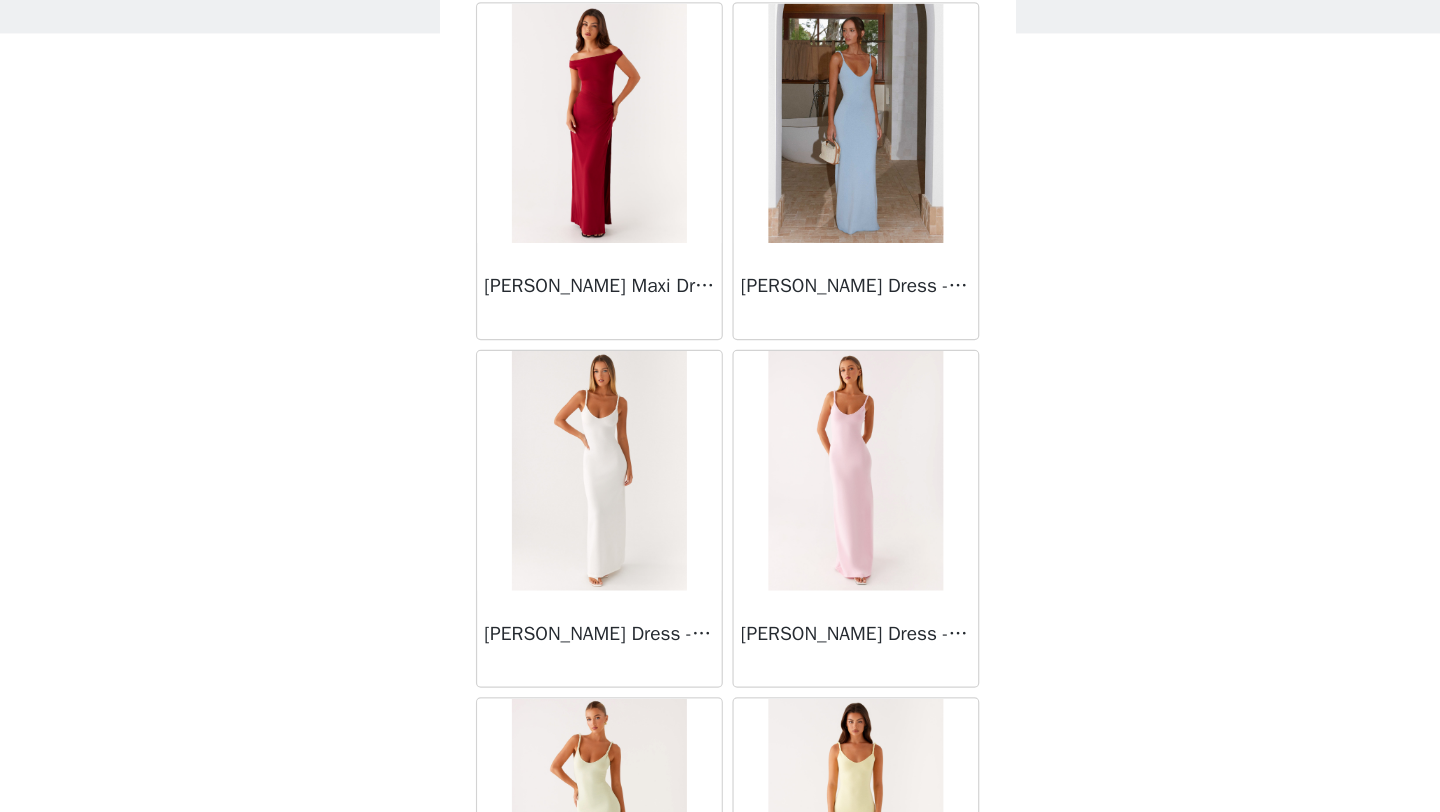 scroll, scrollTop: 2248, scrollLeft: 0, axis: vertical 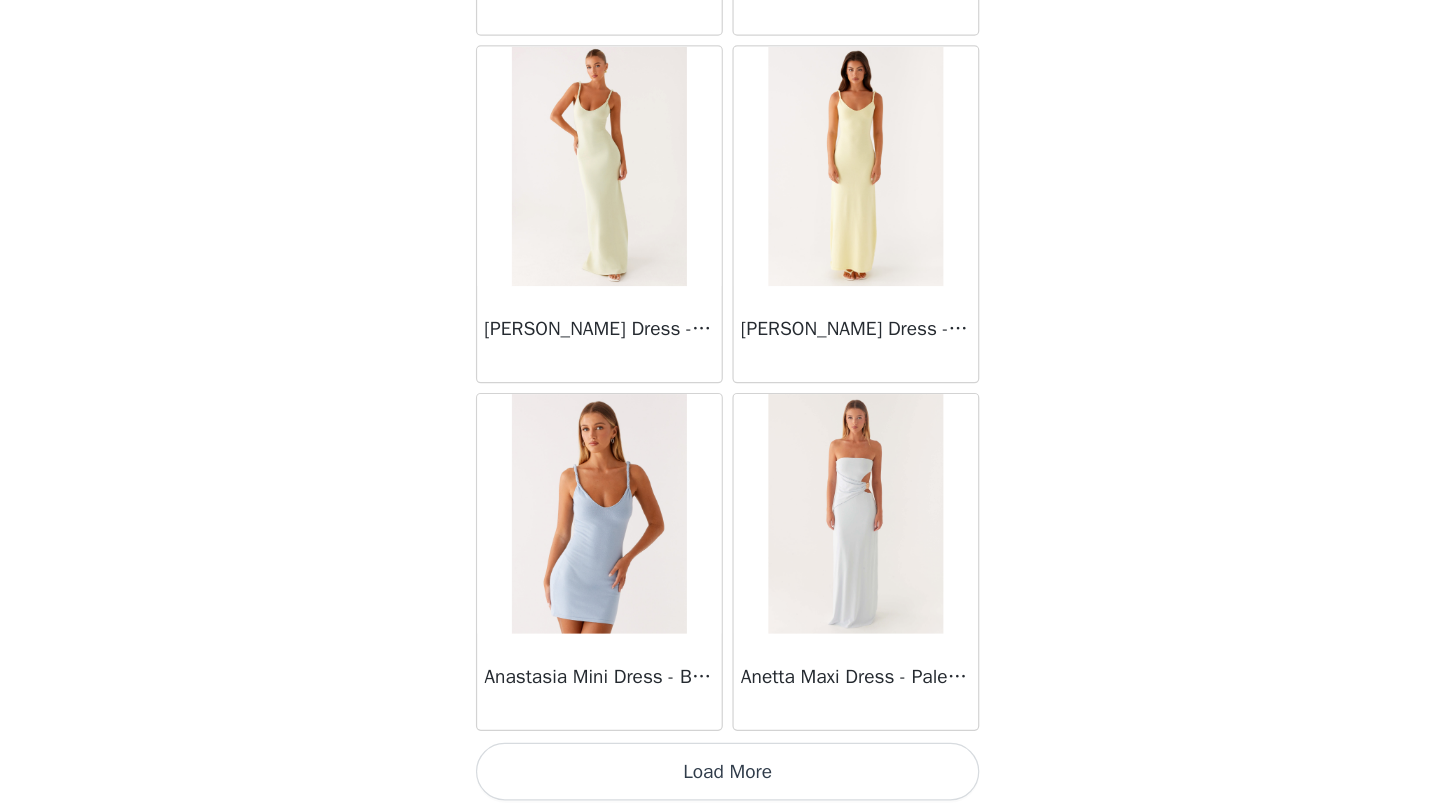 click on "Load More" at bounding box center [720, 778] 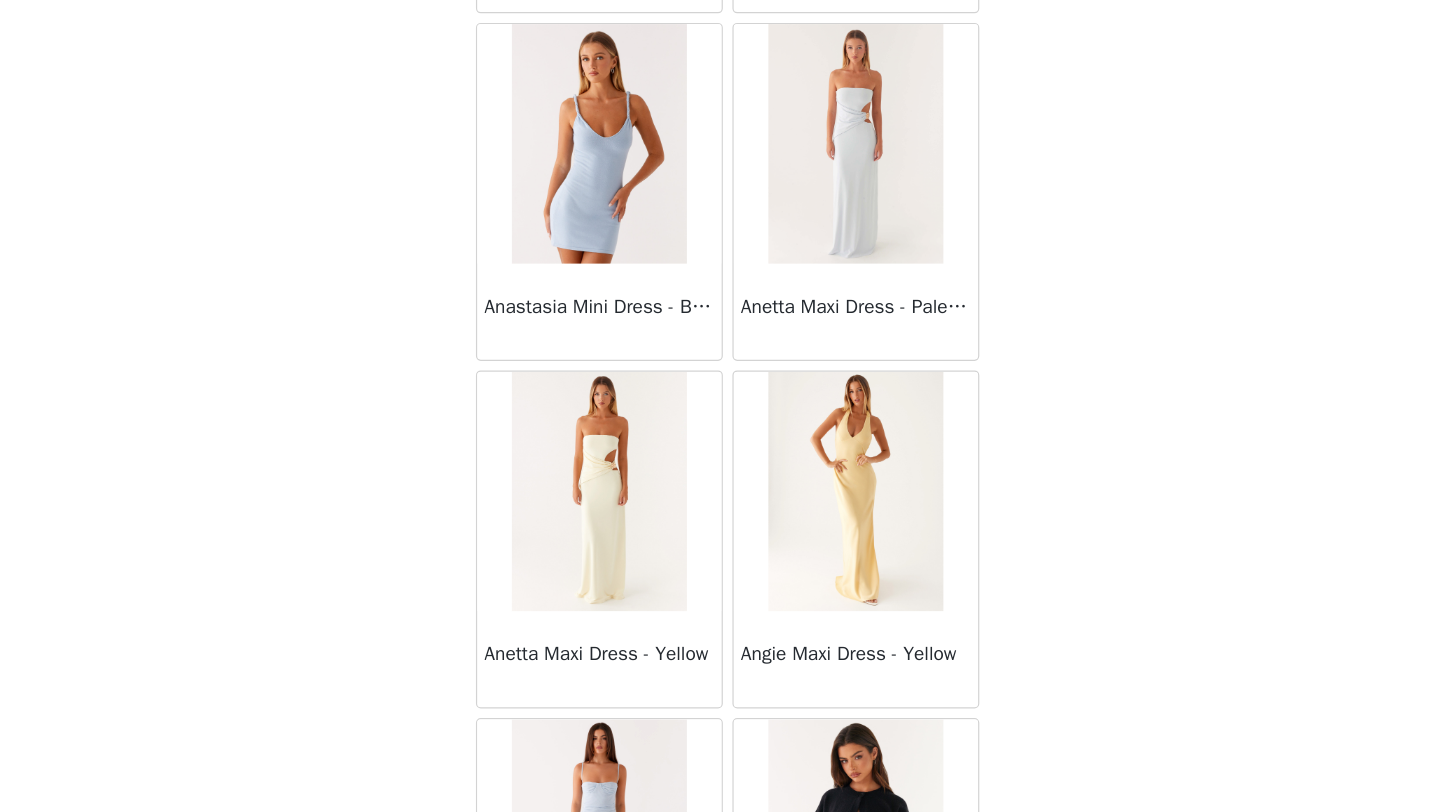 scroll, scrollTop: 5148, scrollLeft: 0, axis: vertical 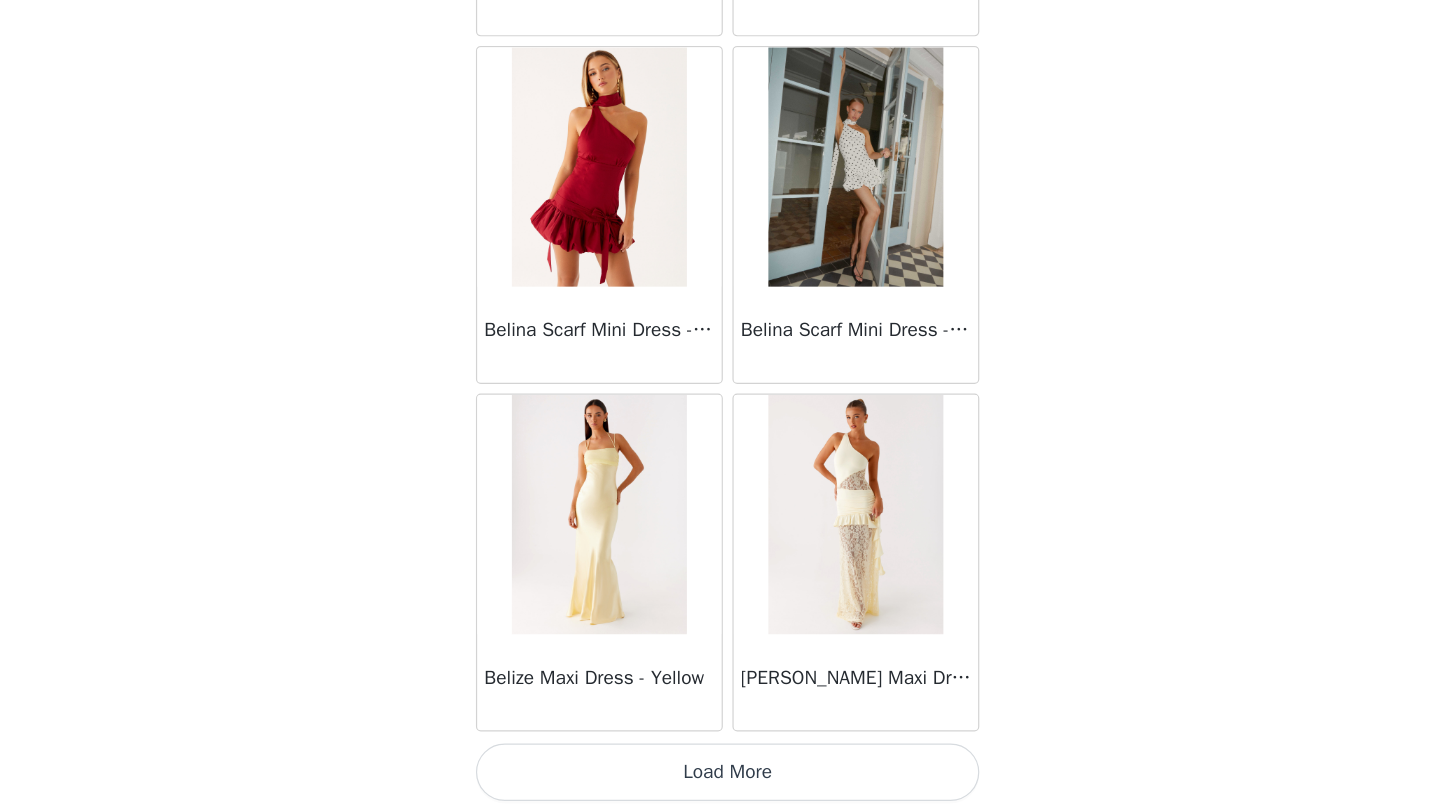click on "Load More" at bounding box center (720, 778) 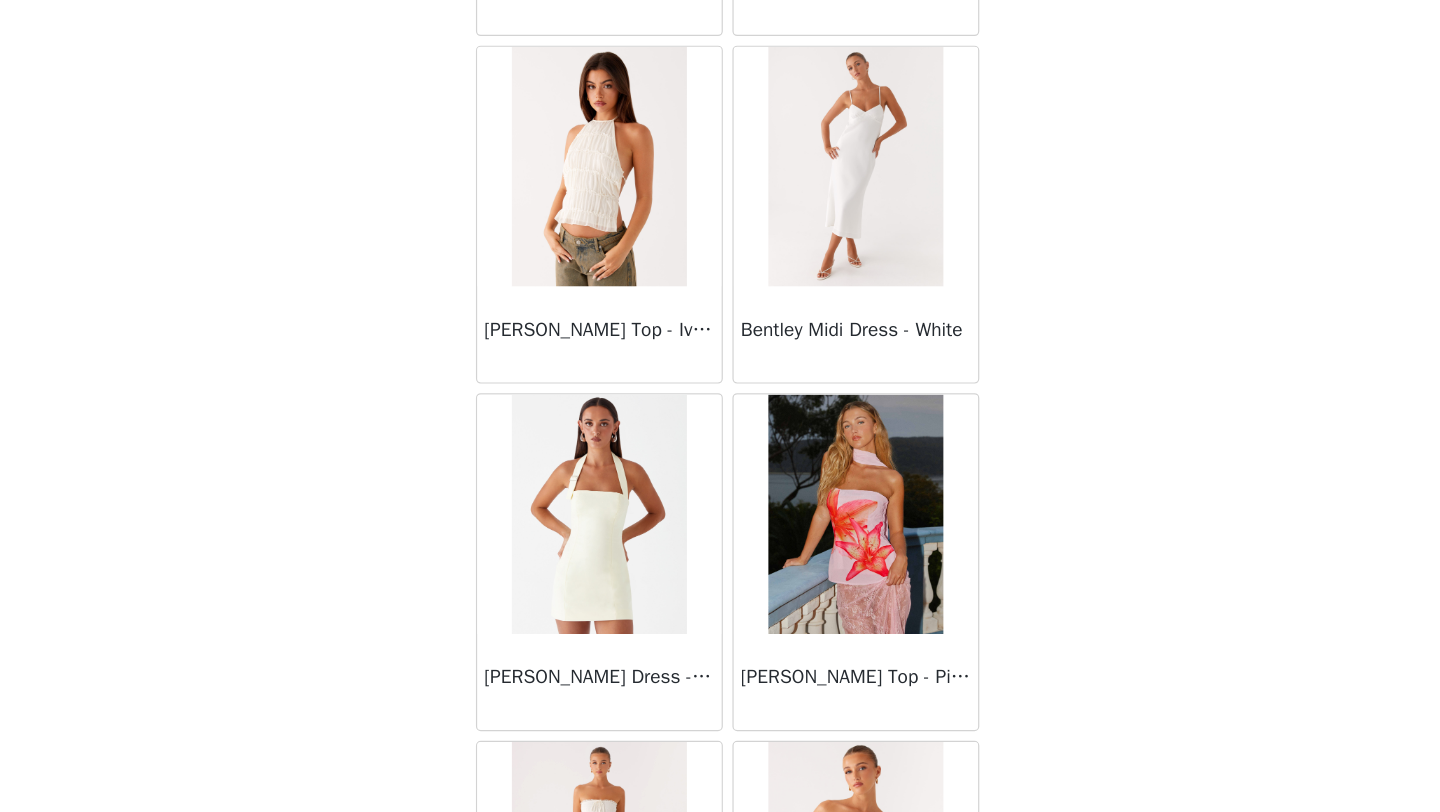 scroll, scrollTop: 8048, scrollLeft: 0, axis: vertical 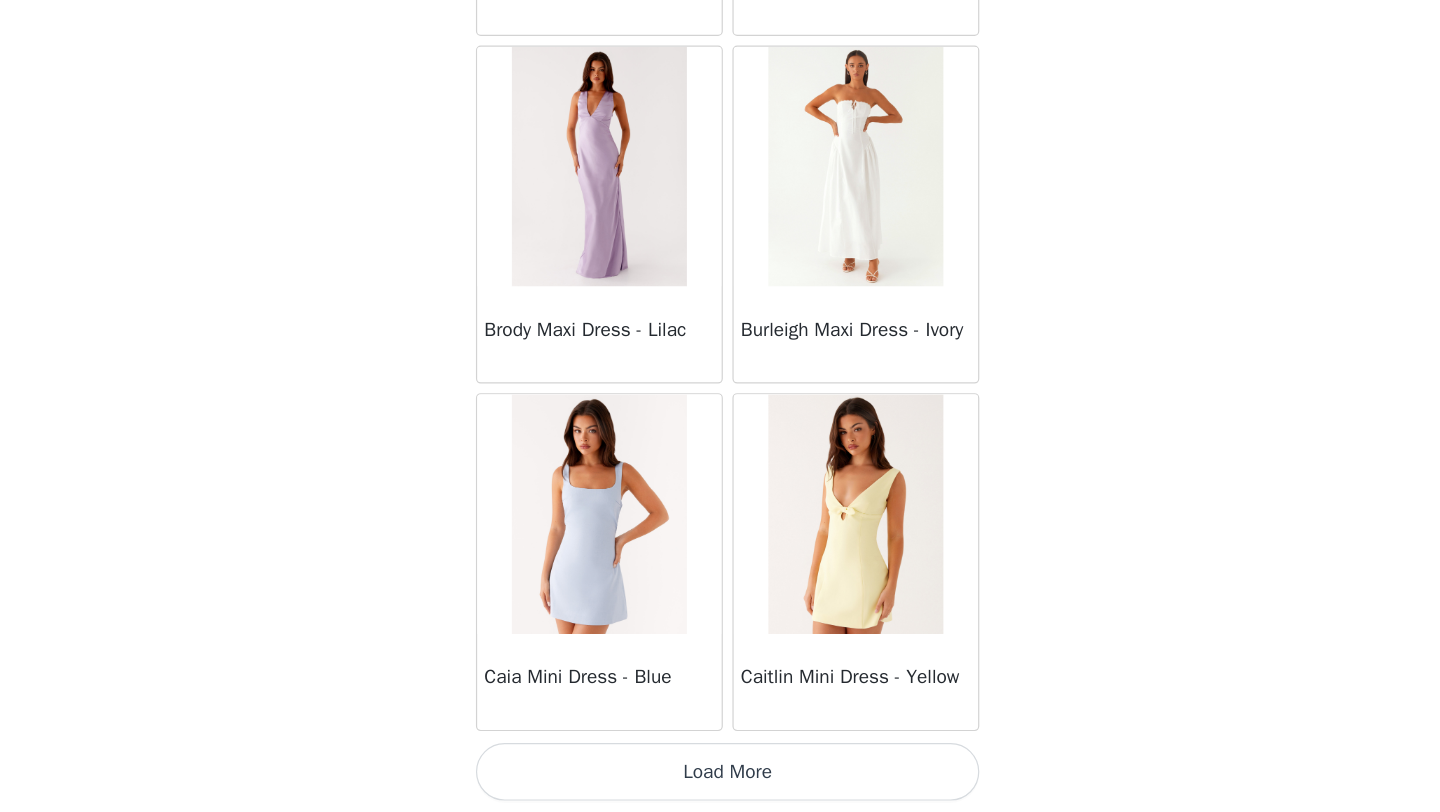 click on "Load More" at bounding box center (720, 778) 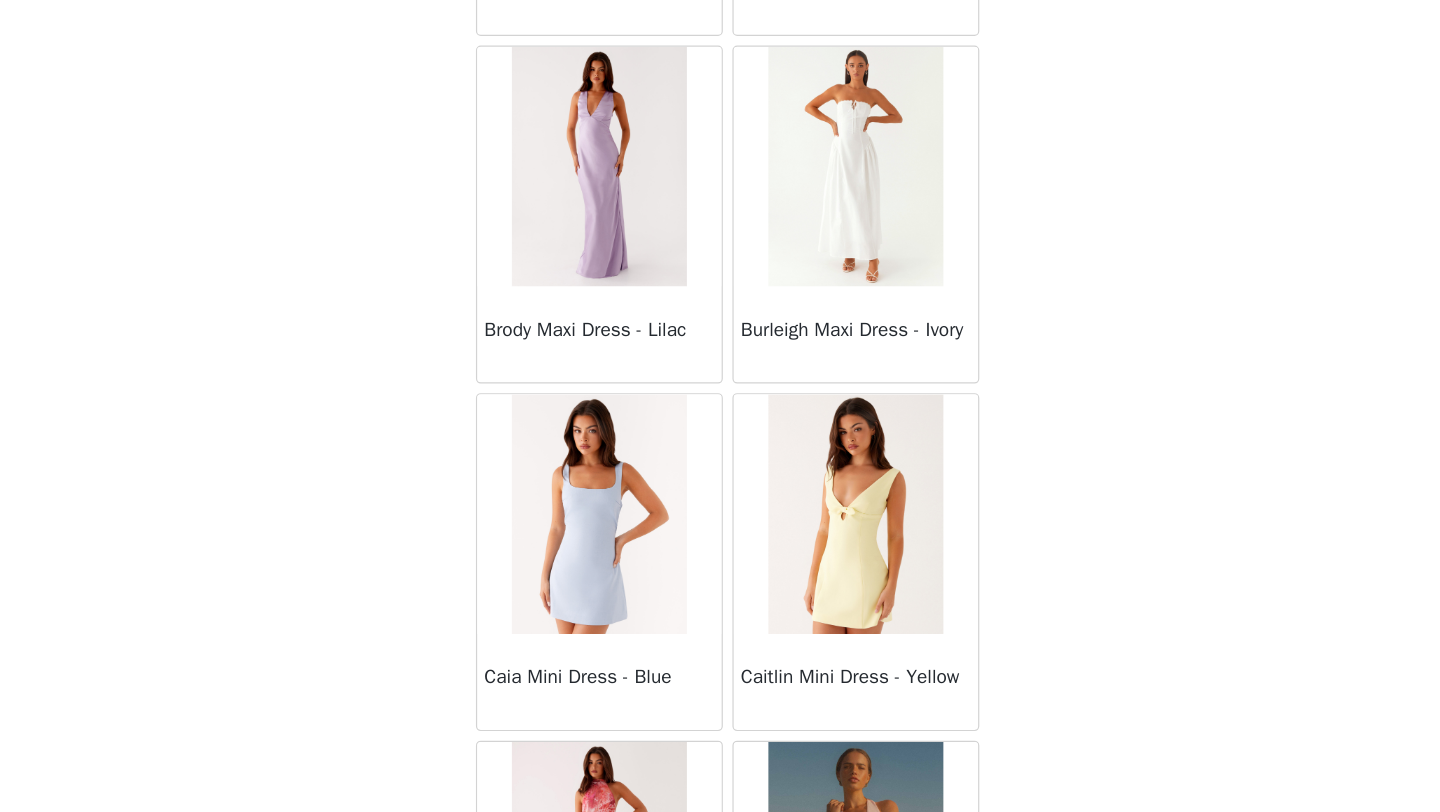 scroll, scrollTop: 10948, scrollLeft: 0, axis: vertical 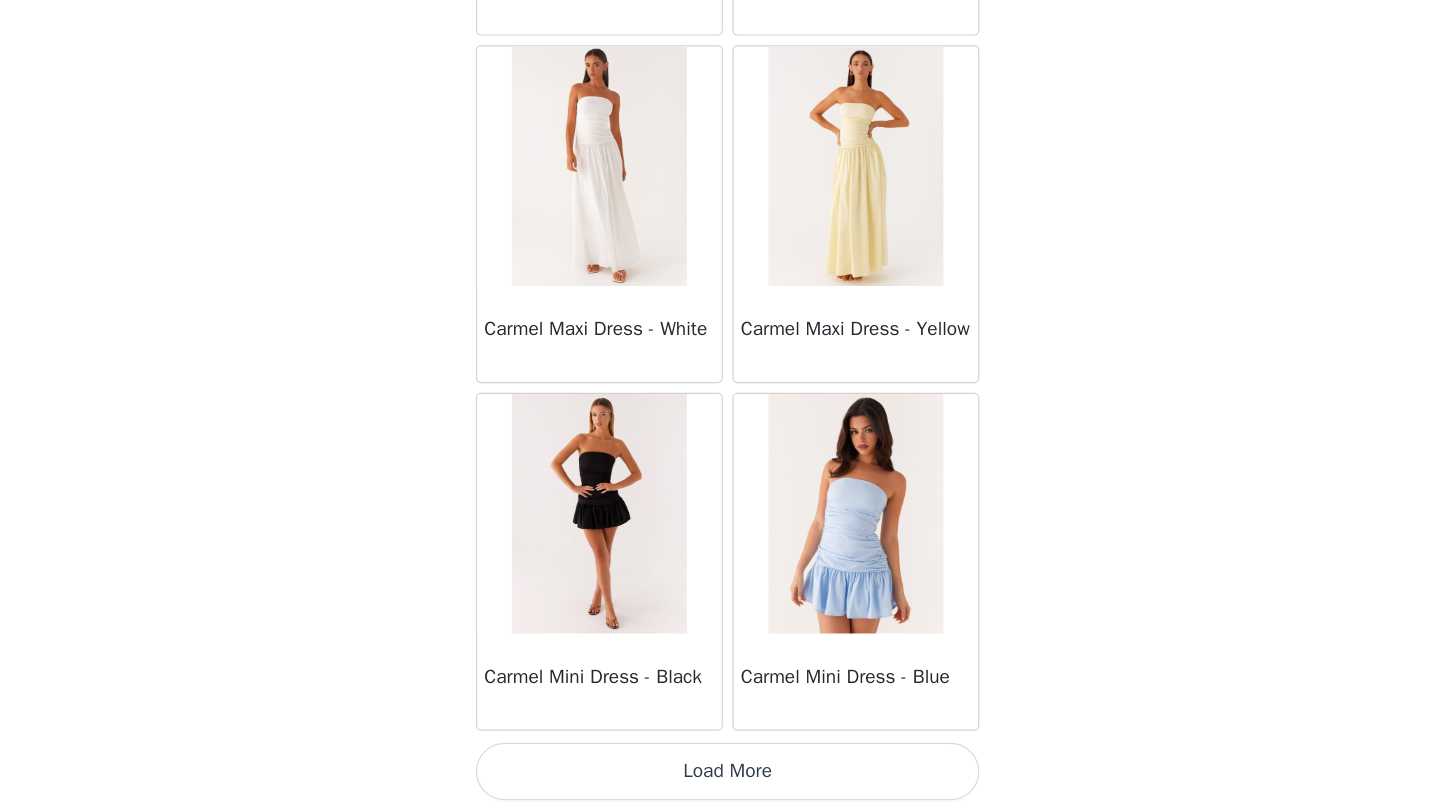 click on "Load More" at bounding box center [720, 778] 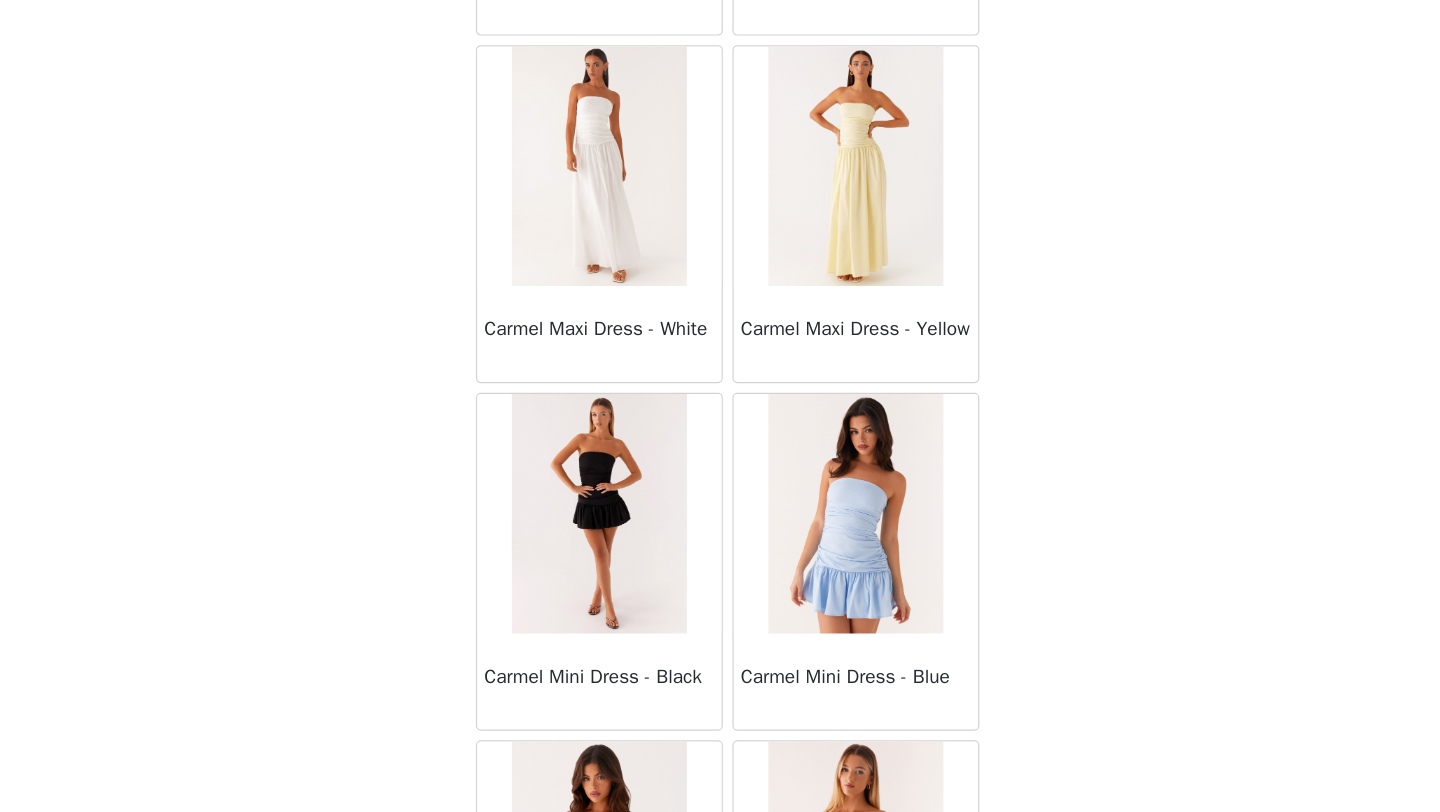 scroll, scrollTop: 13848, scrollLeft: 0, axis: vertical 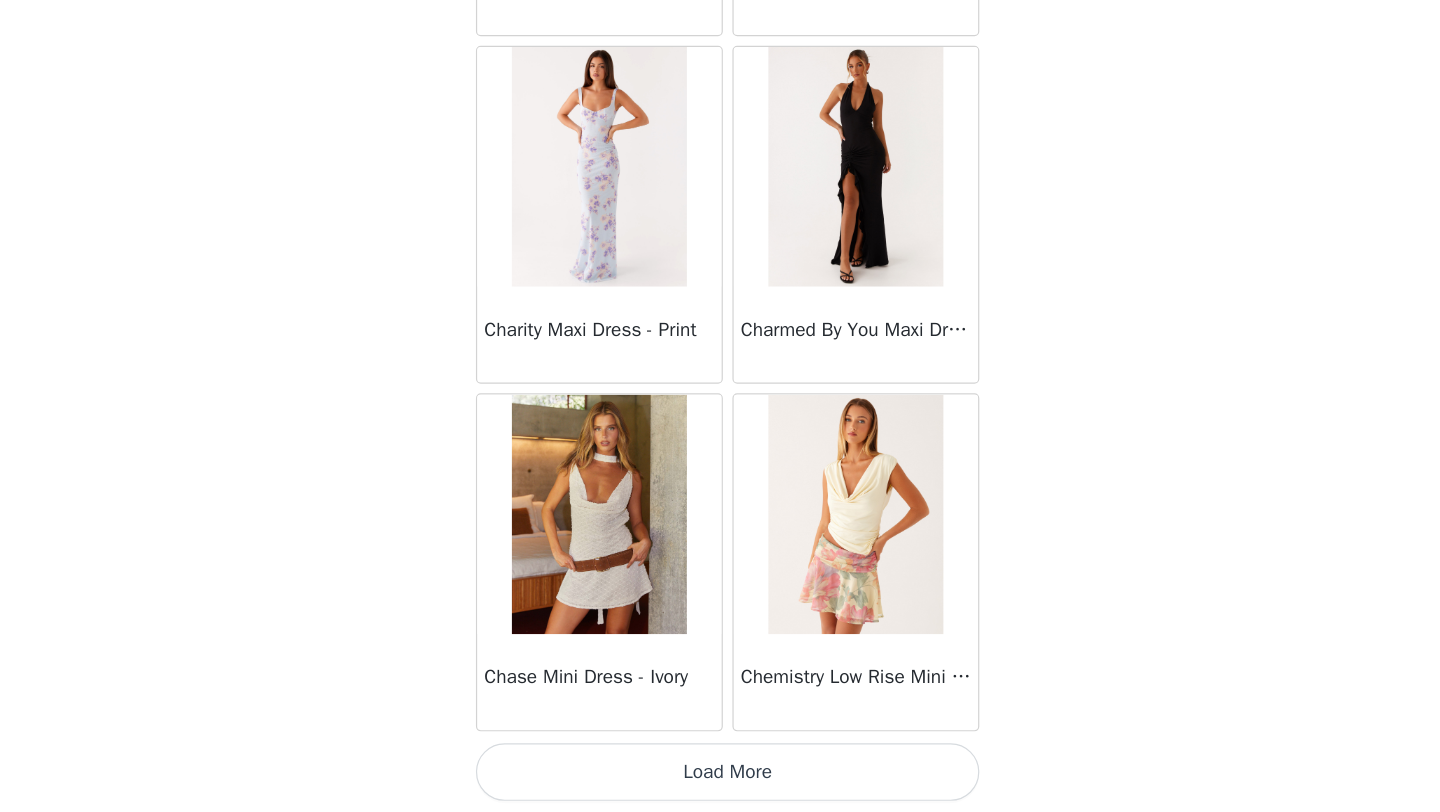 click on "Load More" at bounding box center (720, 778) 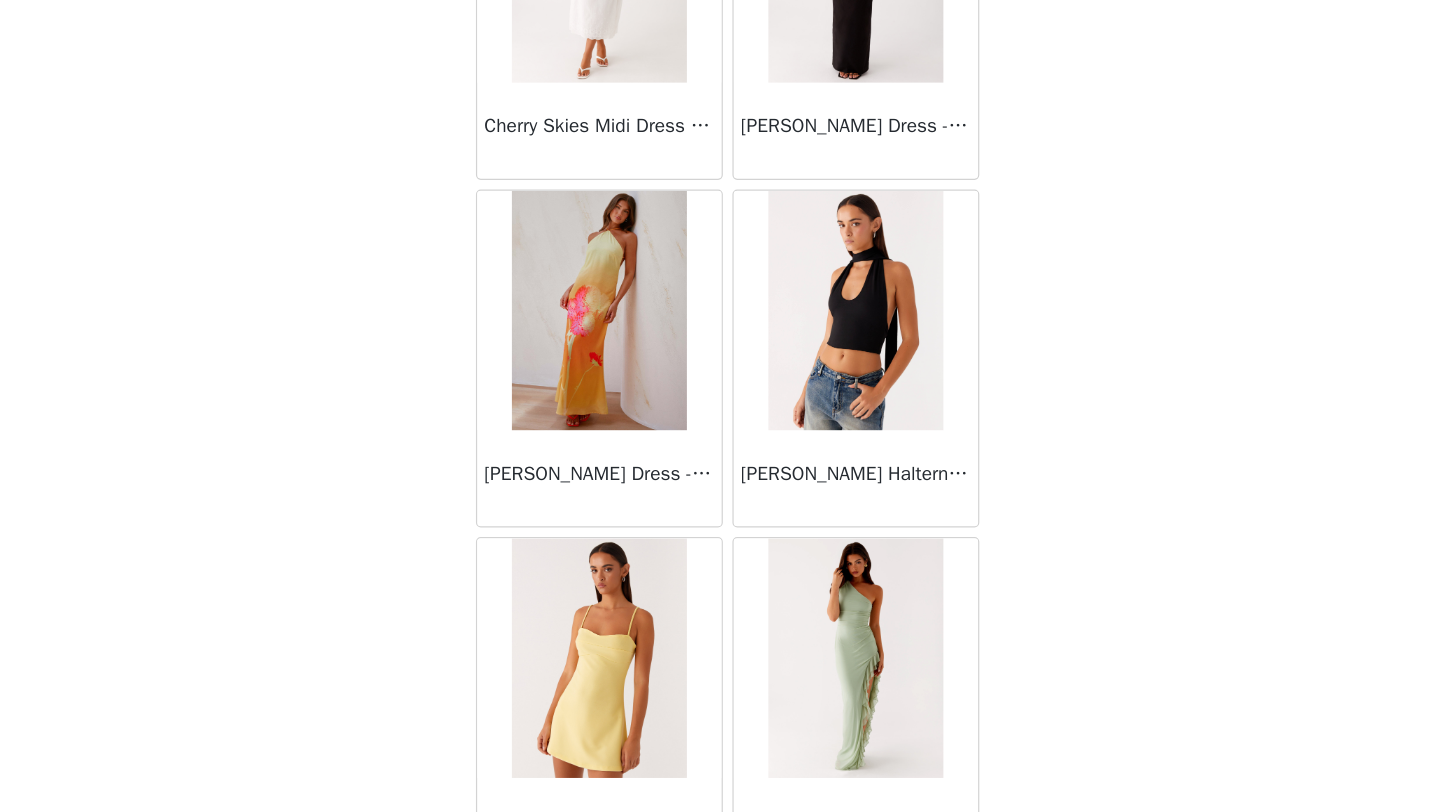 scroll, scrollTop: 16748, scrollLeft: 0, axis: vertical 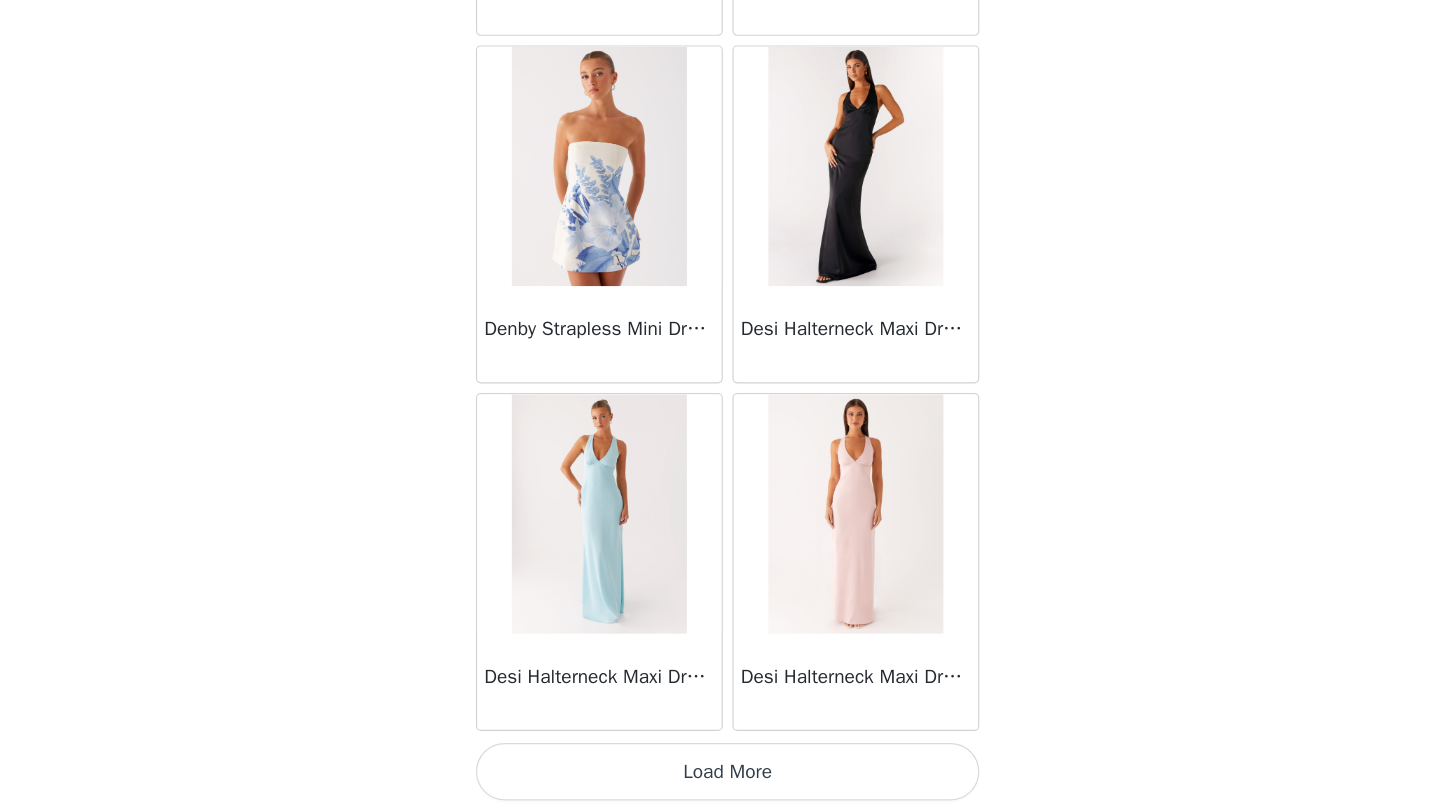 click on "Load More" at bounding box center [720, 778] 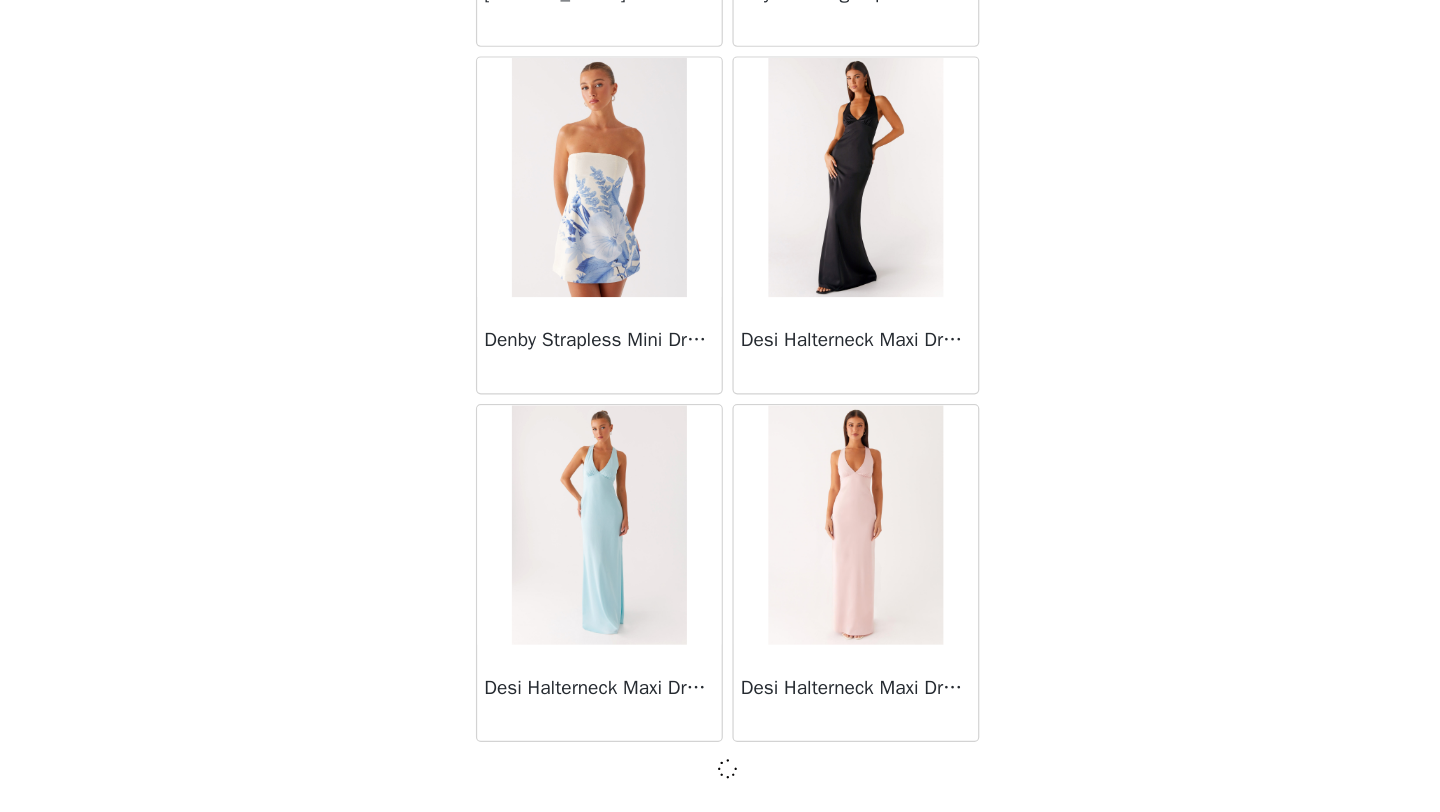 scroll, scrollTop: 16739, scrollLeft: 0, axis: vertical 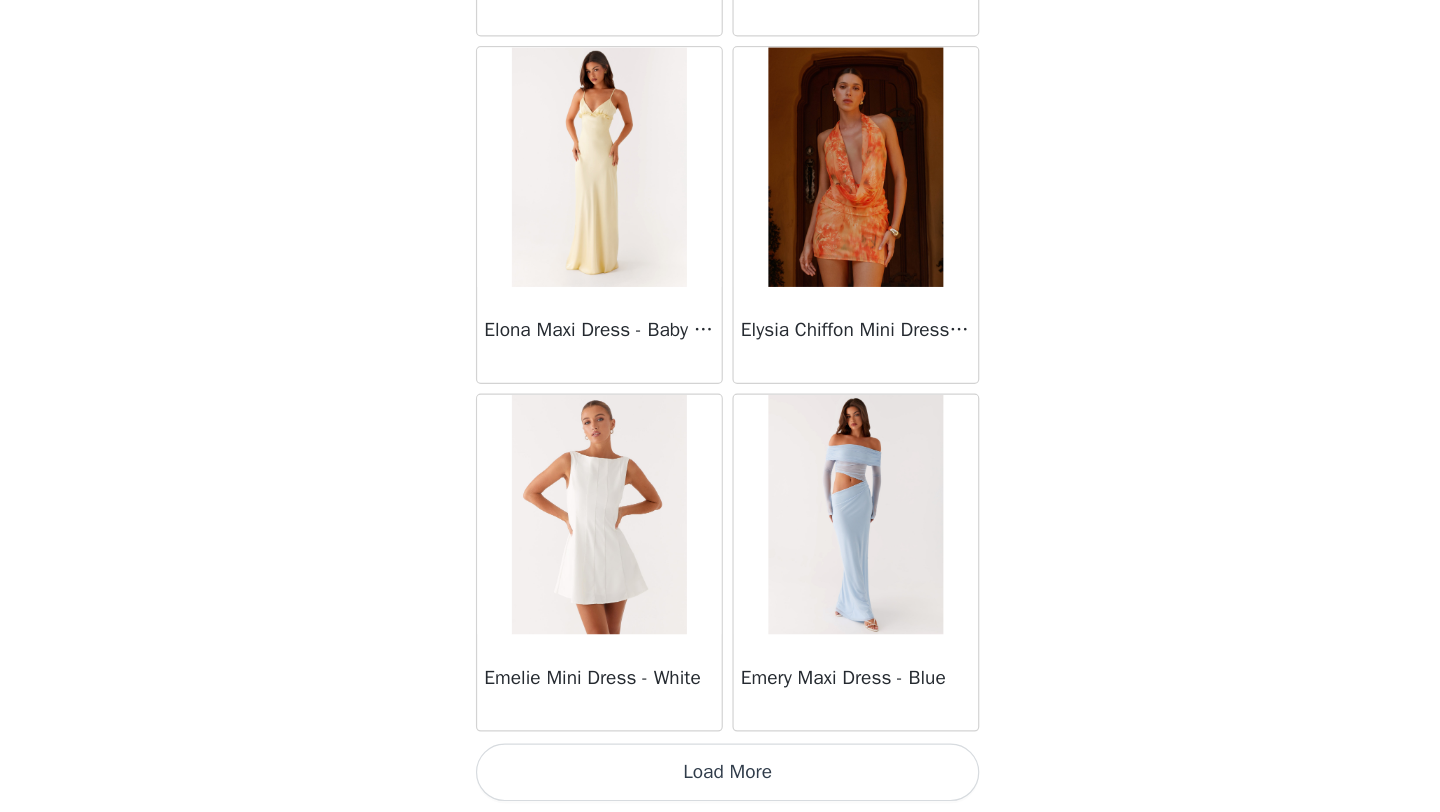 click on "Load More" at bounding box center (720, 778) 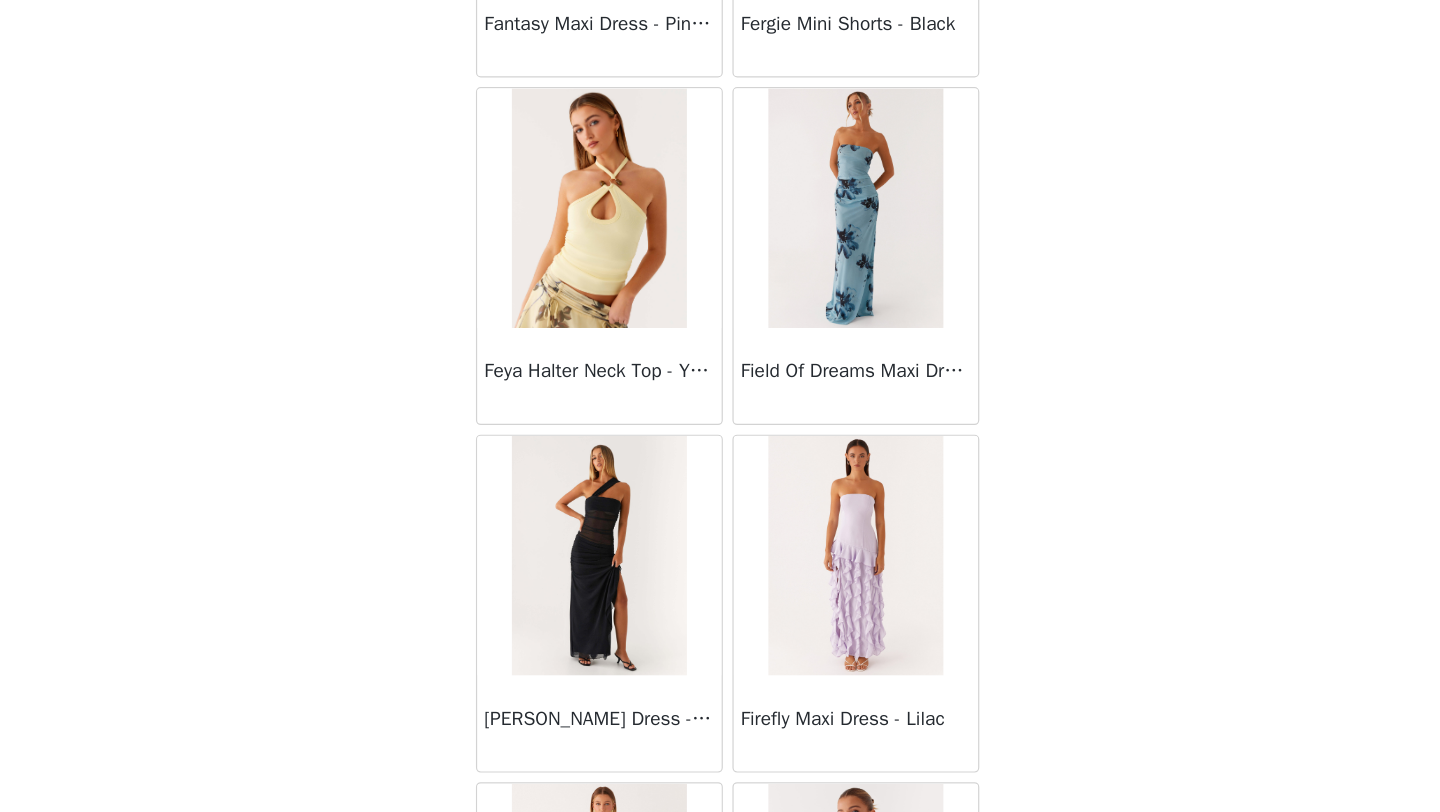 scroll, scrollTop: 22548, scrollLeft: 0, axis: vertical 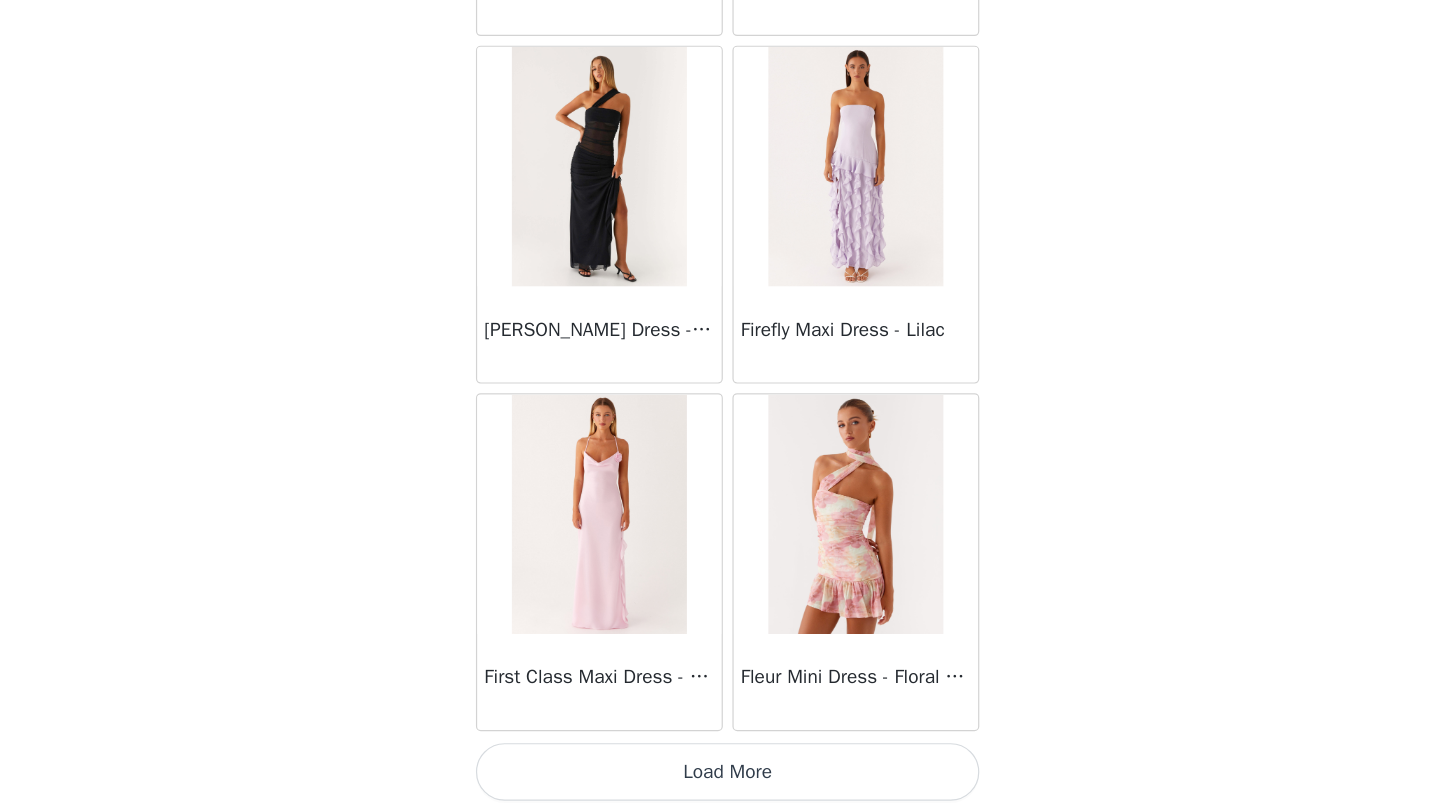 click on "Load More" at bounding box center (720, 778) 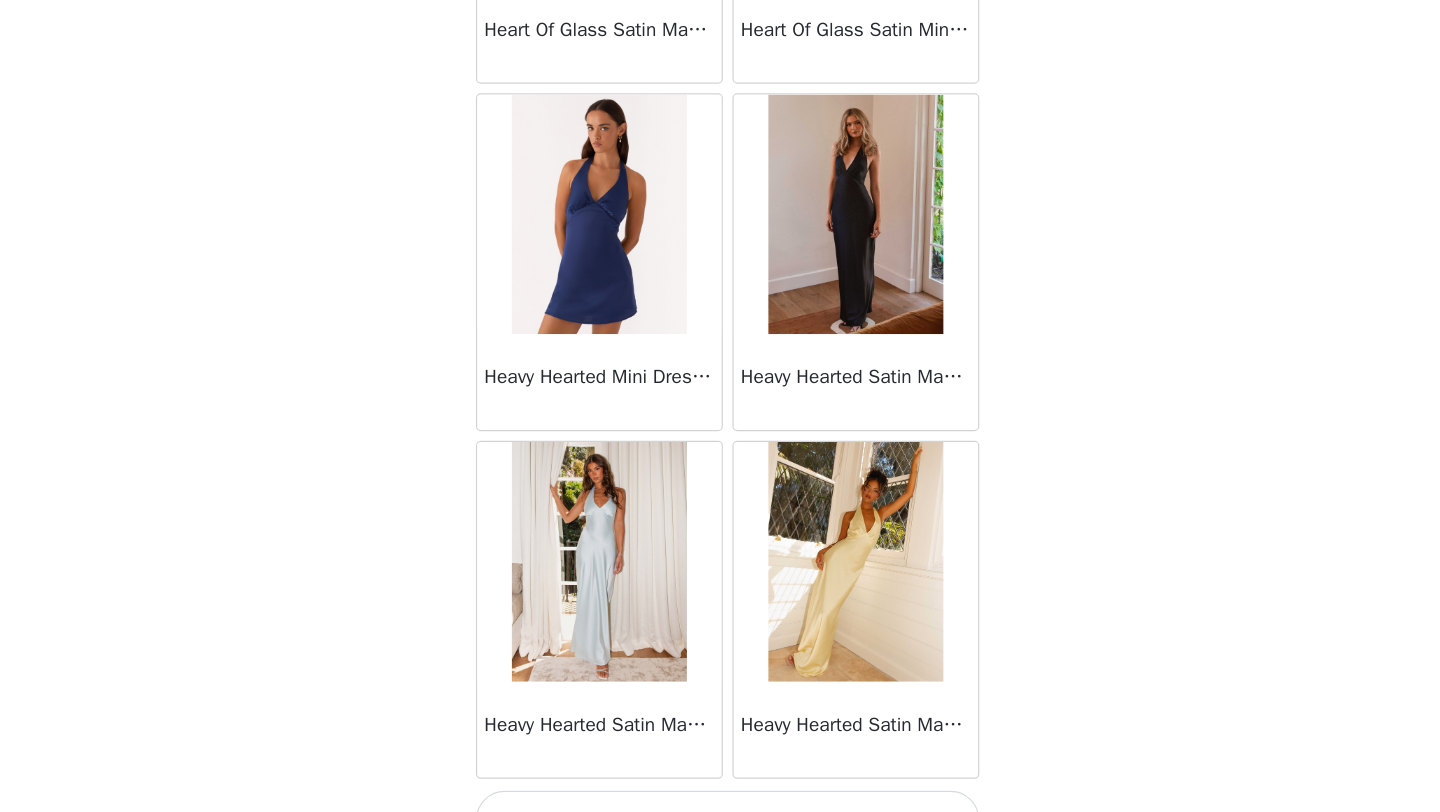 scroll, scrollTop: 25448, scrollLeft: 0, axis: vertical 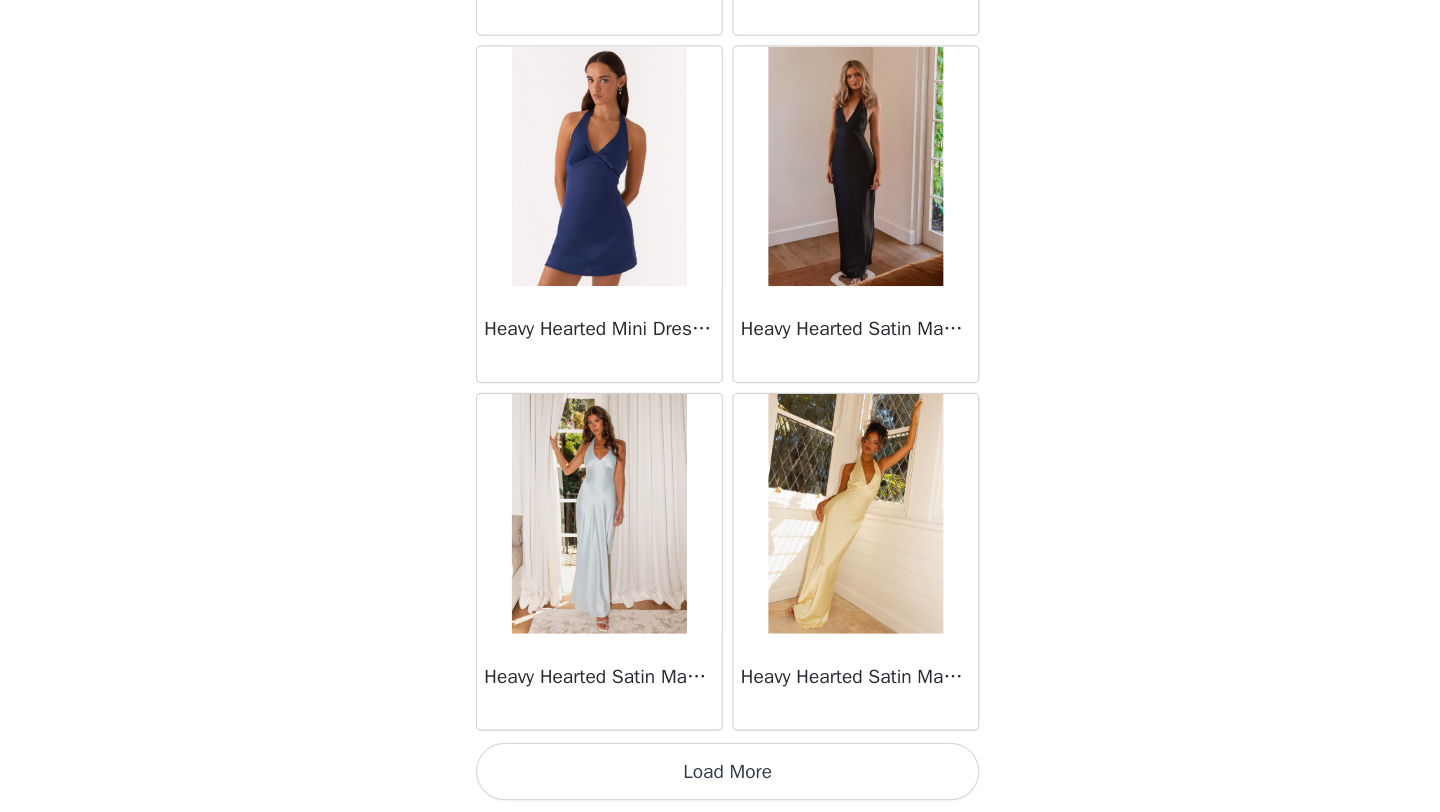 click on "Mariella Linen Maxi Skirt - Pink       Aamari Maxi Dress - Red       Abby Mini Dress - Floral Print       Adrina Ruffle Mini Dress - Pink Floral Print       Aiva Mini Dress - Yellow Floral       Alberta Maxi Dress - Mulberry       Alden Mini Dress - Floral Print       Aliah Knit Shorts - Yellow       [PERSON_NAME] Halter Maxi Dress - Yellow       [PERSON_NAME] Halter Mini Dress - Pastel Yellow       Alivia Mini Dress - Pink       [PERSON_NAME] Maxi Dress - Chocolate       [PERSON_NAME] Maxi Dress - Maroon       Anastasia Maxi Dress - Blue       Anastasia Maxi Dress - Ivory       Anastasia Maxi Dress - Pink       Anastasia Maxi Dress - [PERSON_NAME] Maxi Dress - Yellow       Anastasia Mini Dress - Blue       Anetta Maxi Dress - Pale Blue       Anetta Maxi Dress - Yellow       [PERSON_NAME] Maxi Dress - Yellow       [PERSON_NAME] [PERSON_NAME] Maxi Dress - Blue       [PERSON_NAME] One Button Cardigan - Black       Another Life Halter Top - Pale Blue       Arli Strapless Maxi Dress - Ivory       Artemis Corset Mini Dress - Vintage Pink Floral" at bounding box center (720, -12270) 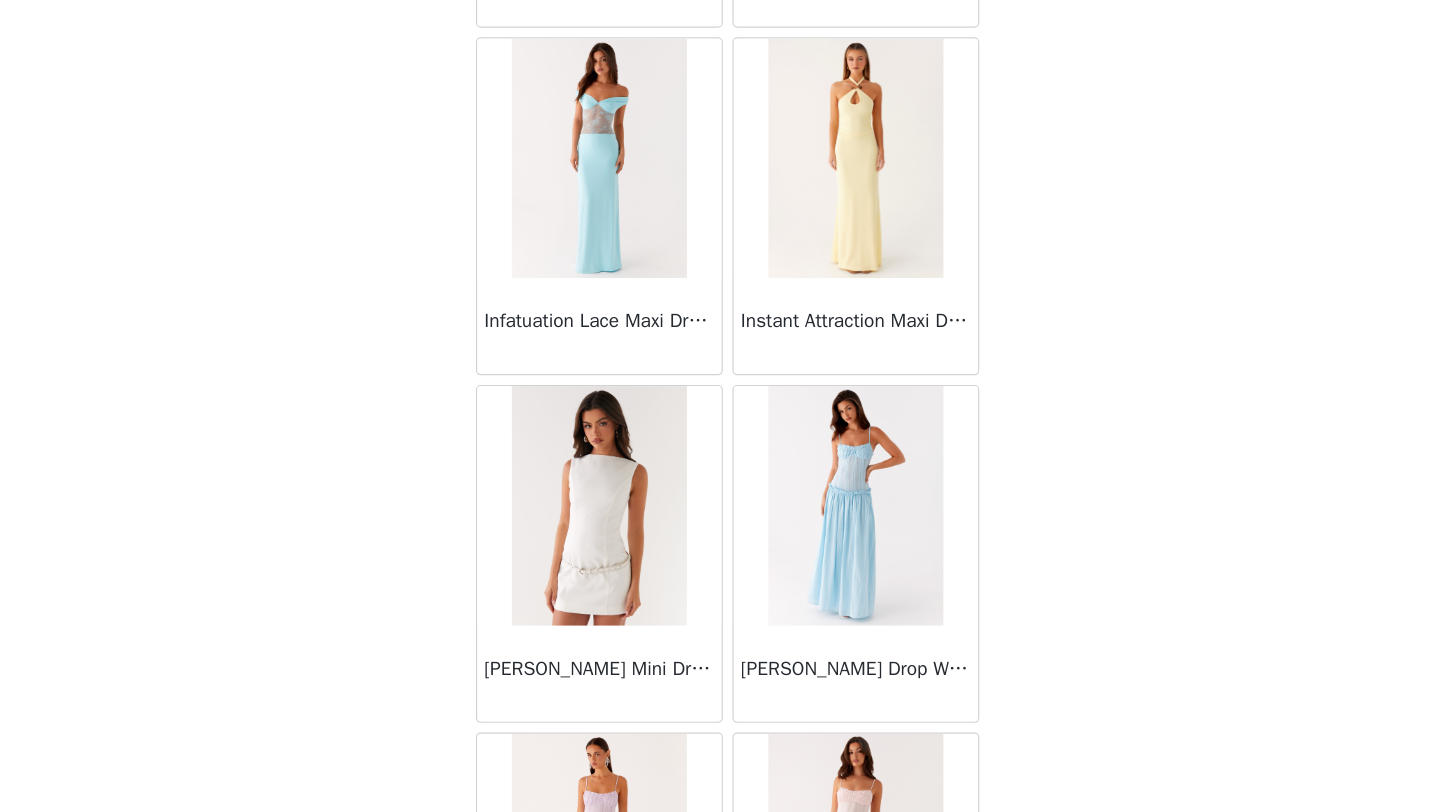 scroll, scrollTop: 28348, scrollLeft: 0, axis: vertical 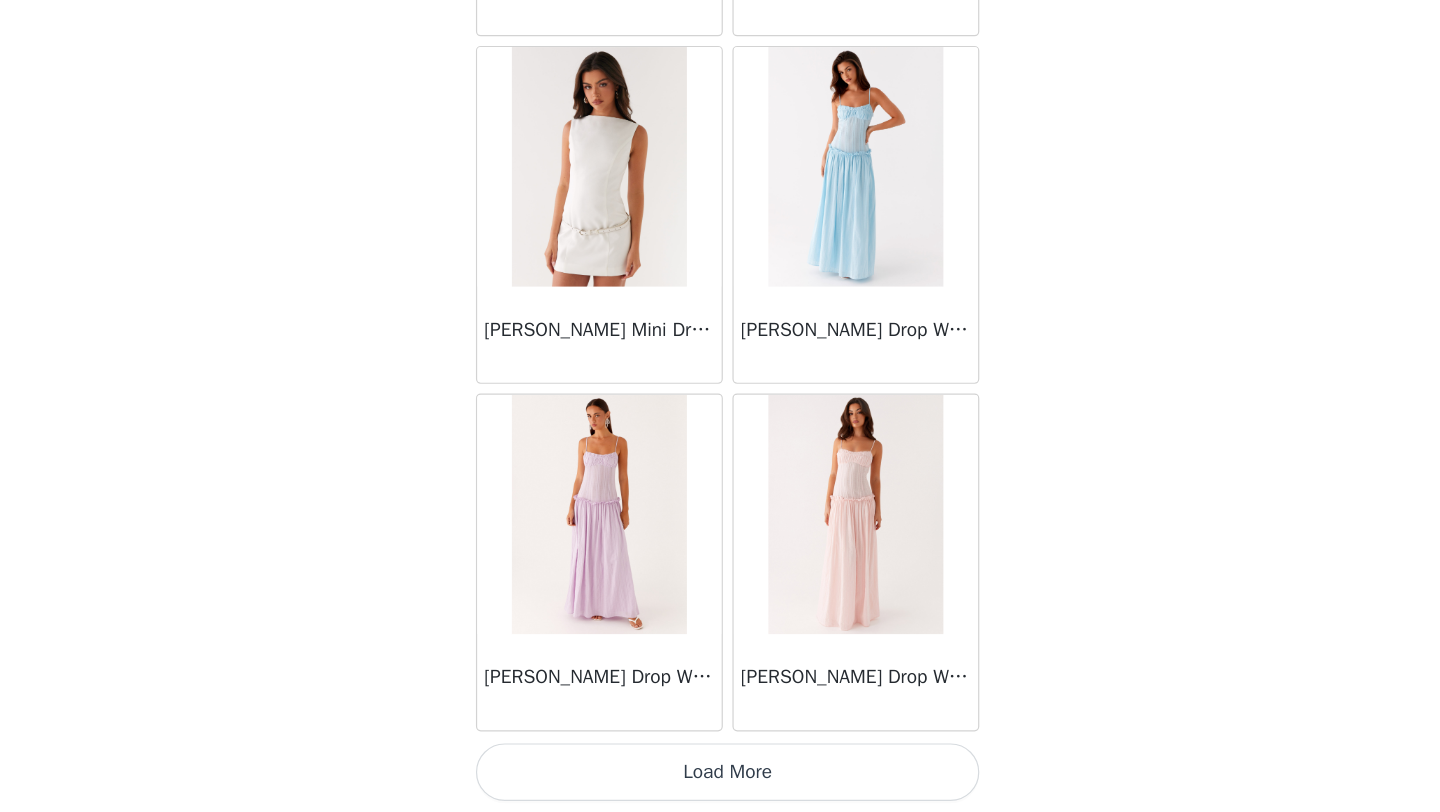 click on "Load More" at bounding box center [720, 778] 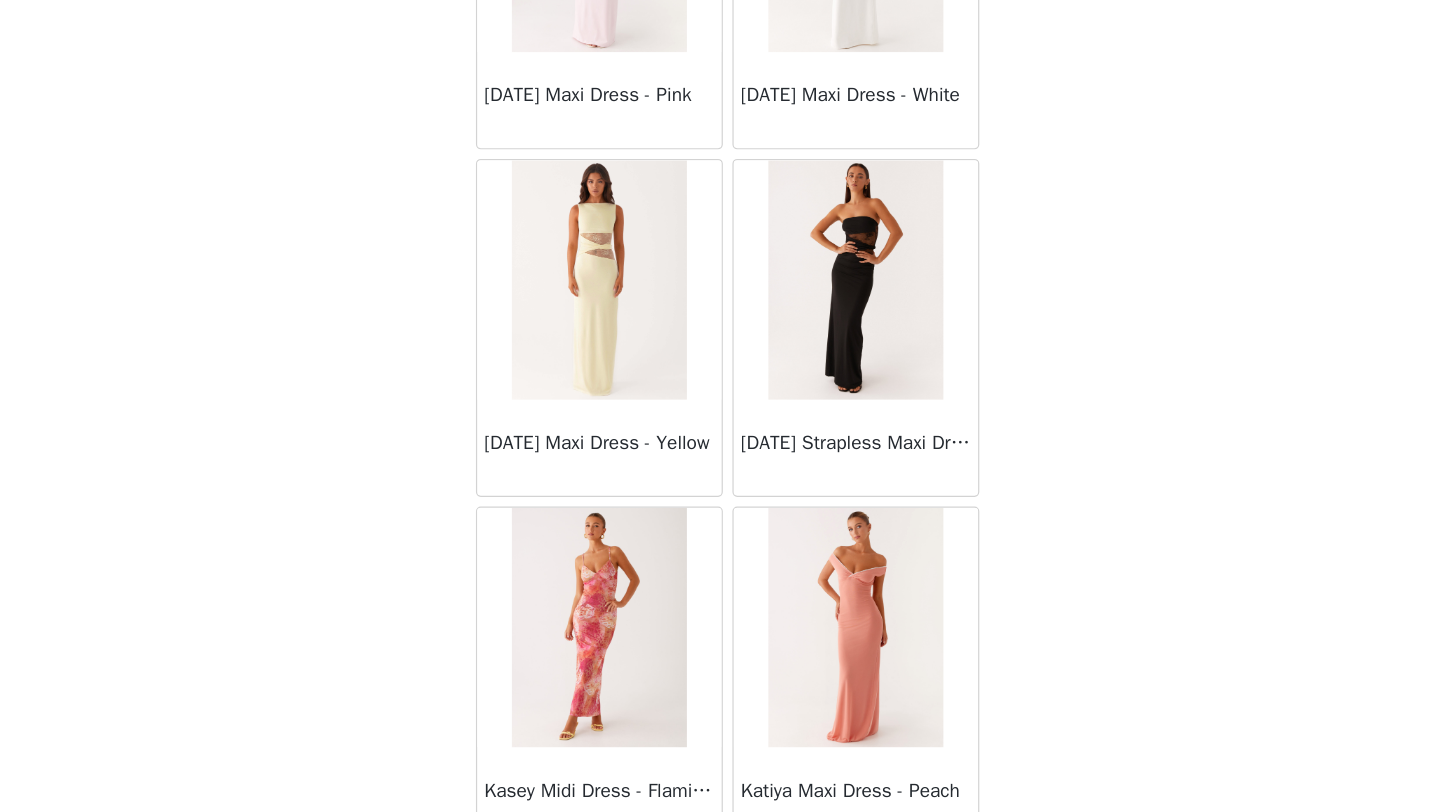 scroll, scrollTop: 31248, scrollLeft: 0, axis: vertical 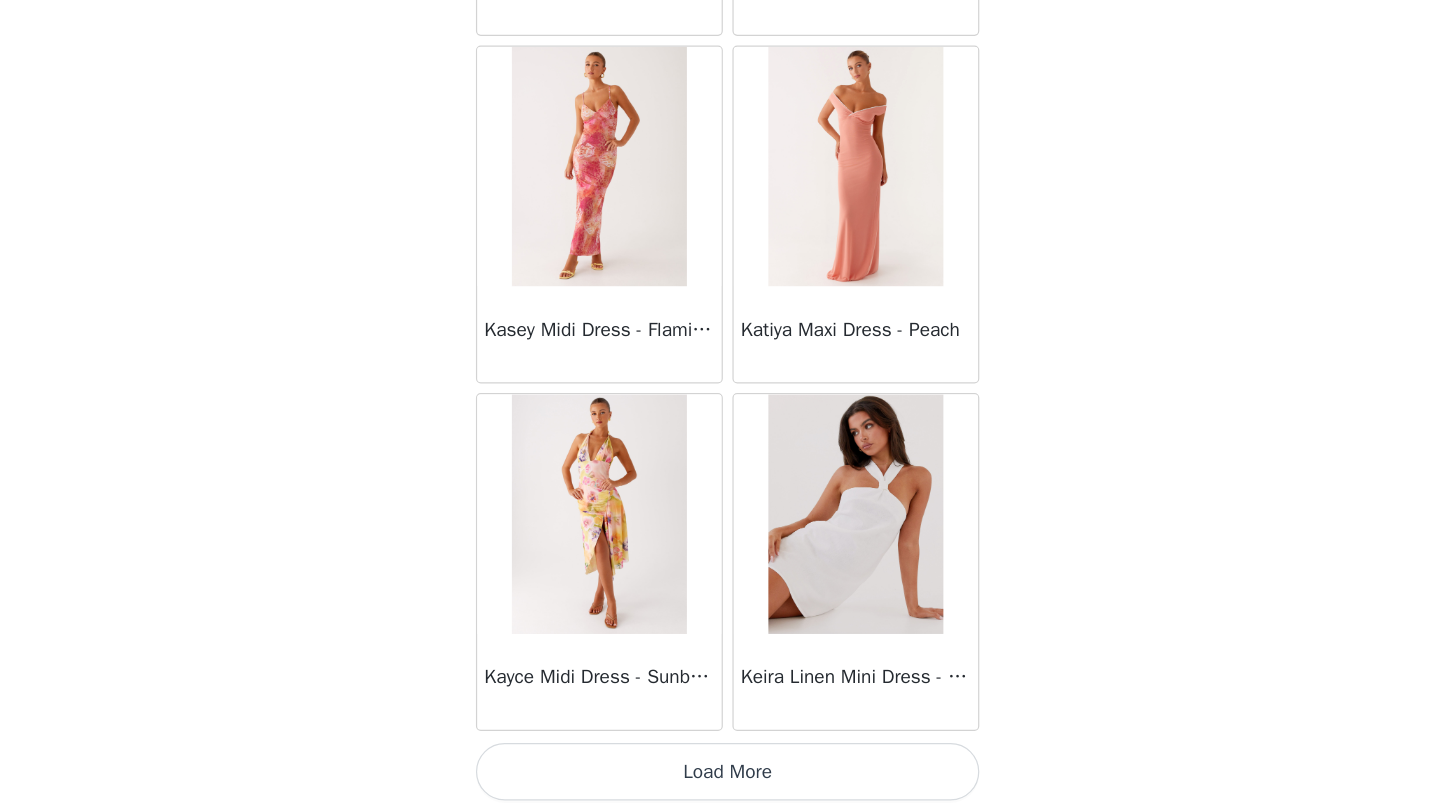 click on "Load More" at bounding box center [720, 778] 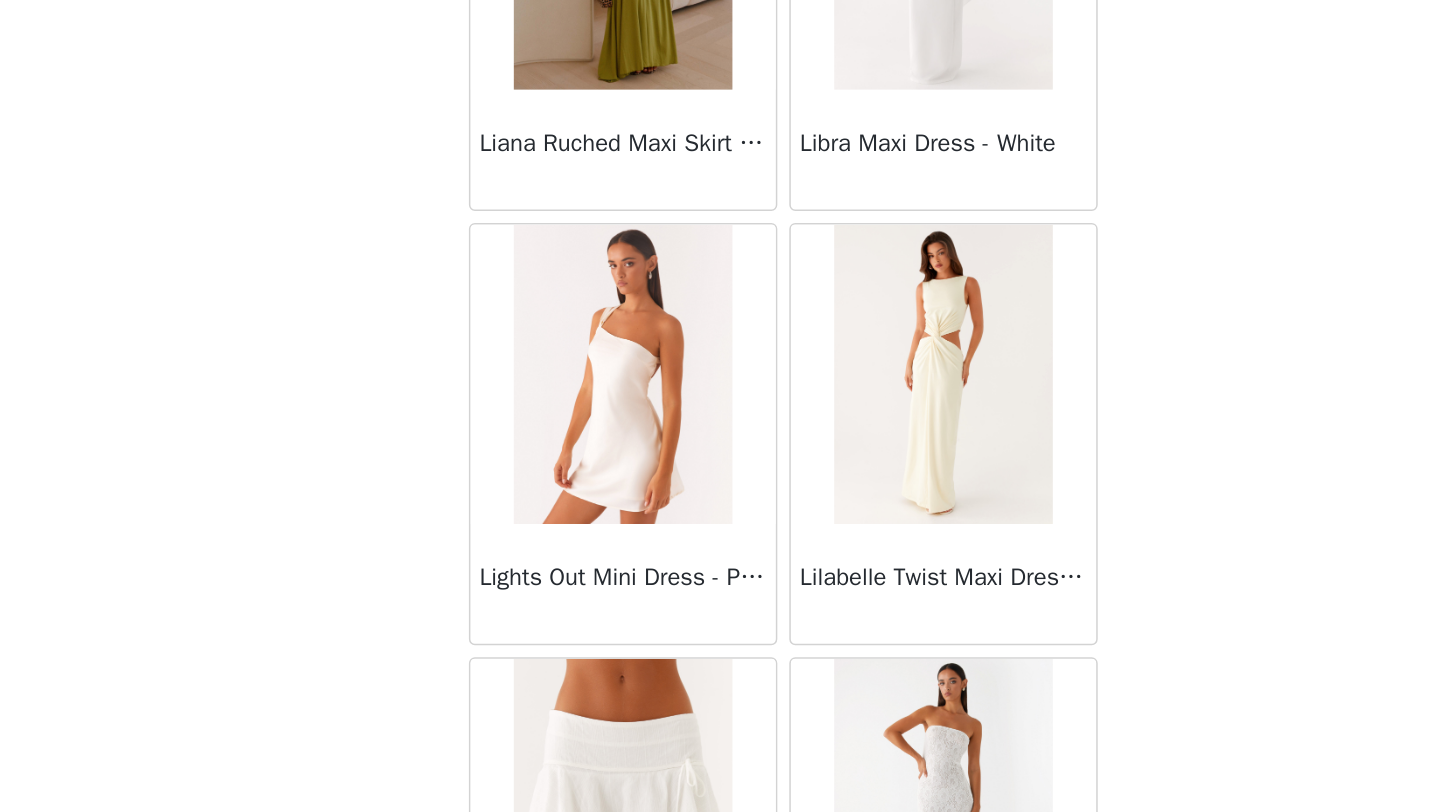scroll, scrollTop: 34148, scrollLeft: 0, axis: vertical 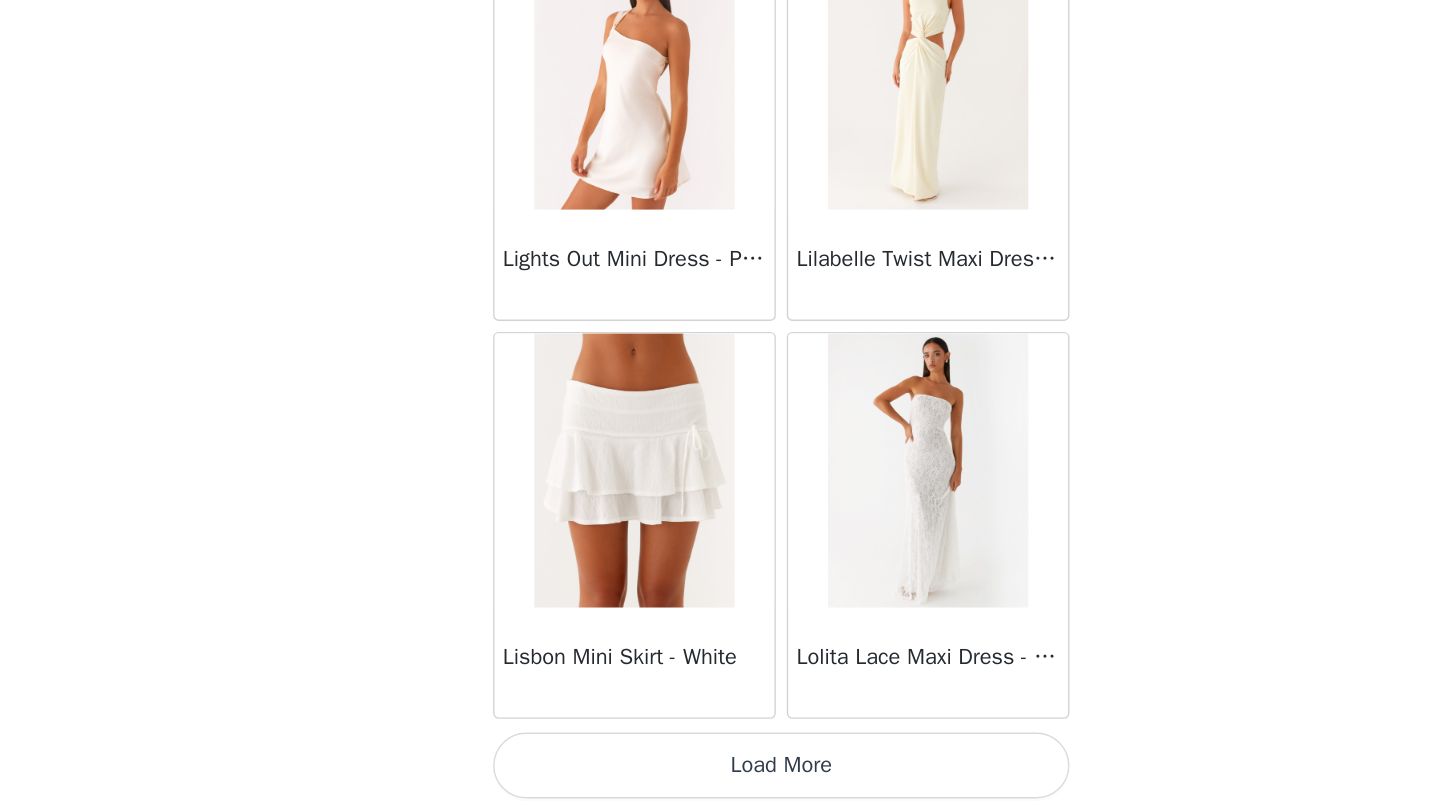 click on "Load More" at bounding box center [720, 778] 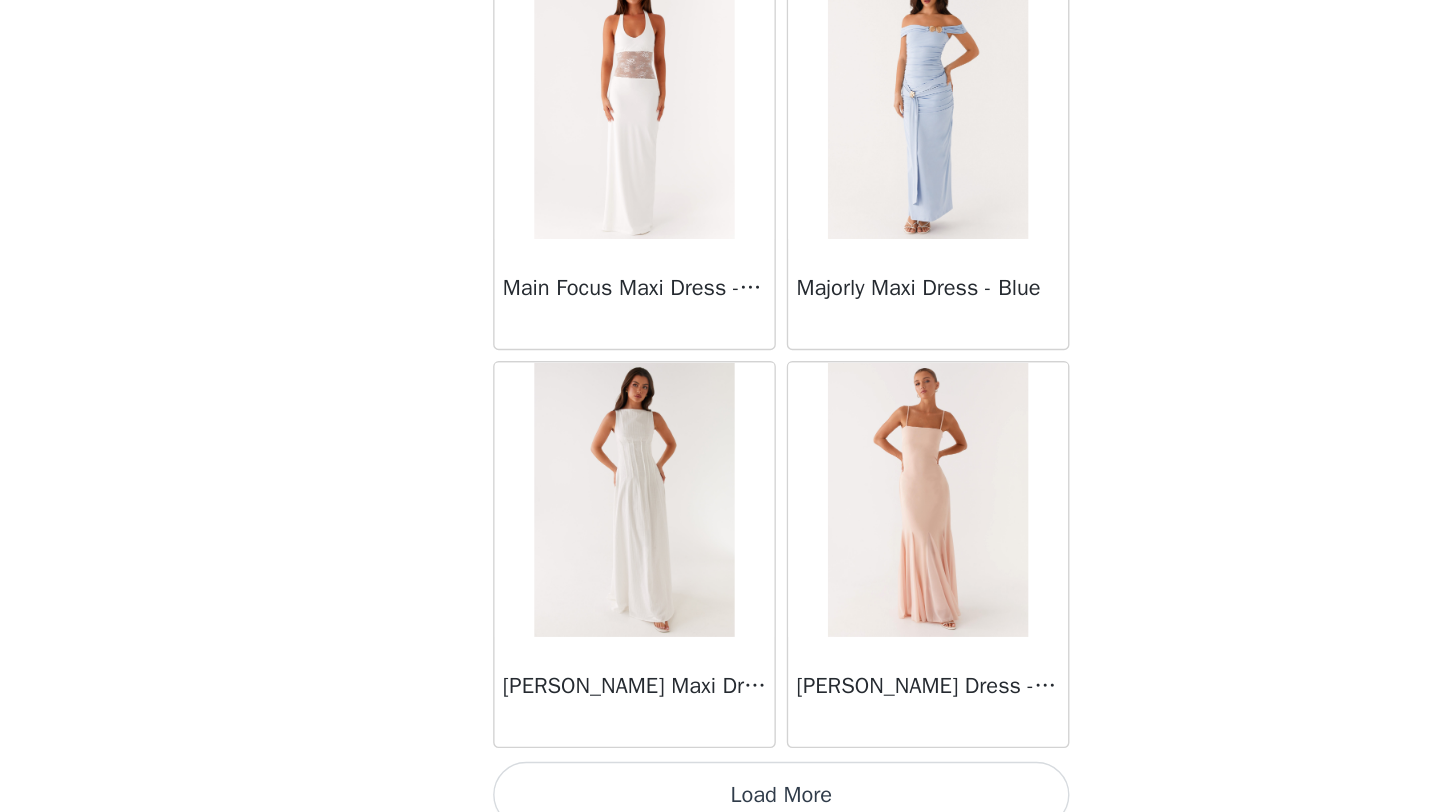 scroll, scrollTop: 37048, scrollLeft: 0, axis: vertical 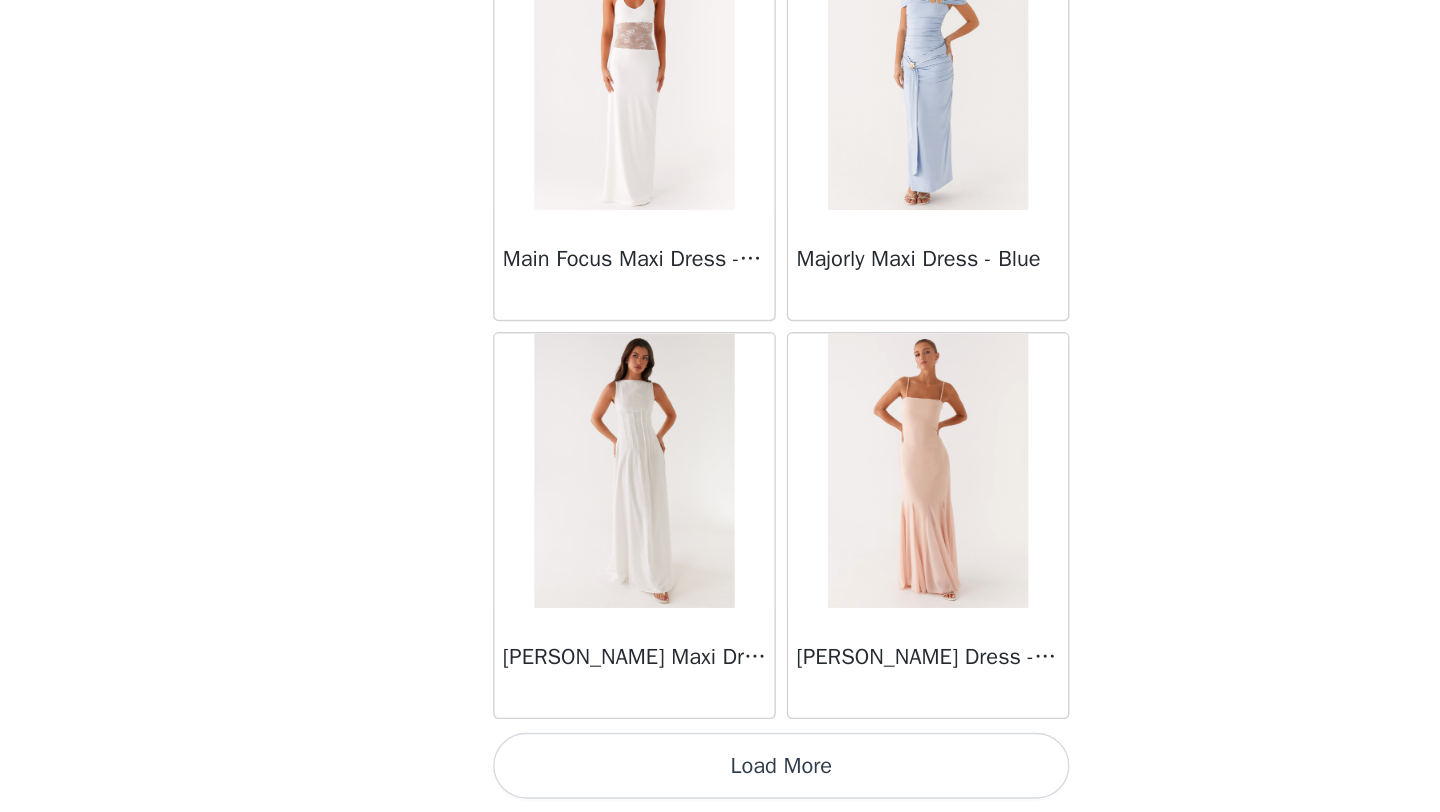 click on "Load More" at bounding box center (720, 778) 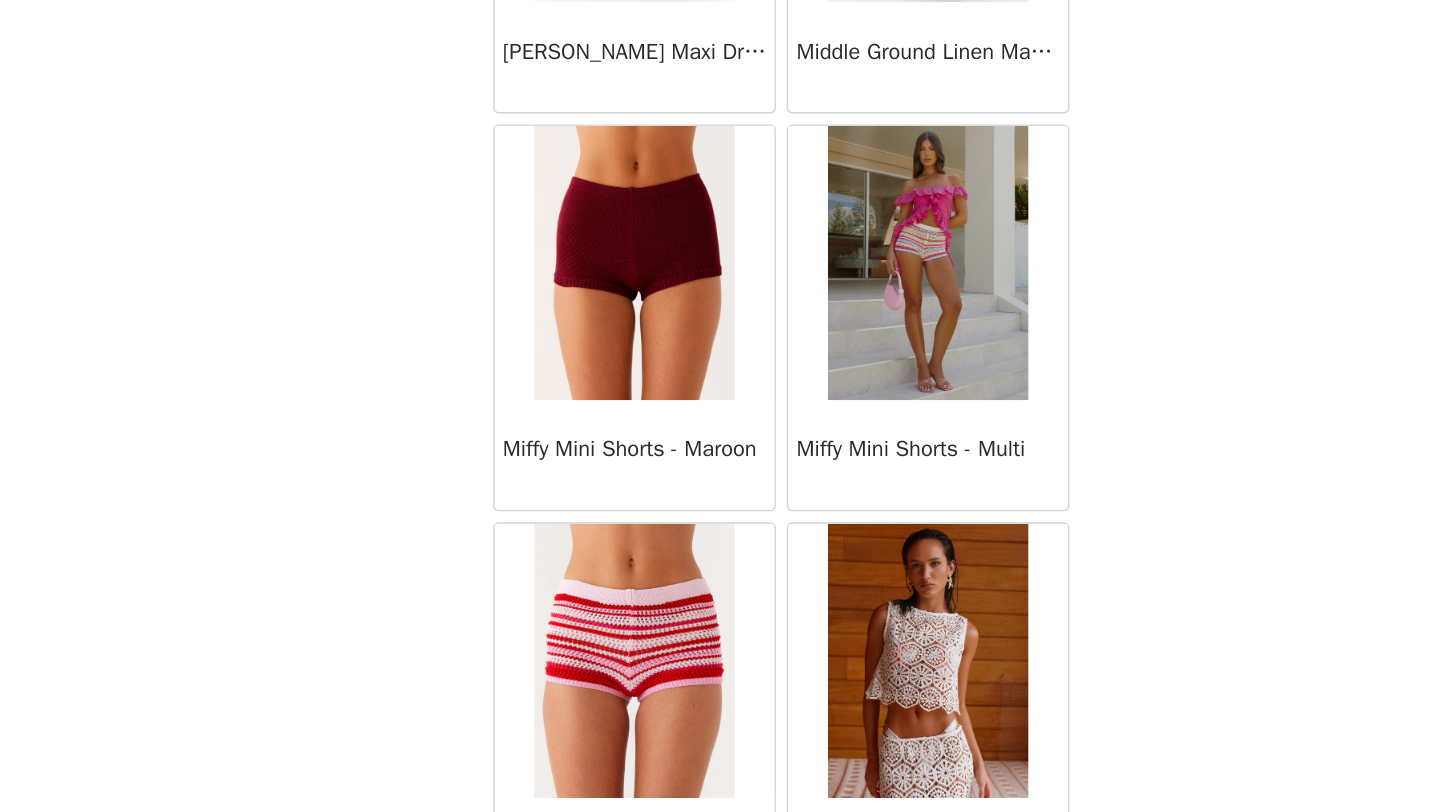 scroll, scrollTop: 39910, scrollLeft: 0, axis: vertical 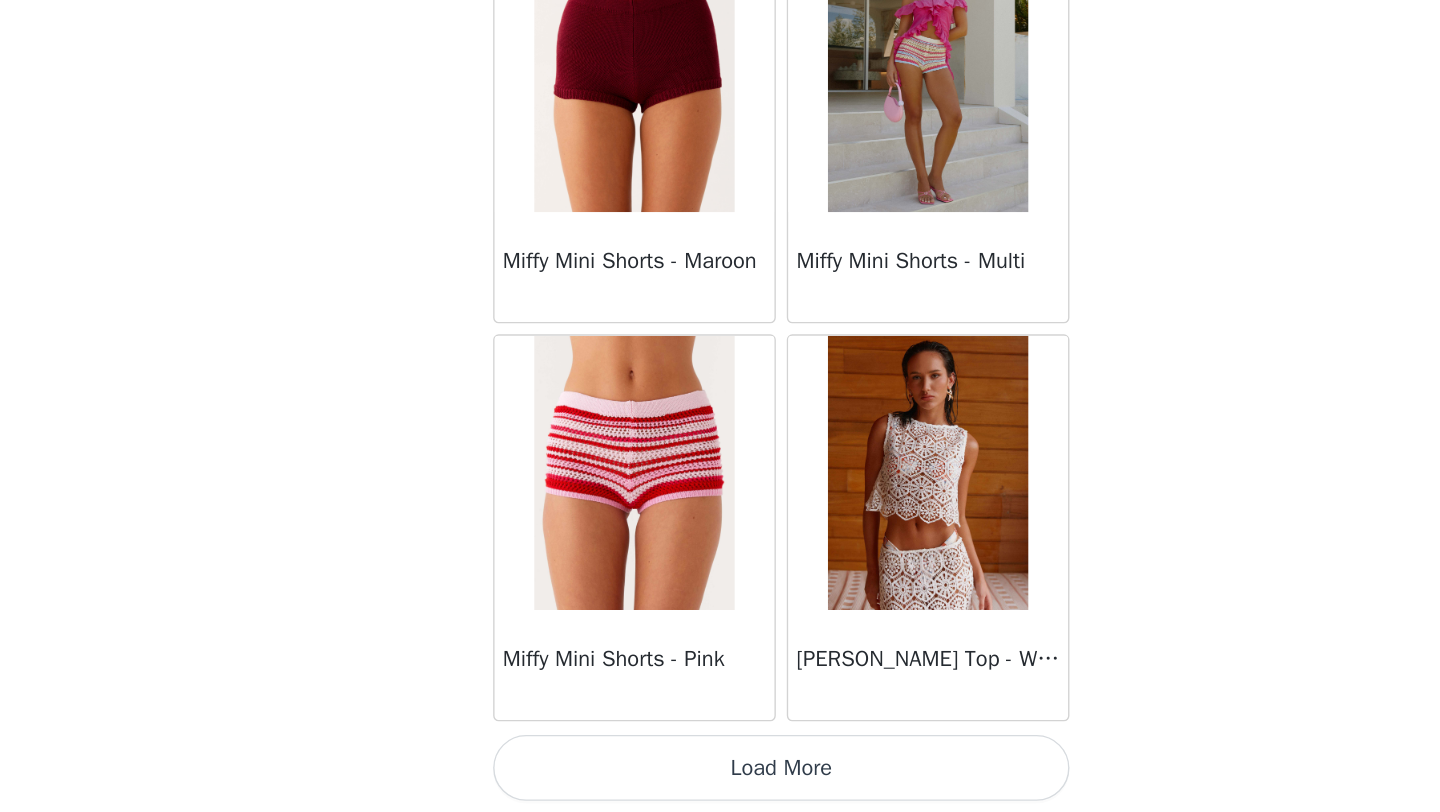 click on "Load More" at bounding box center (720, 780) 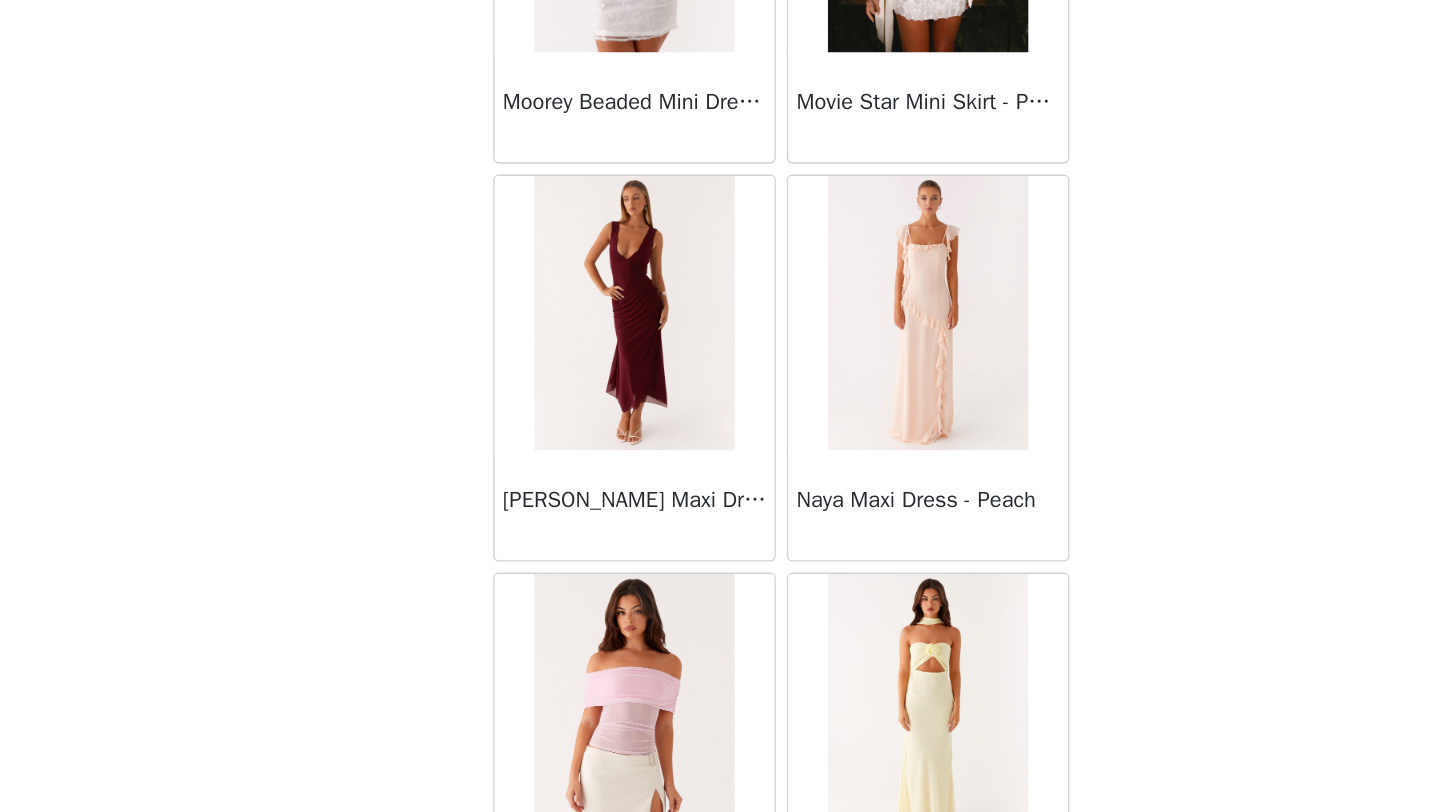 scroll, scrollTop: 42848, scrollLeft: 0, axis: vertical 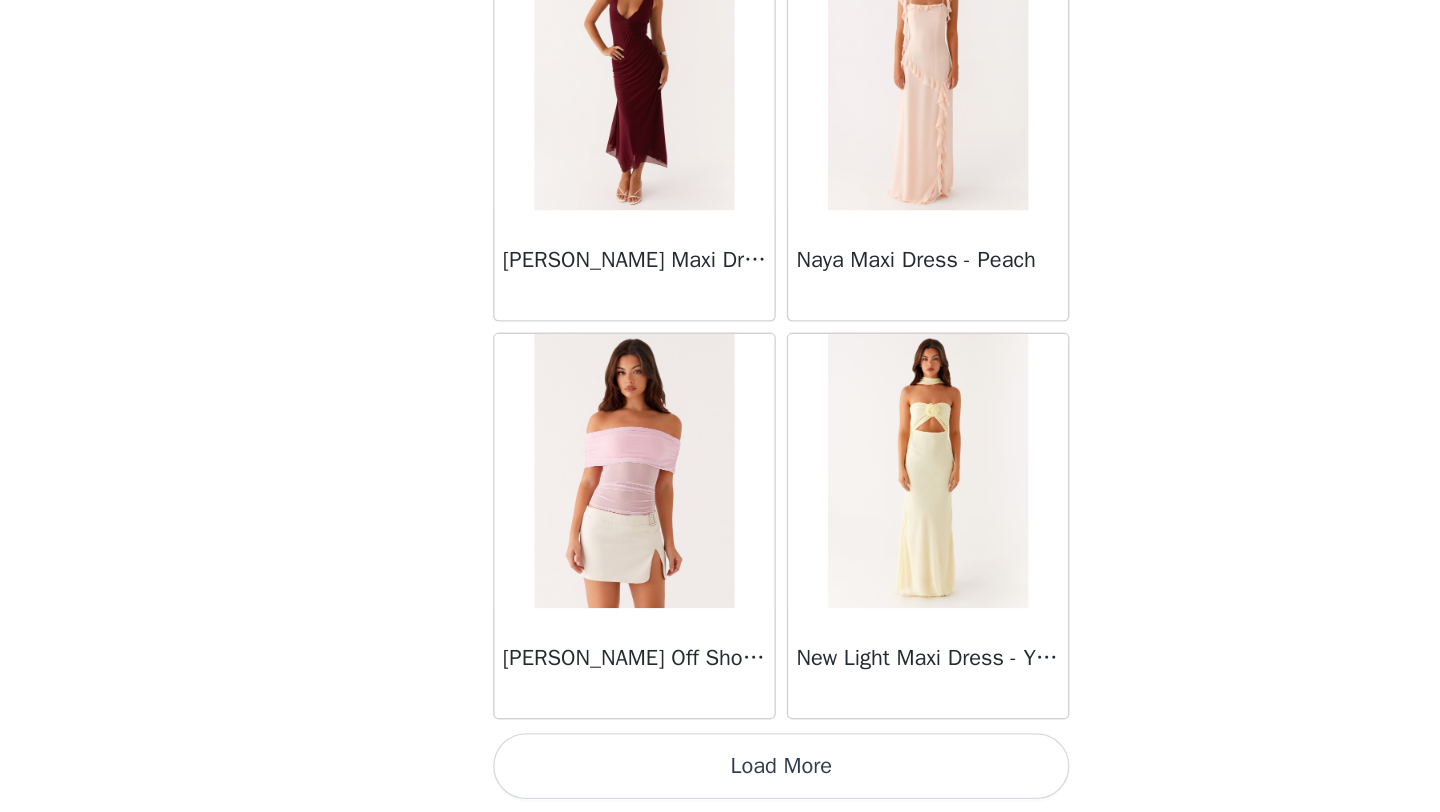 click on "Load More" at bounding box center [720, 778] 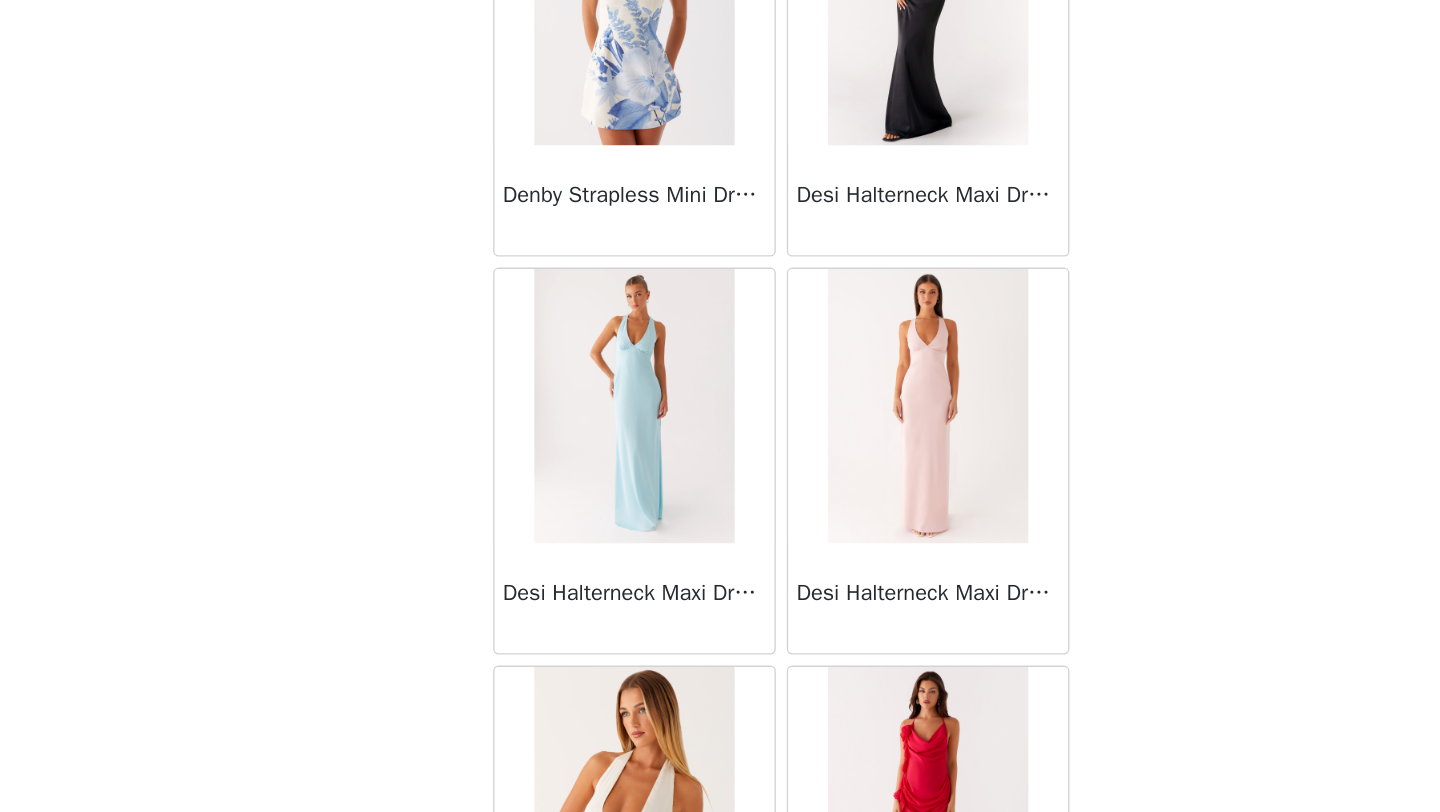 scroll, scrollTop: 16714, scrollLeft: 0, axis: vertical 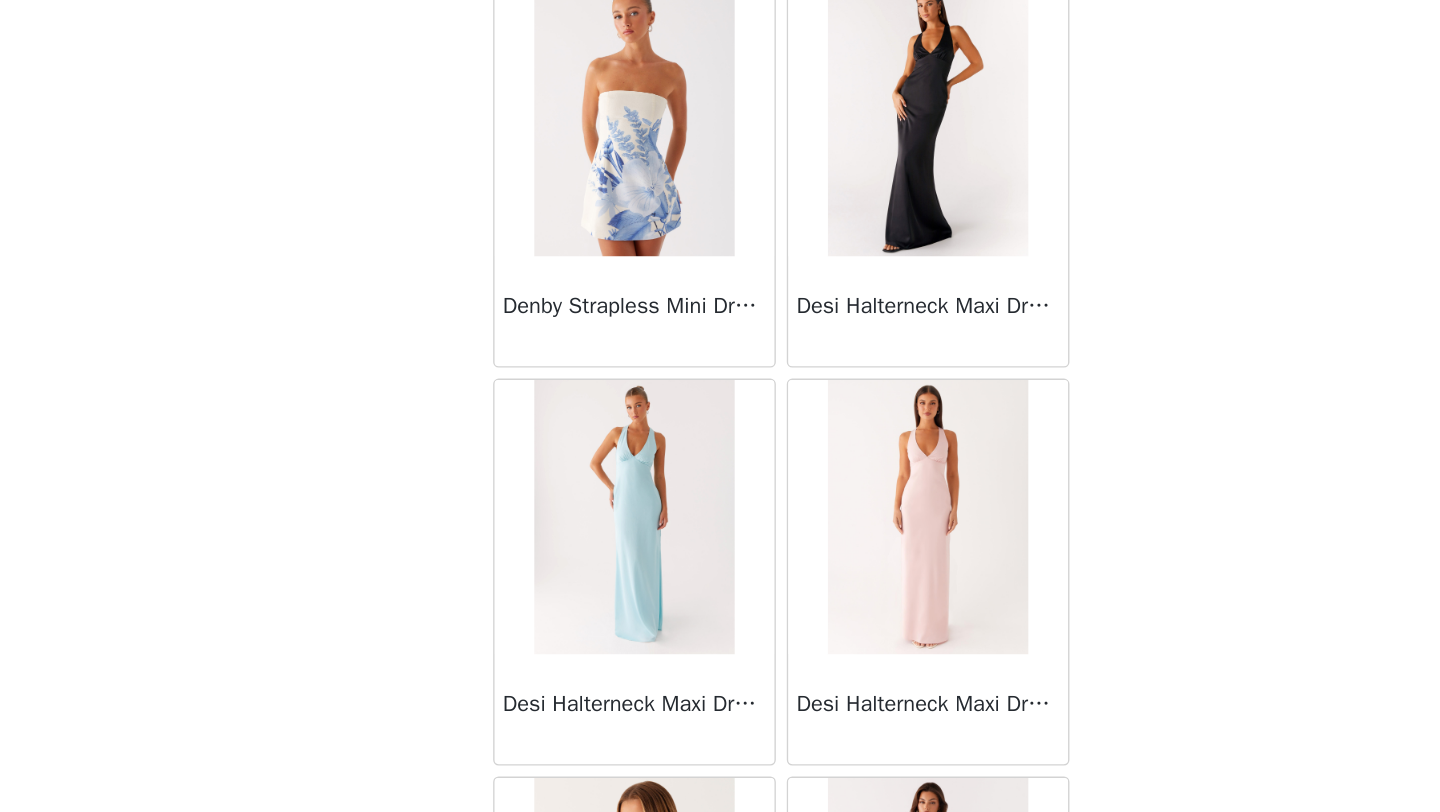 click at bounding box center [612, 597] 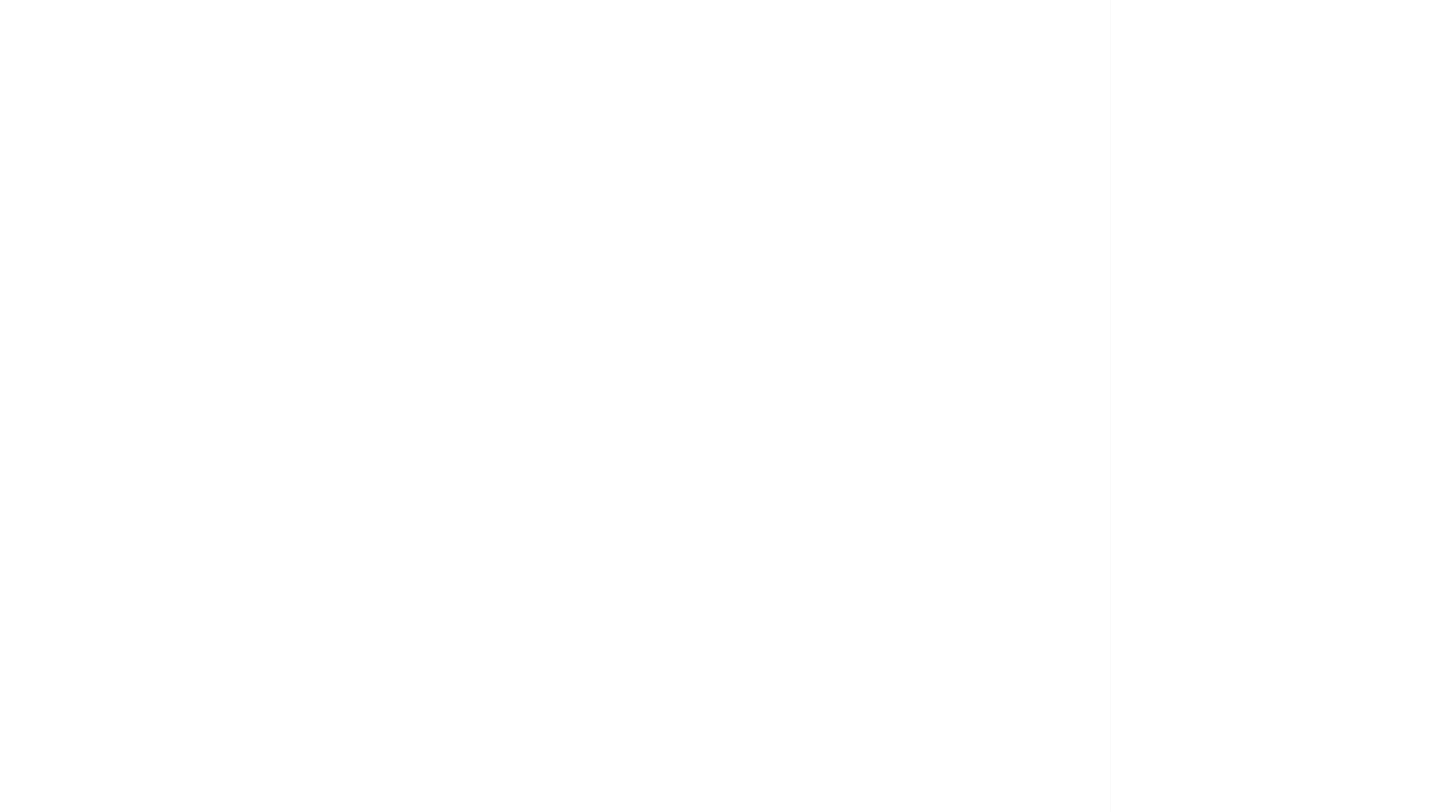 scroll, scrollTop: 0, scrollLeft: 0, axis: both 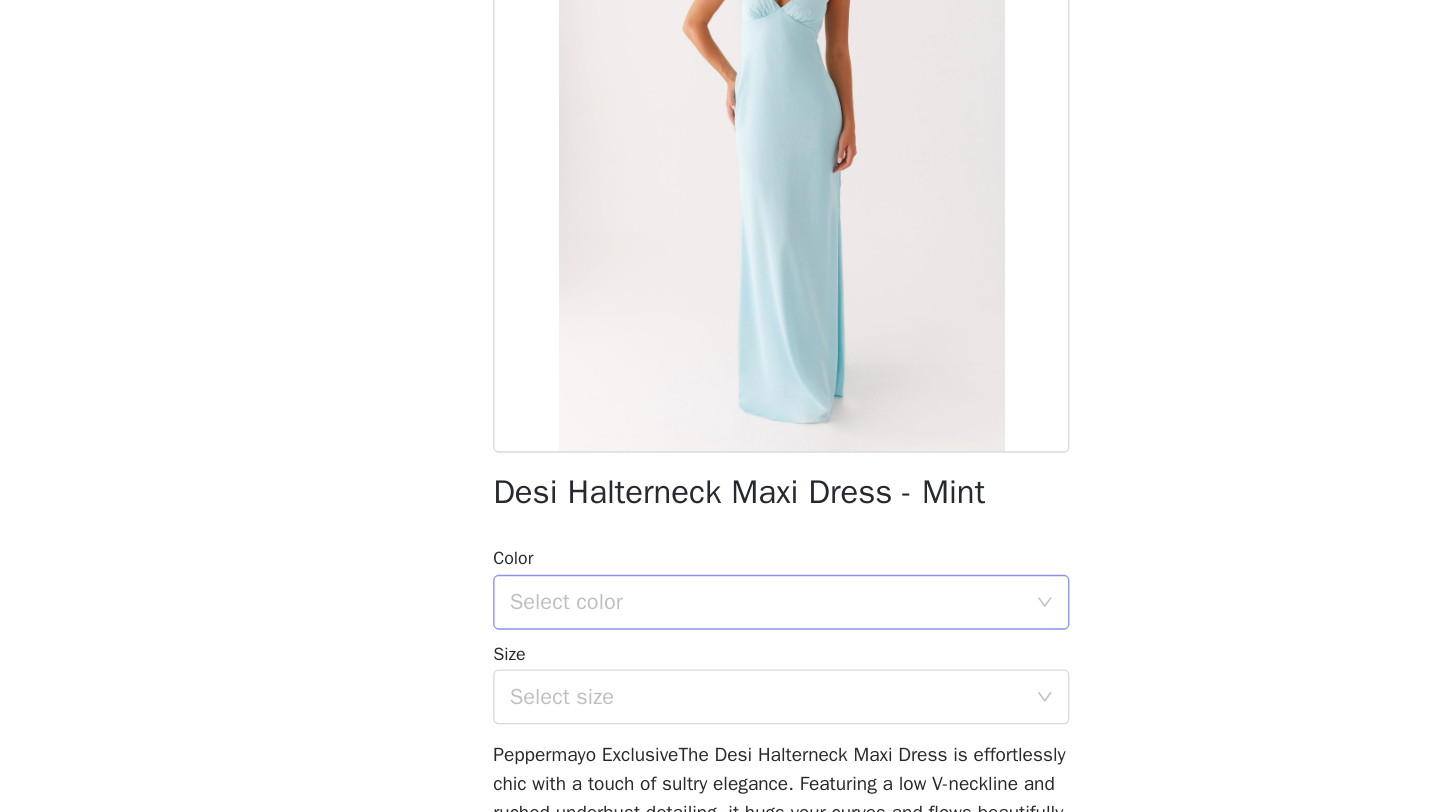 click on "Select color" at bounding box center [709, 659] 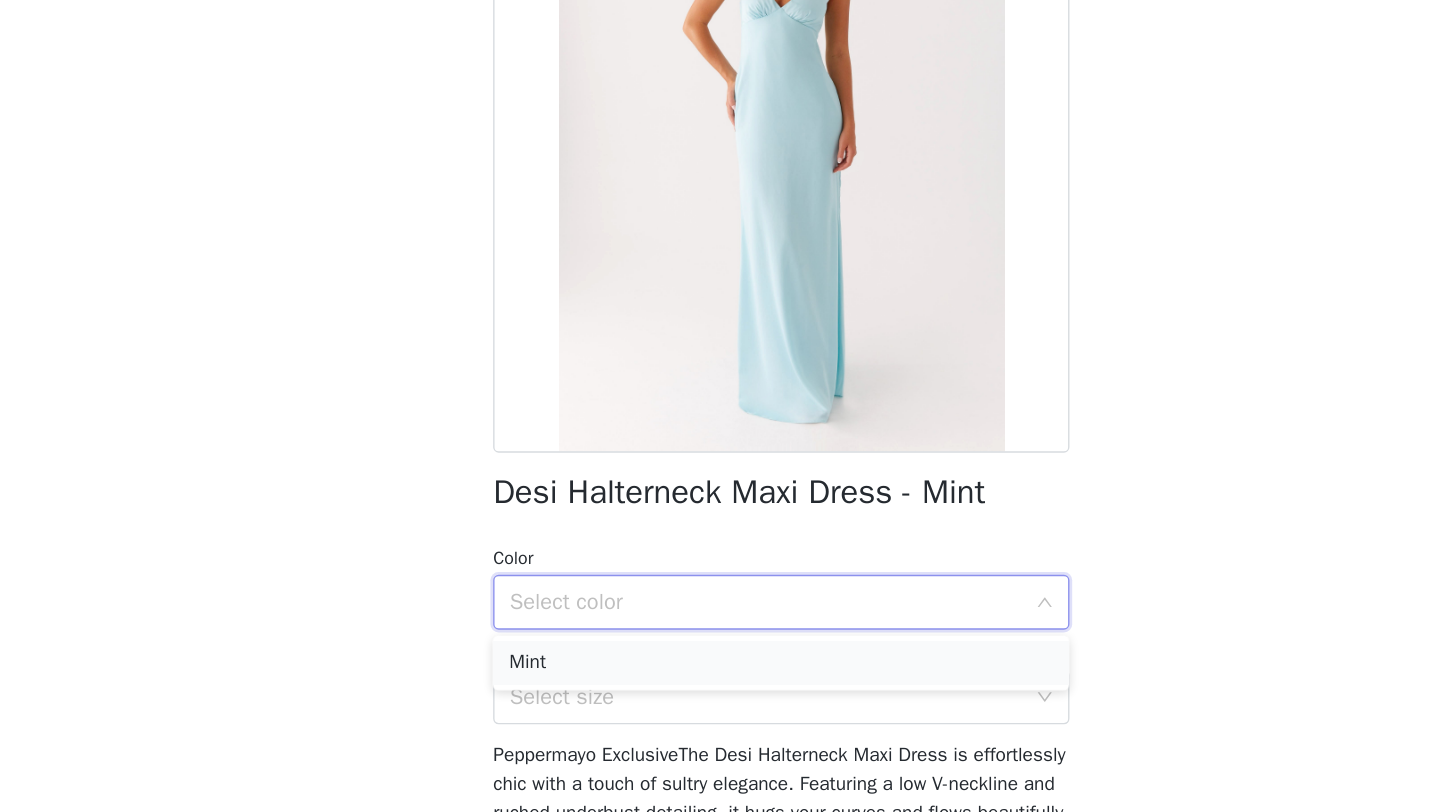 click on "Mint" at bounding box center [720, 703] 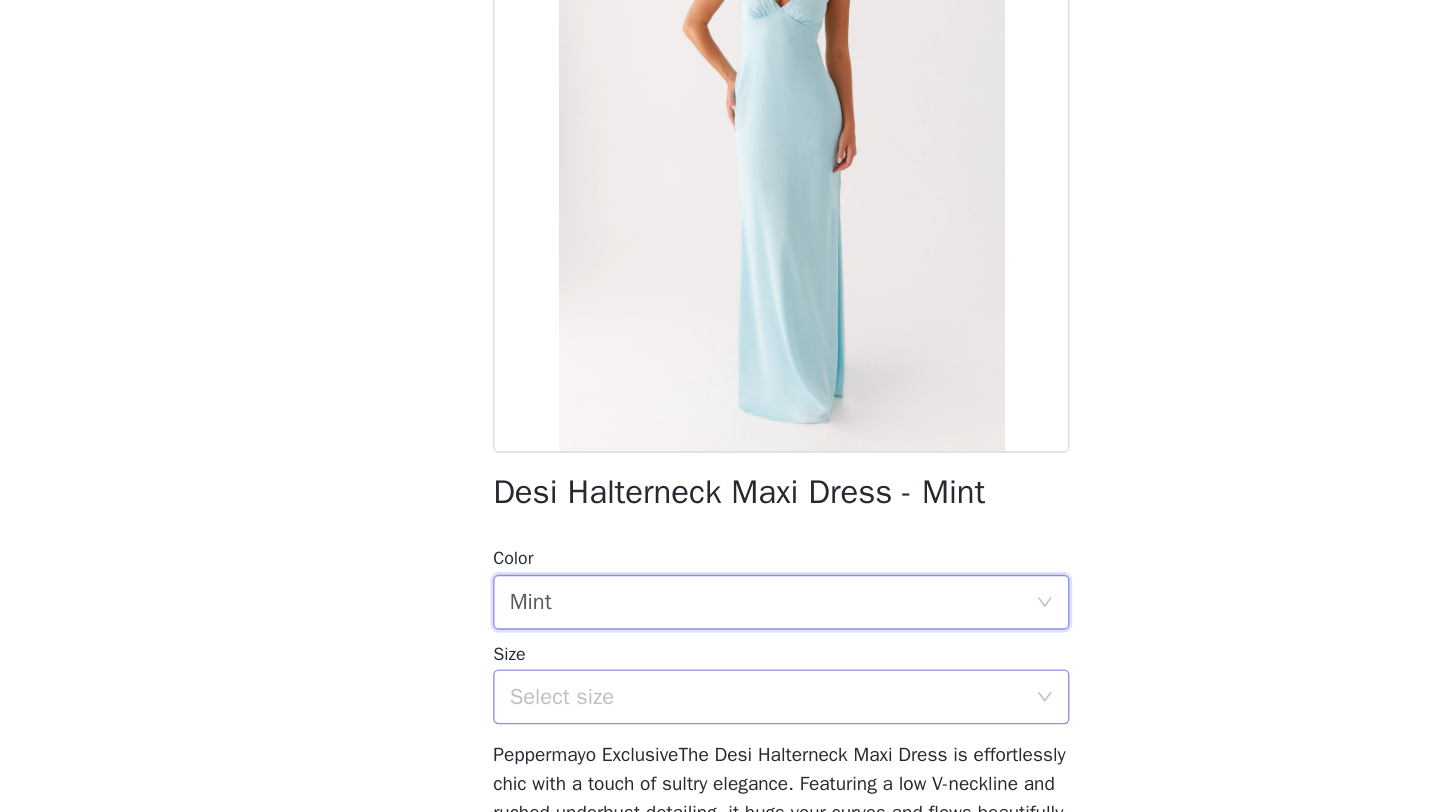 click on "Select size" at bounding box center [709, 728] 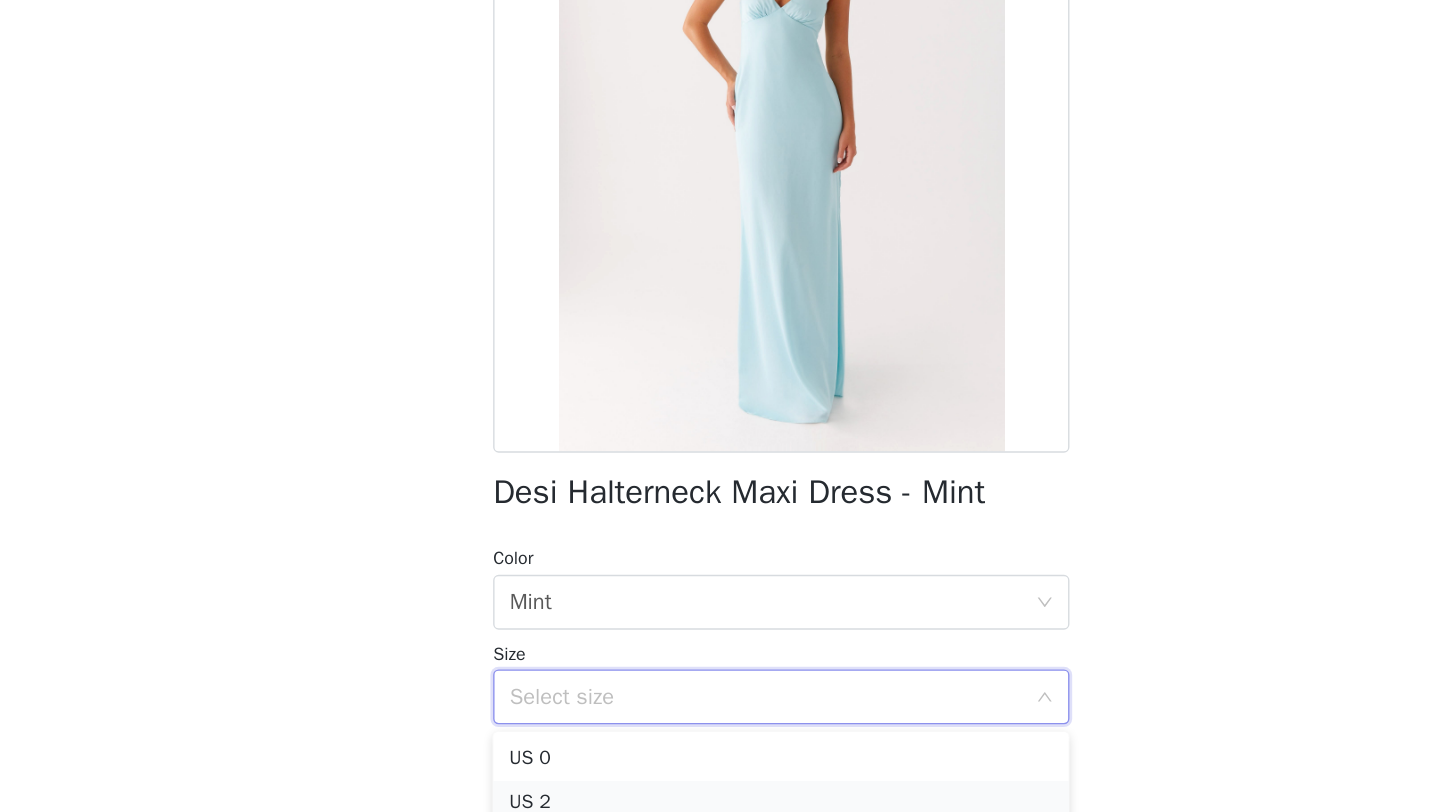 click on "US 2" at bounding box center [720, 805] 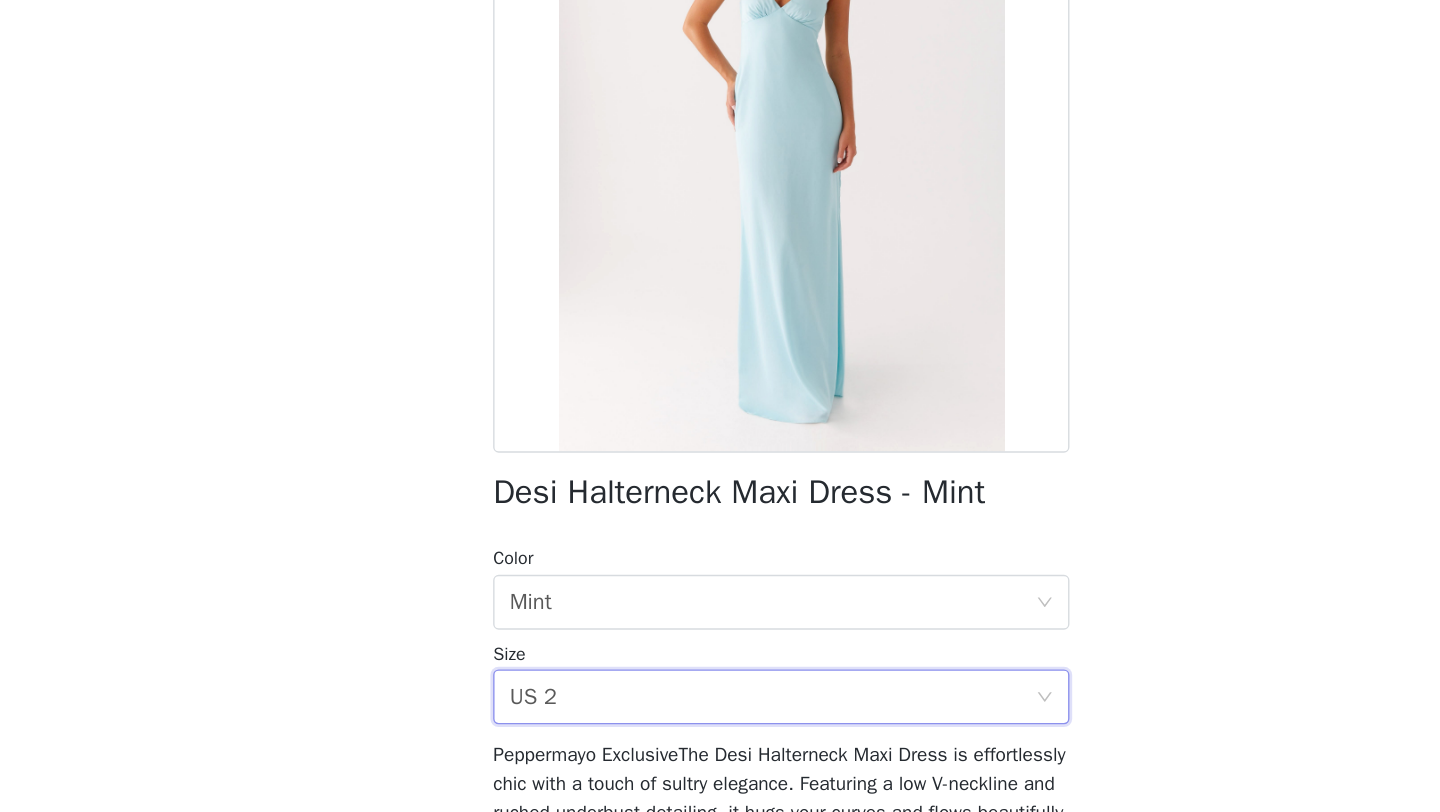 scroll, scrollTop: 242, scrollLeft: 0, axis: vertical 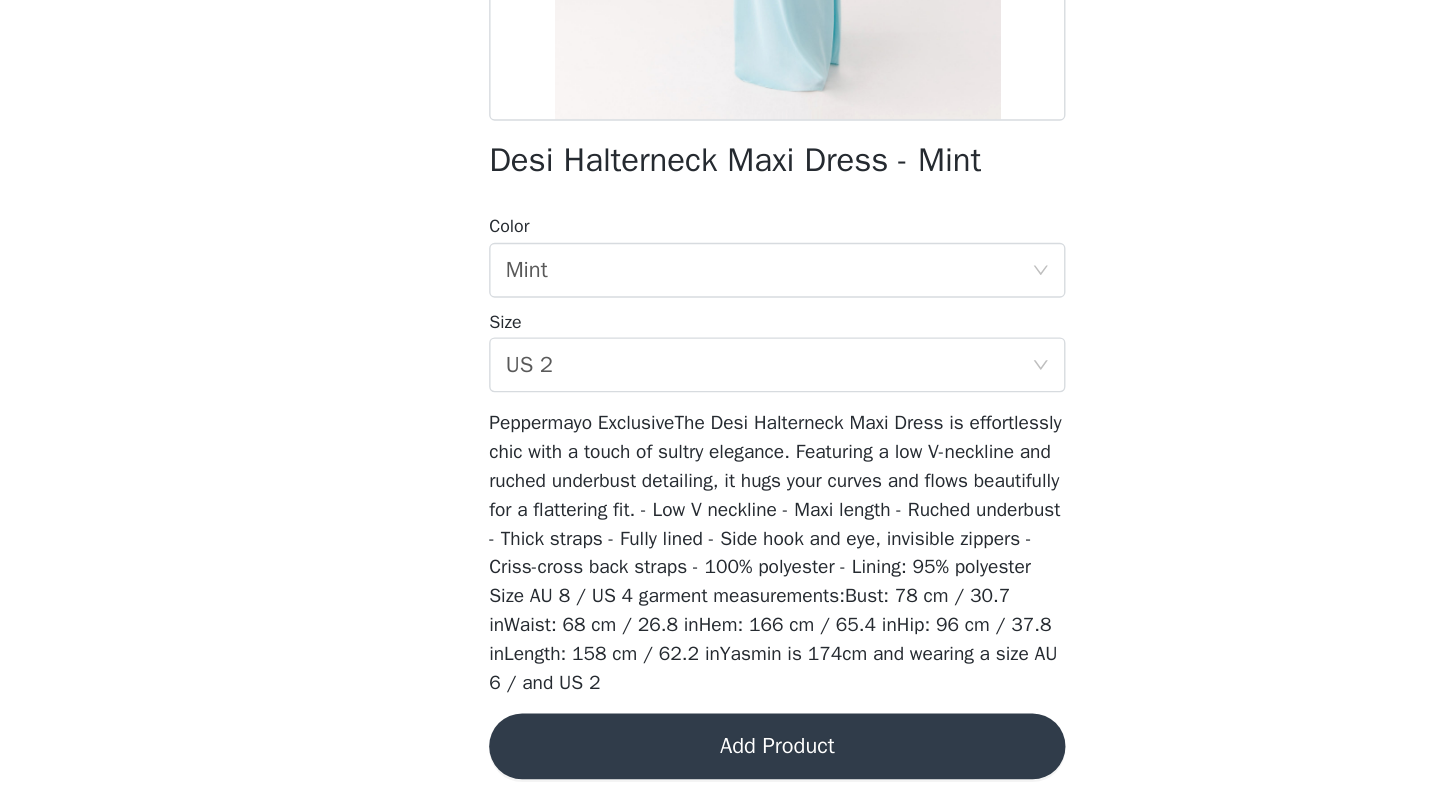 click on "STEP 1 OF 4
Select your styles!
You will receive 3 products.       2/3 Selected           [PERSON_NAME] Drift Top - Blue           Blue, US 0       Edit   Remove     Hot Like Me Scarf Top - Swirl Leopard           Swirl Leopard, US 2       Edit   Remove     Add Product       Back     Desi Halterneck Maxi Dress - Mint               Color   Select color Mint Size   Select size US 2     Add Product" at bounding box center [720, 333] 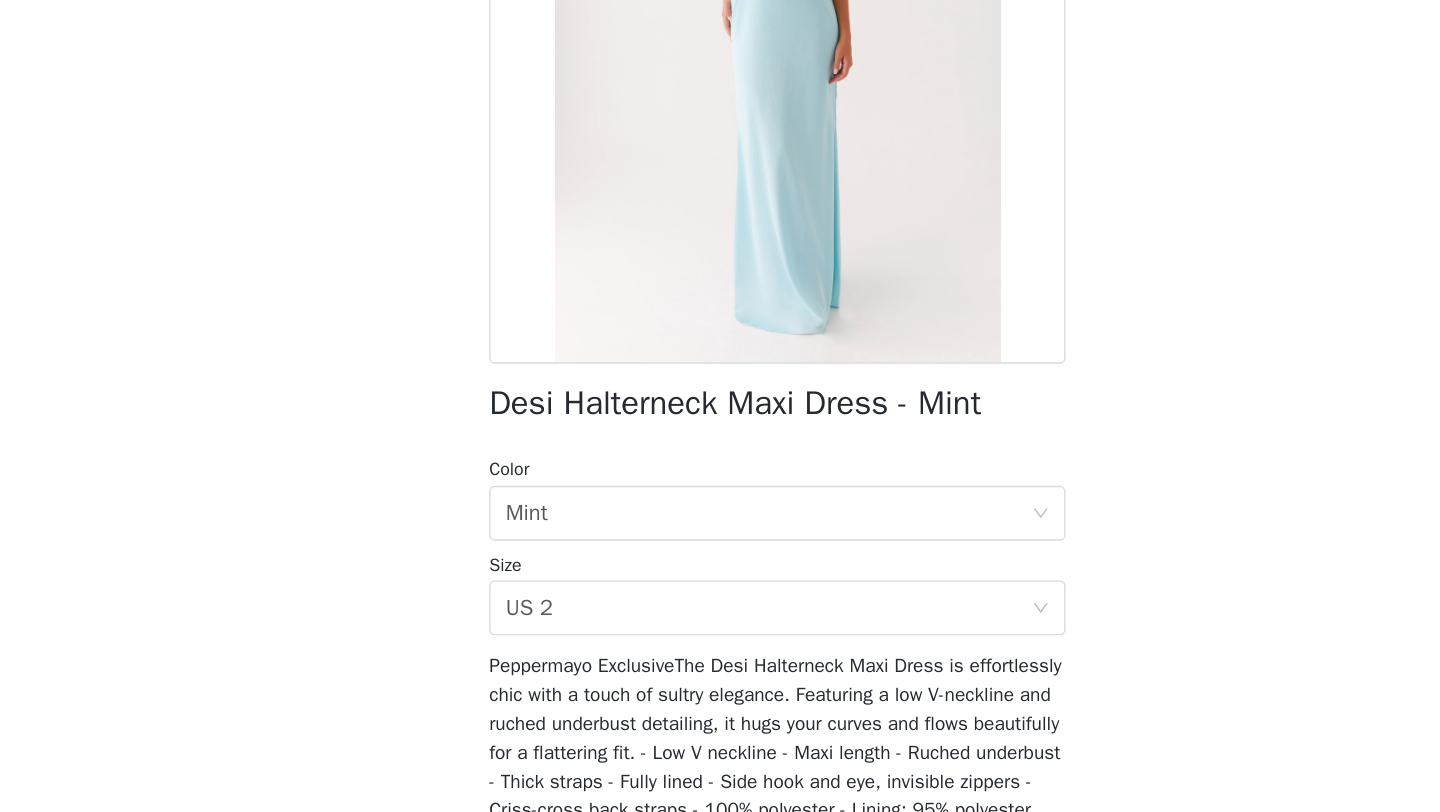 scroll, scrollTop: 0, scrollLeft: 0, axis: both 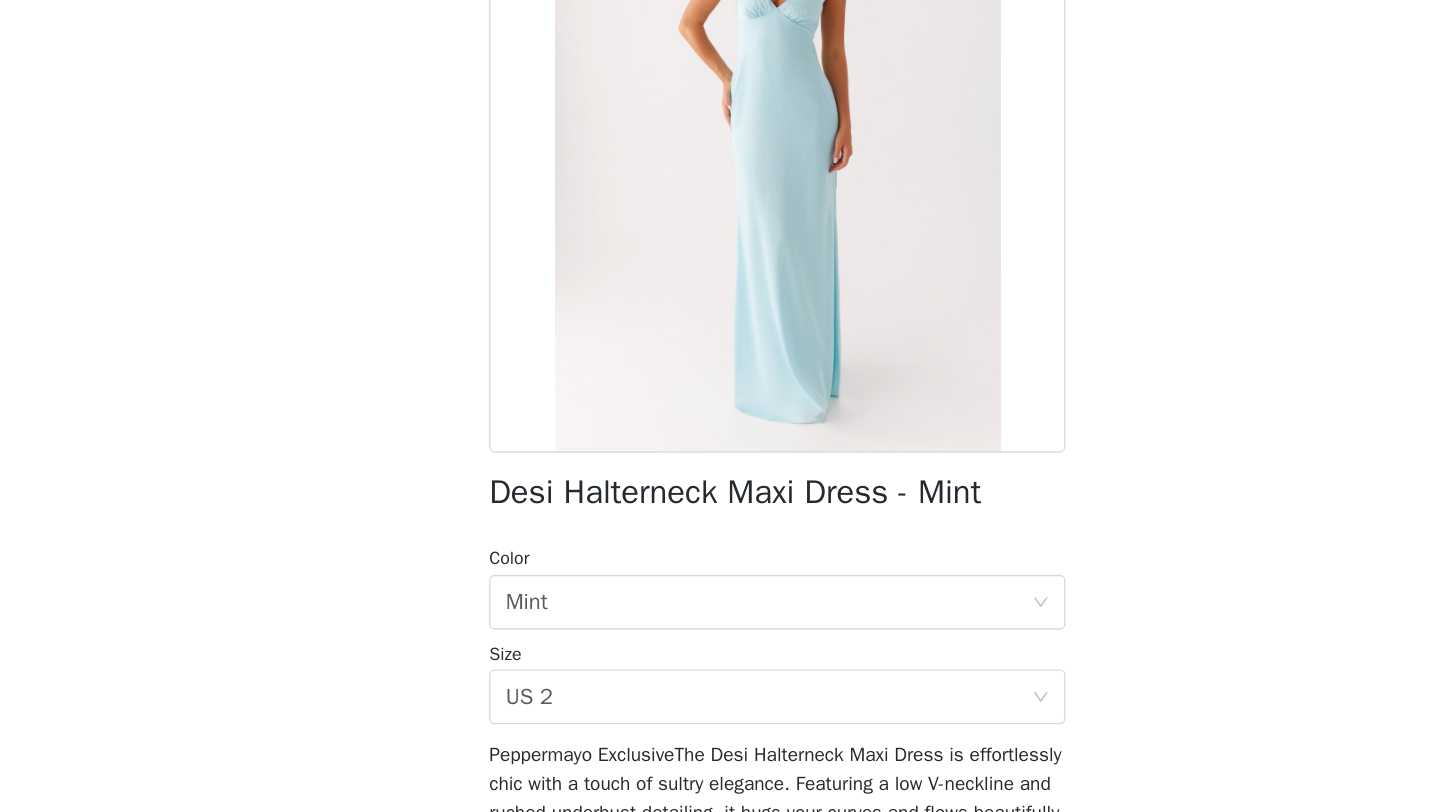 click at bounding box center [720, 325] 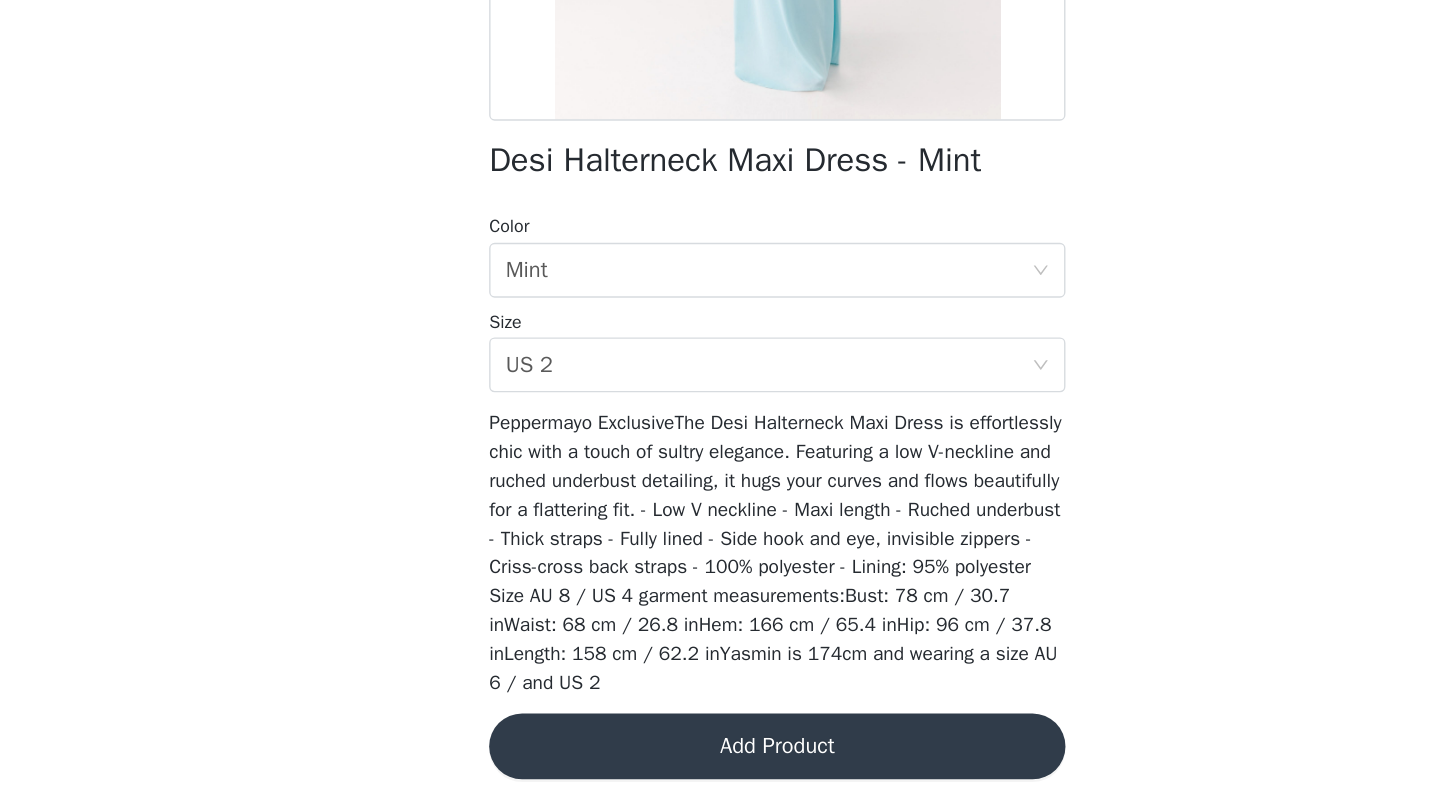 click on "Add Product" at bounding box center [720, 764] 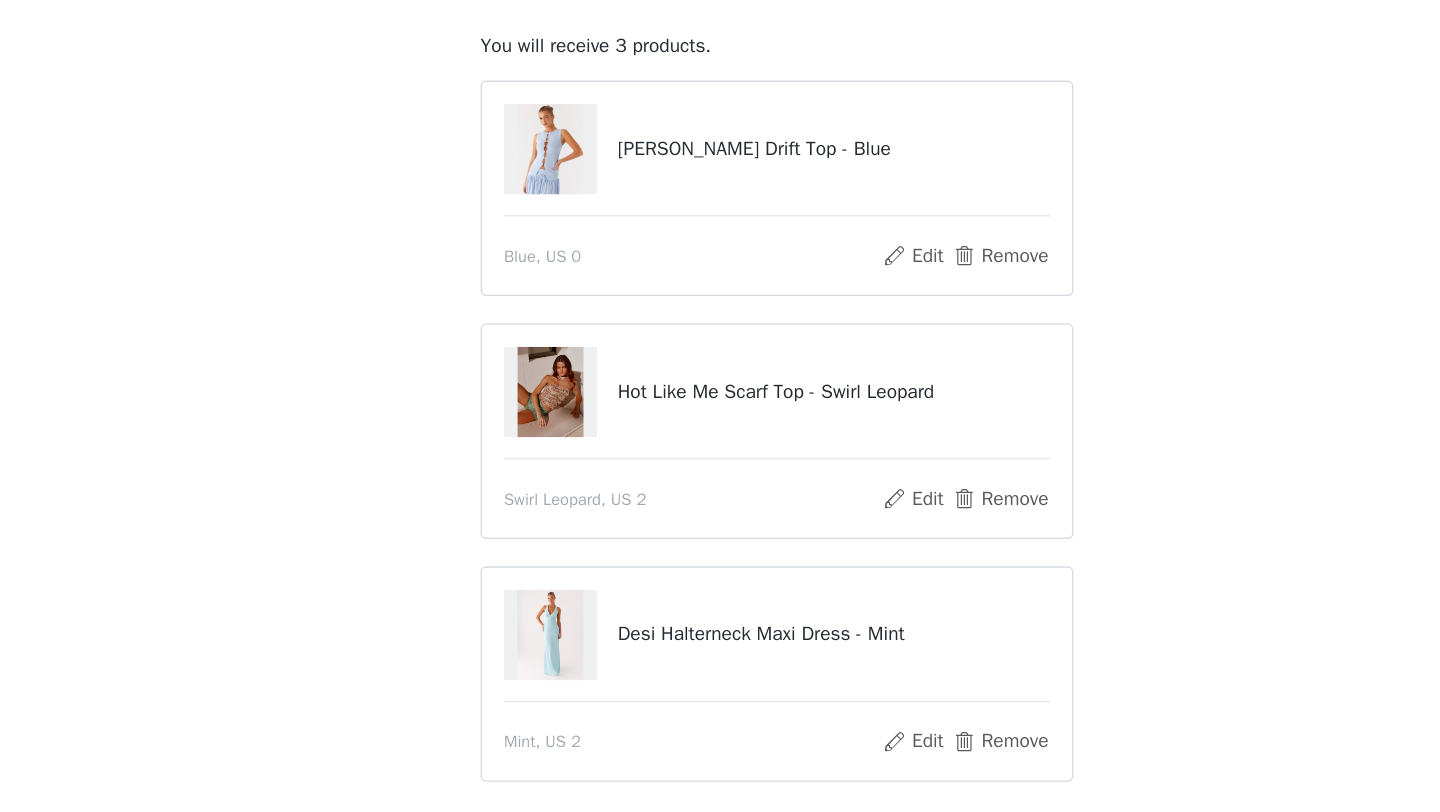scroll, scrollTop: 108, scrollLeft: 0, axis: vertical 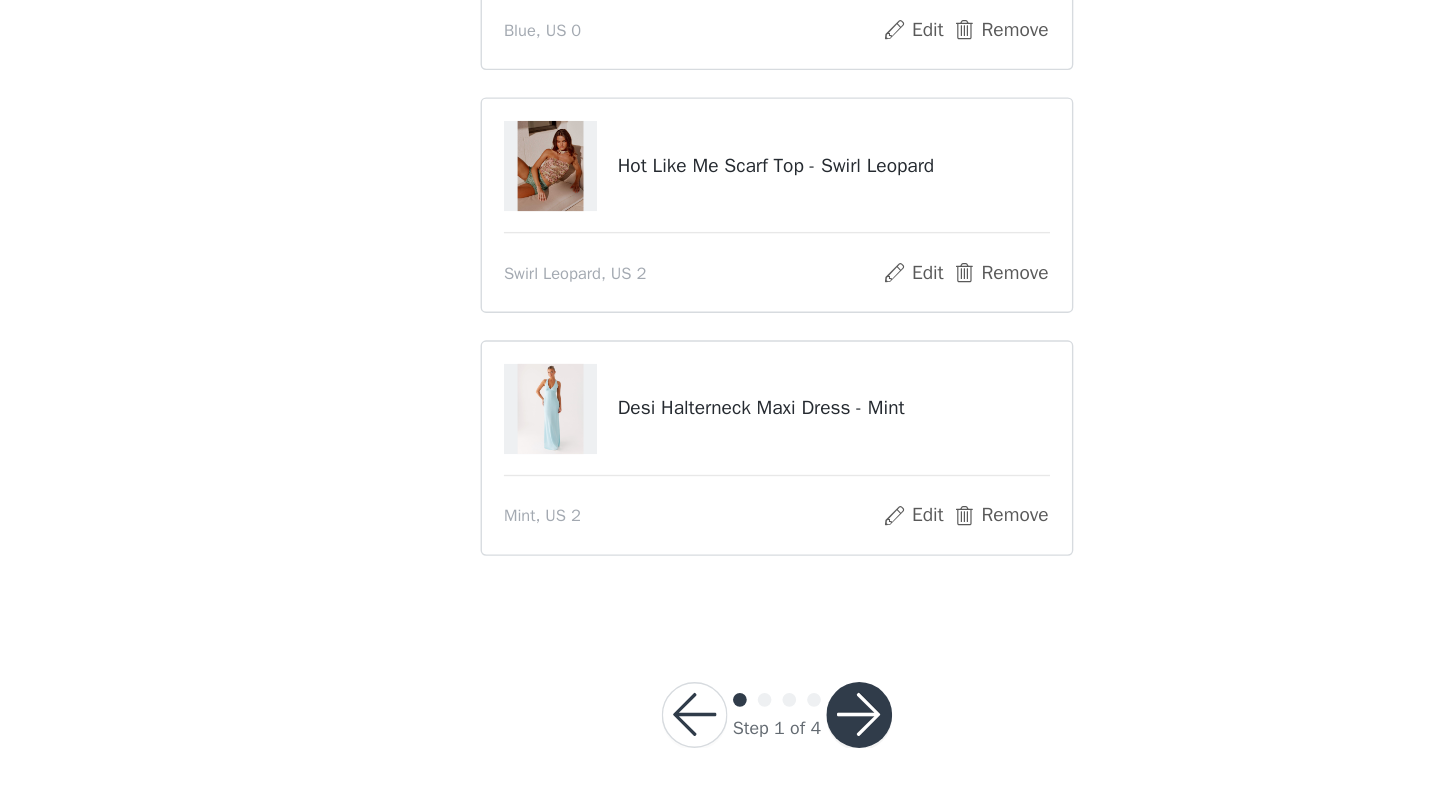 click at bounding box center [780, 741] 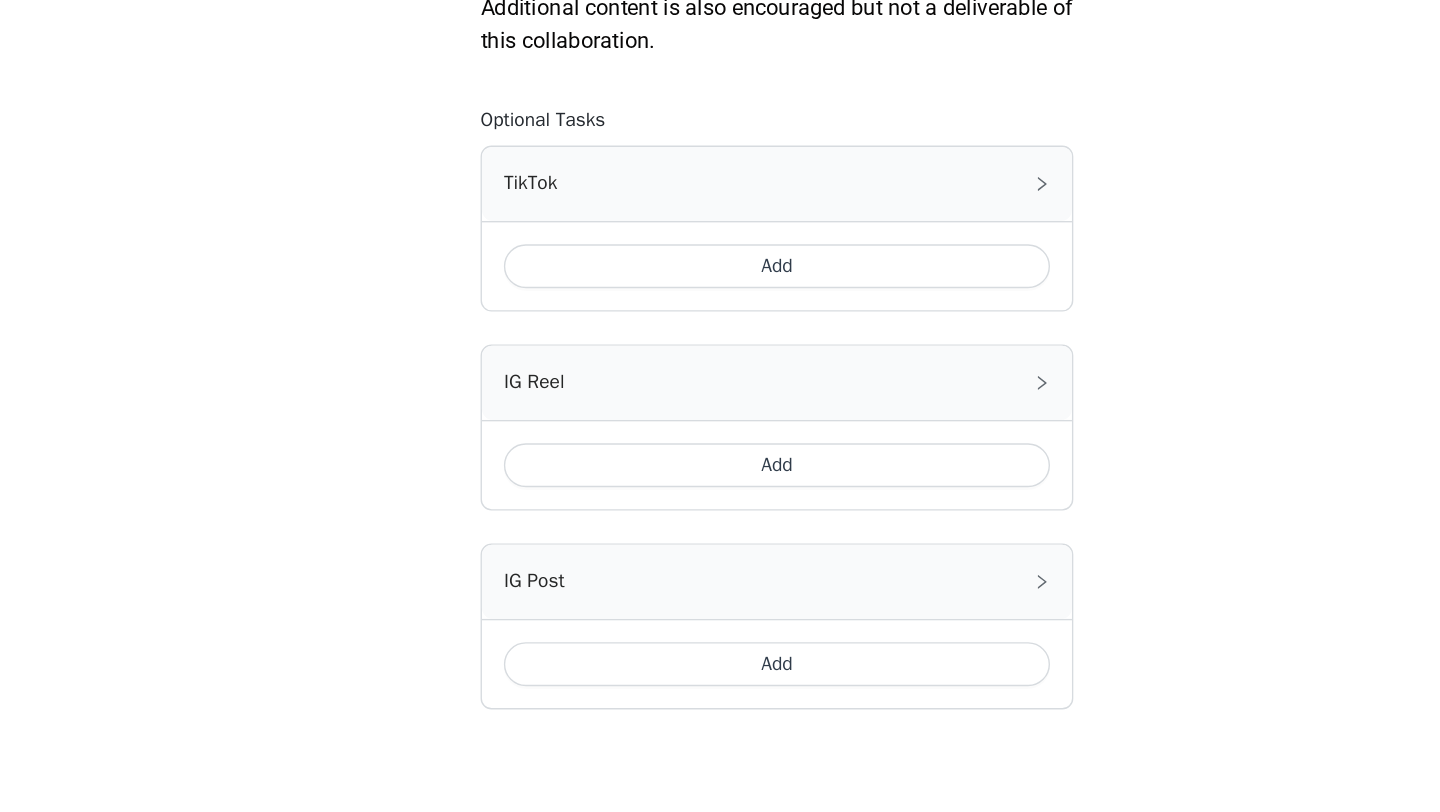 scroll, scrollTop: 1136, scrollLeft: 0, axis: vertical 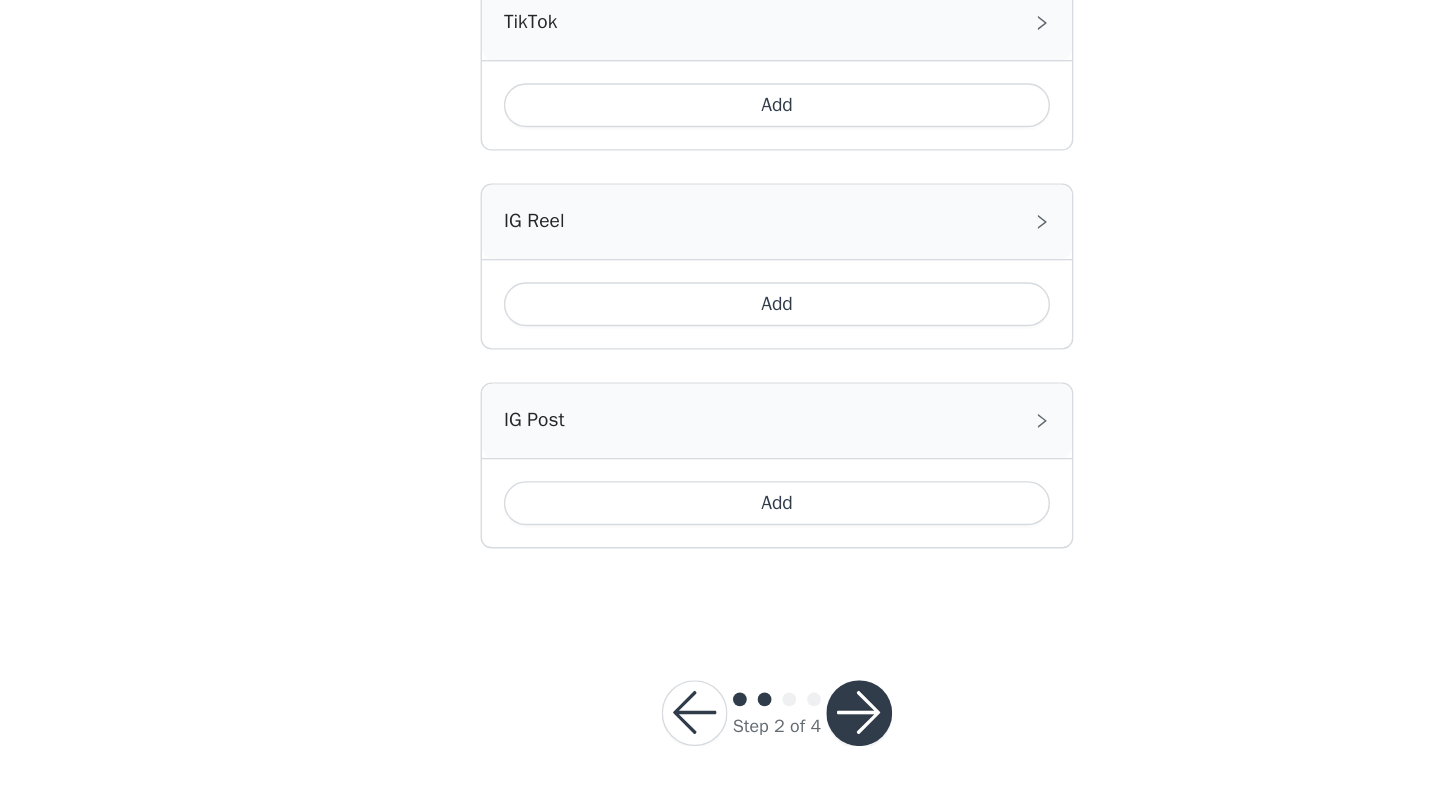 click at bounding box center (780, 740) 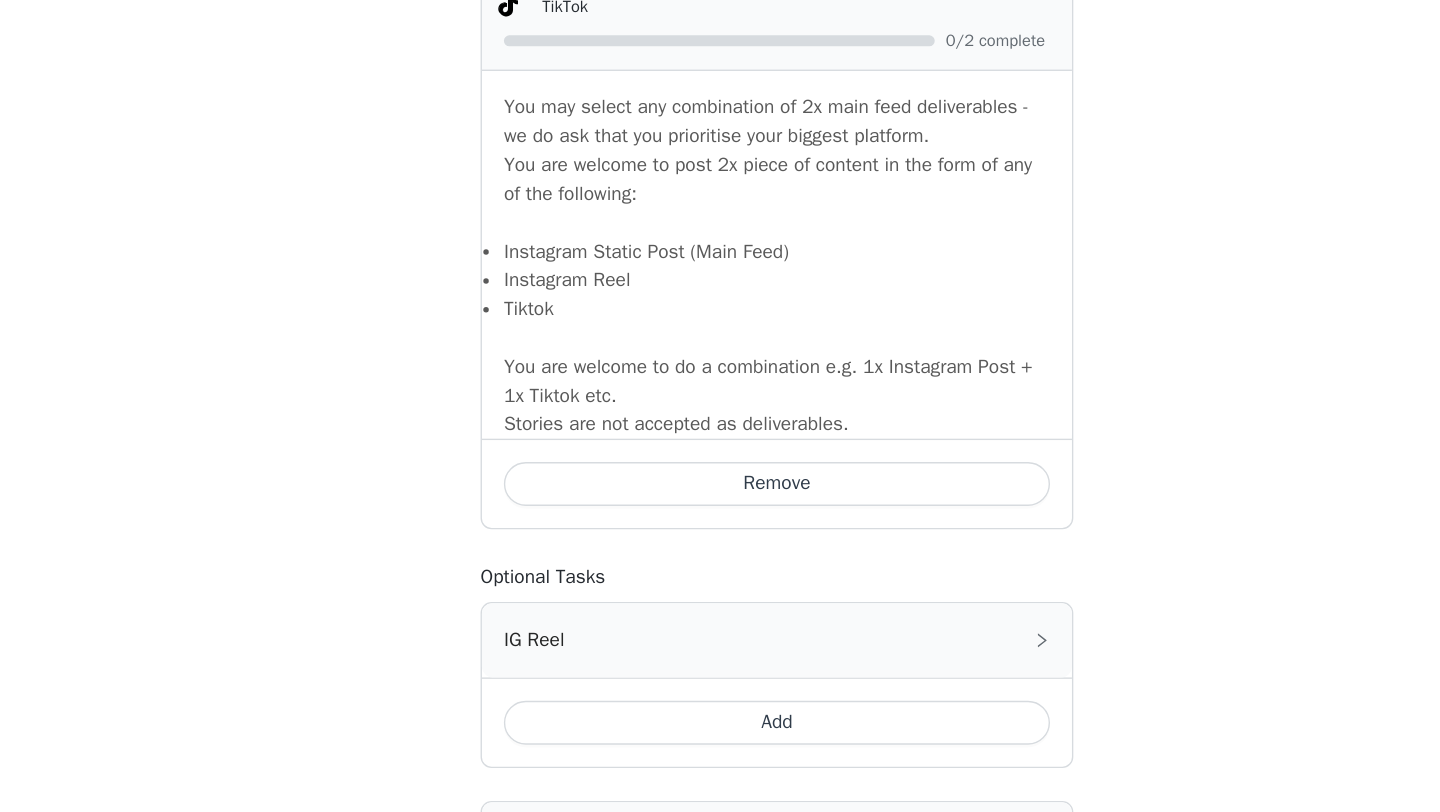 scroll, scrollTop: 1492, scrollLeft: 0, axis: vertical 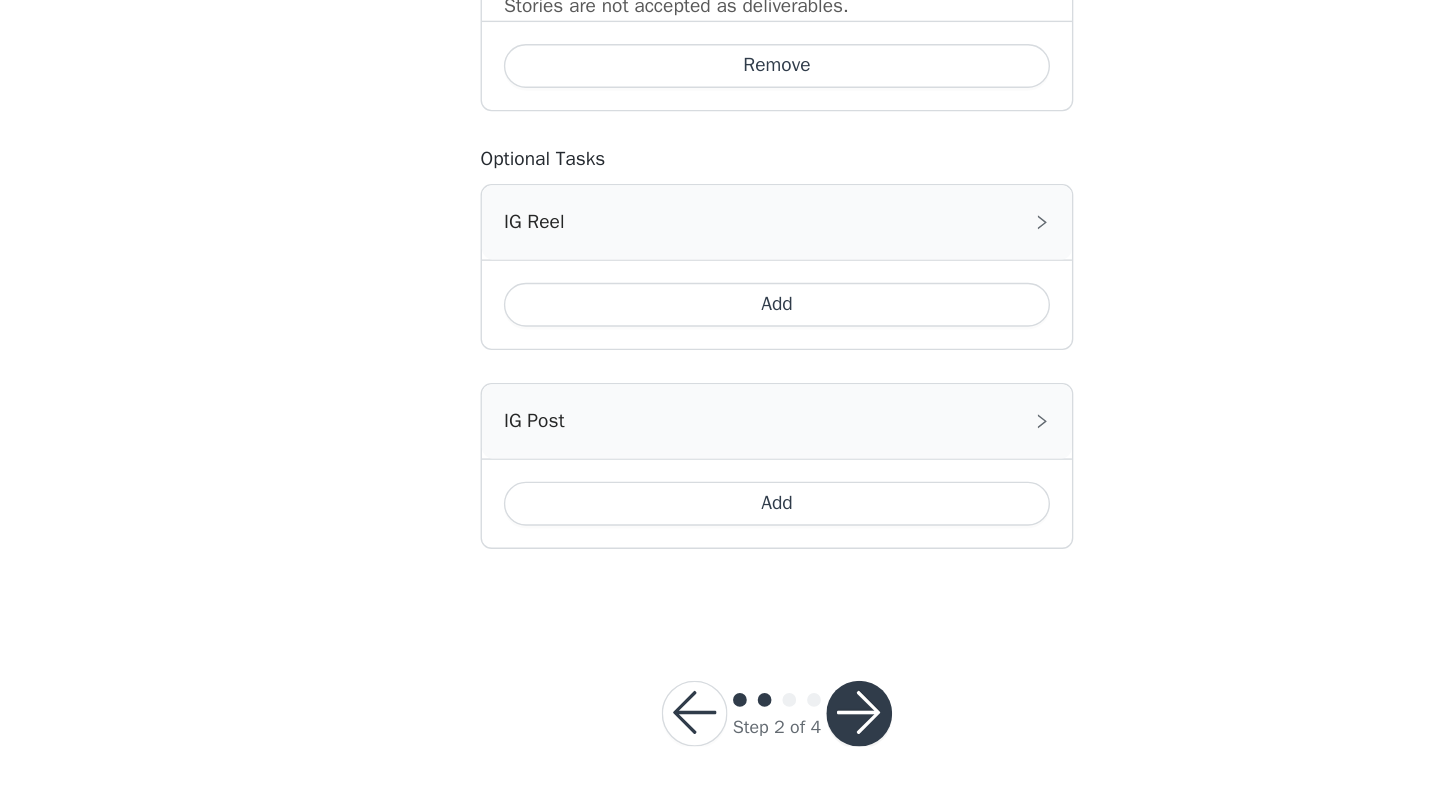 click on "Add" at bounding box center (720, 587) 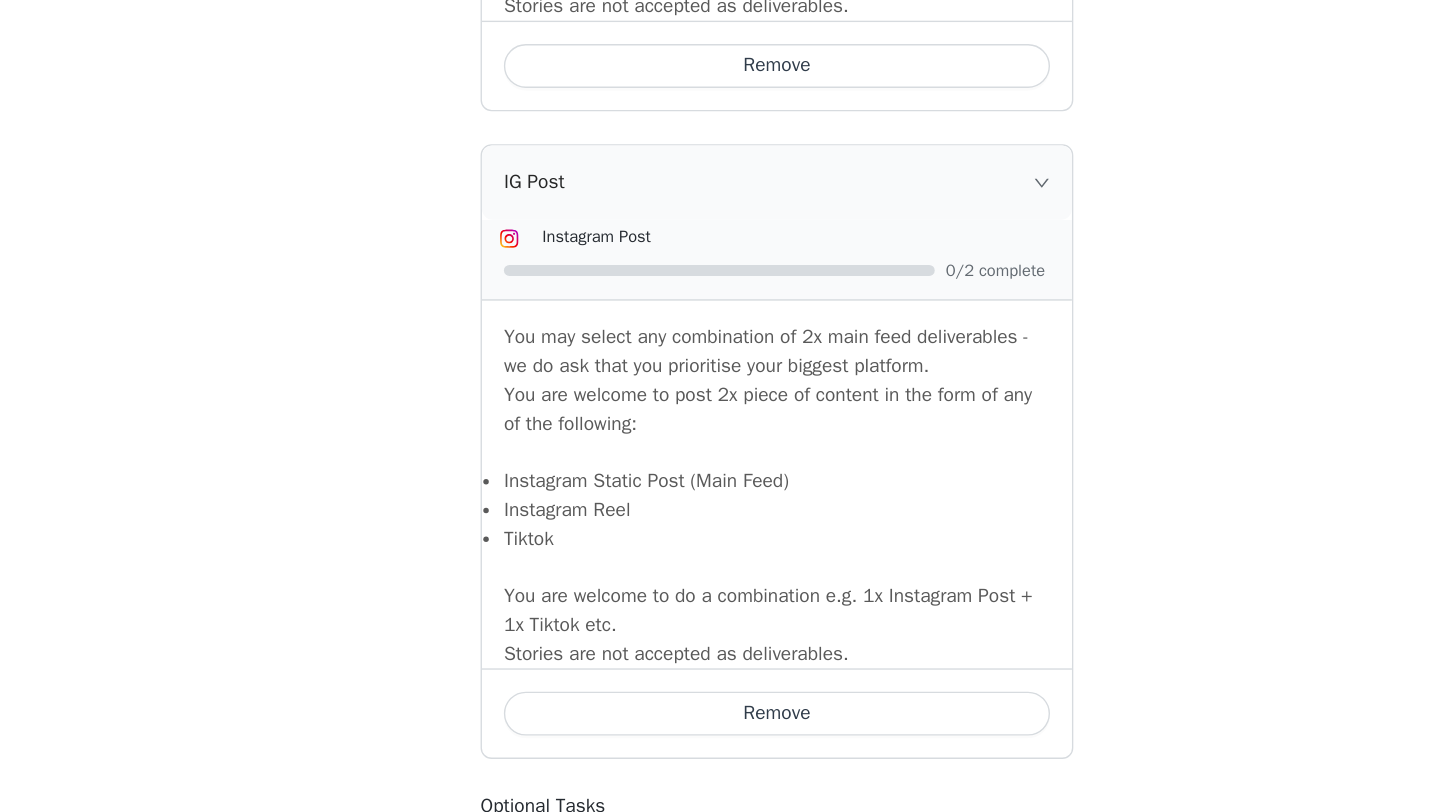 scroll, scrollTop: 1819, scrollLeft: 0, axis: vertical 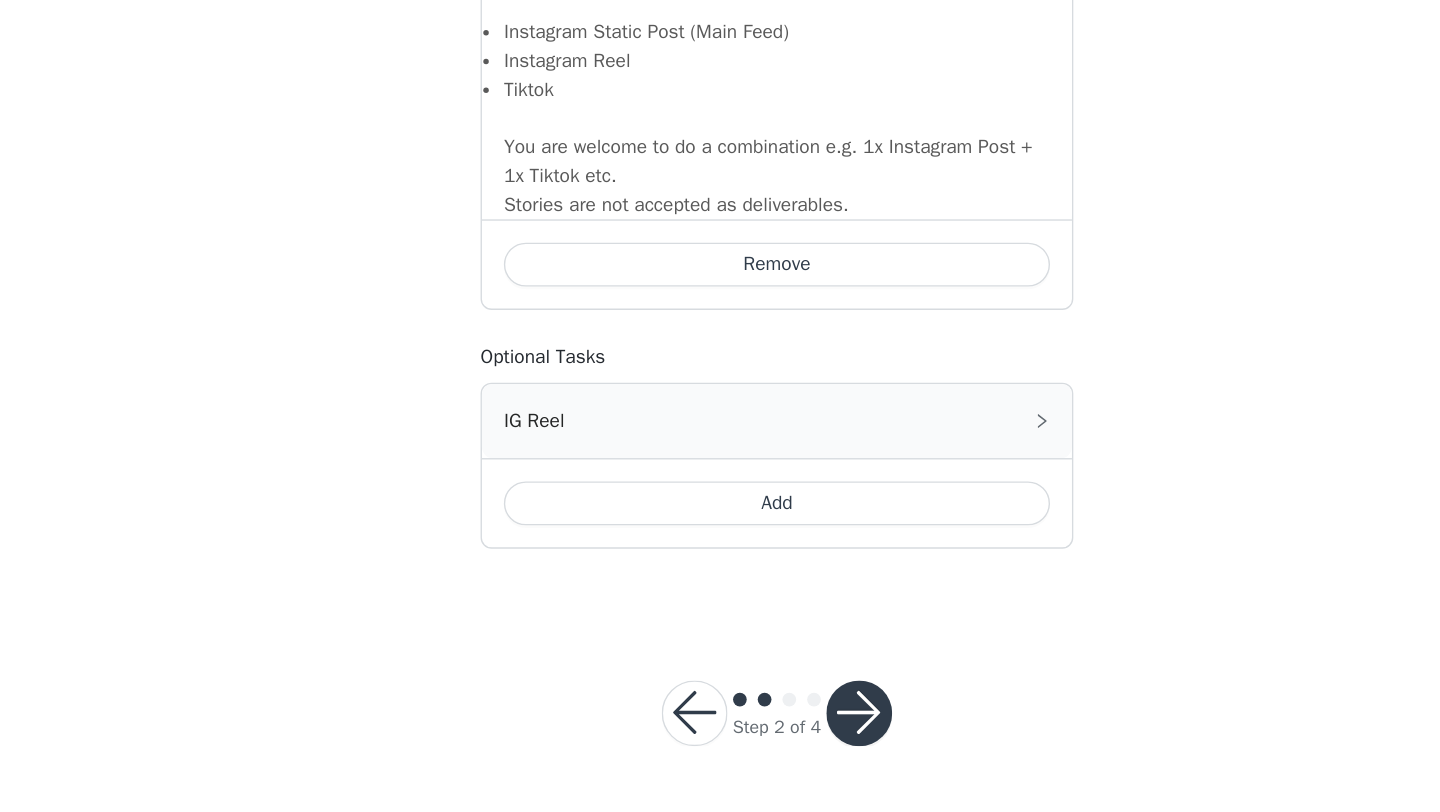 click at bounding box center (780, 740) 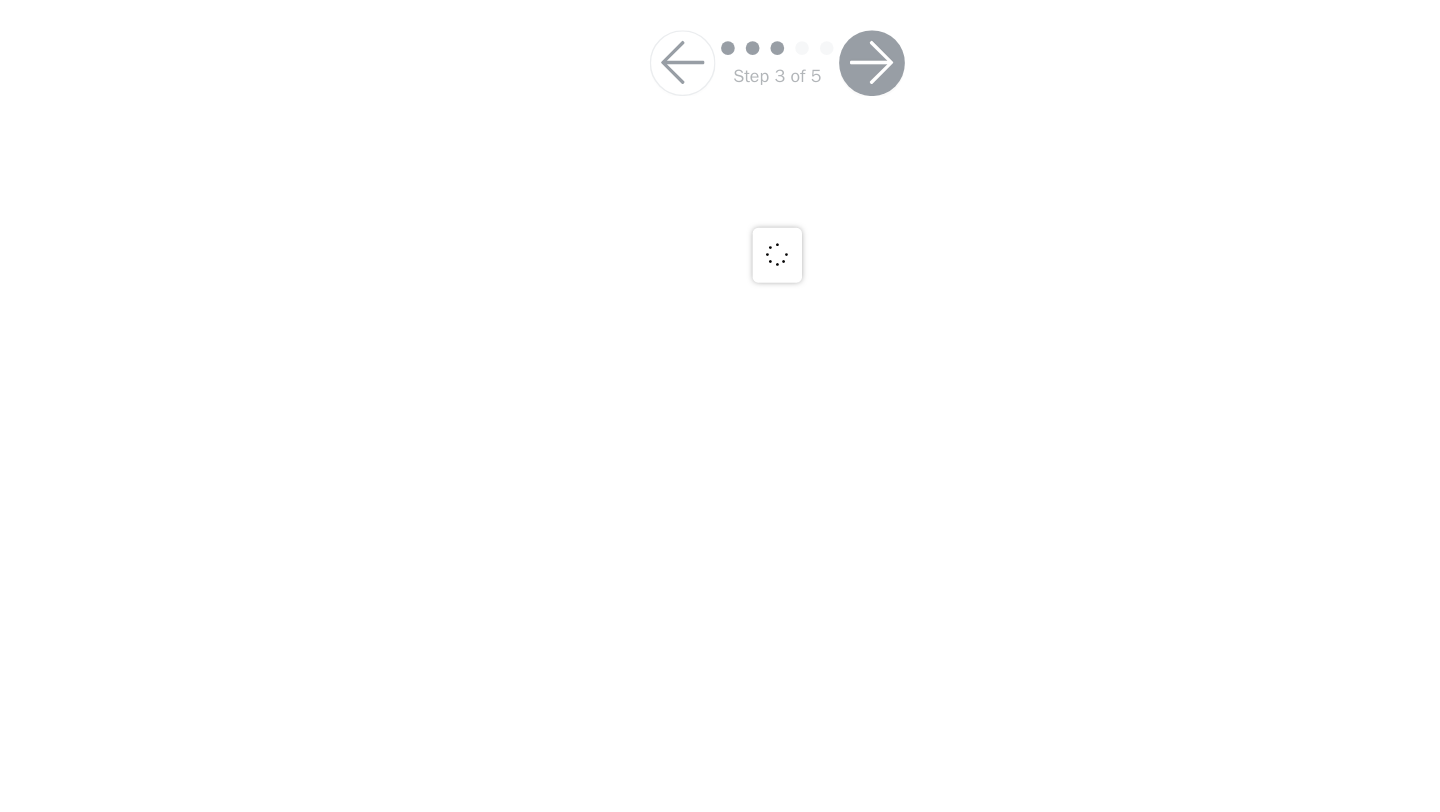 scroll, scrollTop: 0, scrollLeft: 0, axis: both 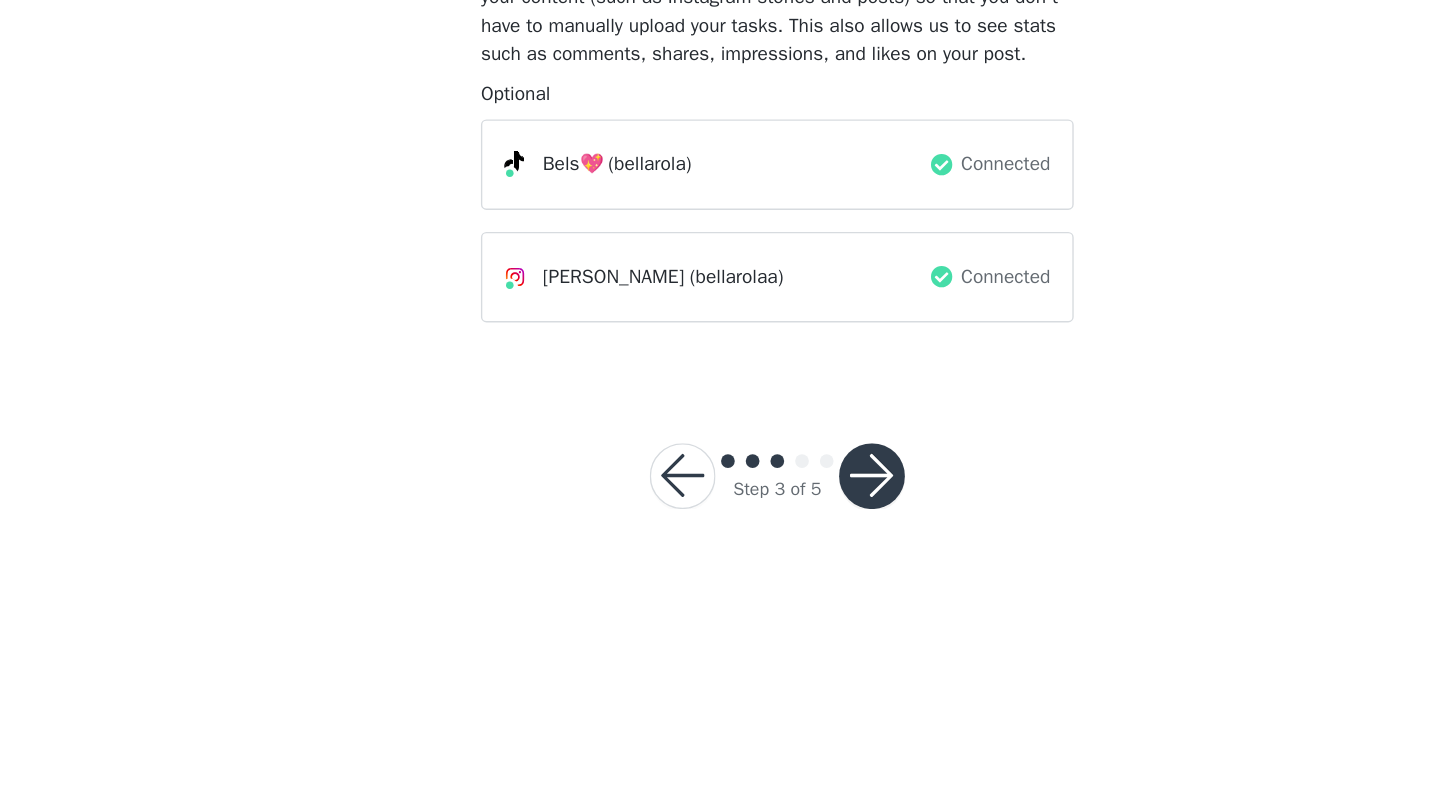 click at bounding box center (789, 567) 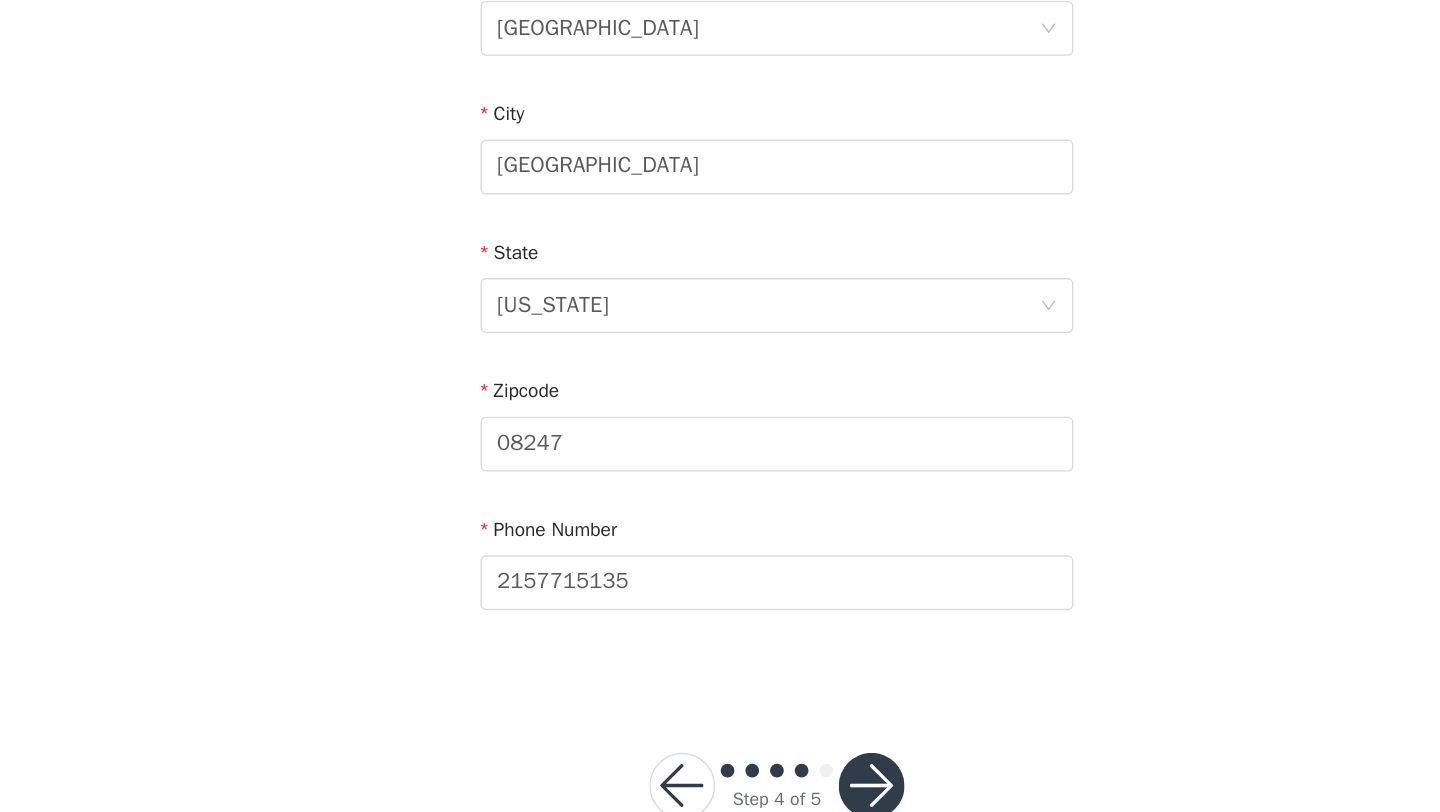 scroll, scrollTop: 551, scrollLeft: 0, axis: vertical 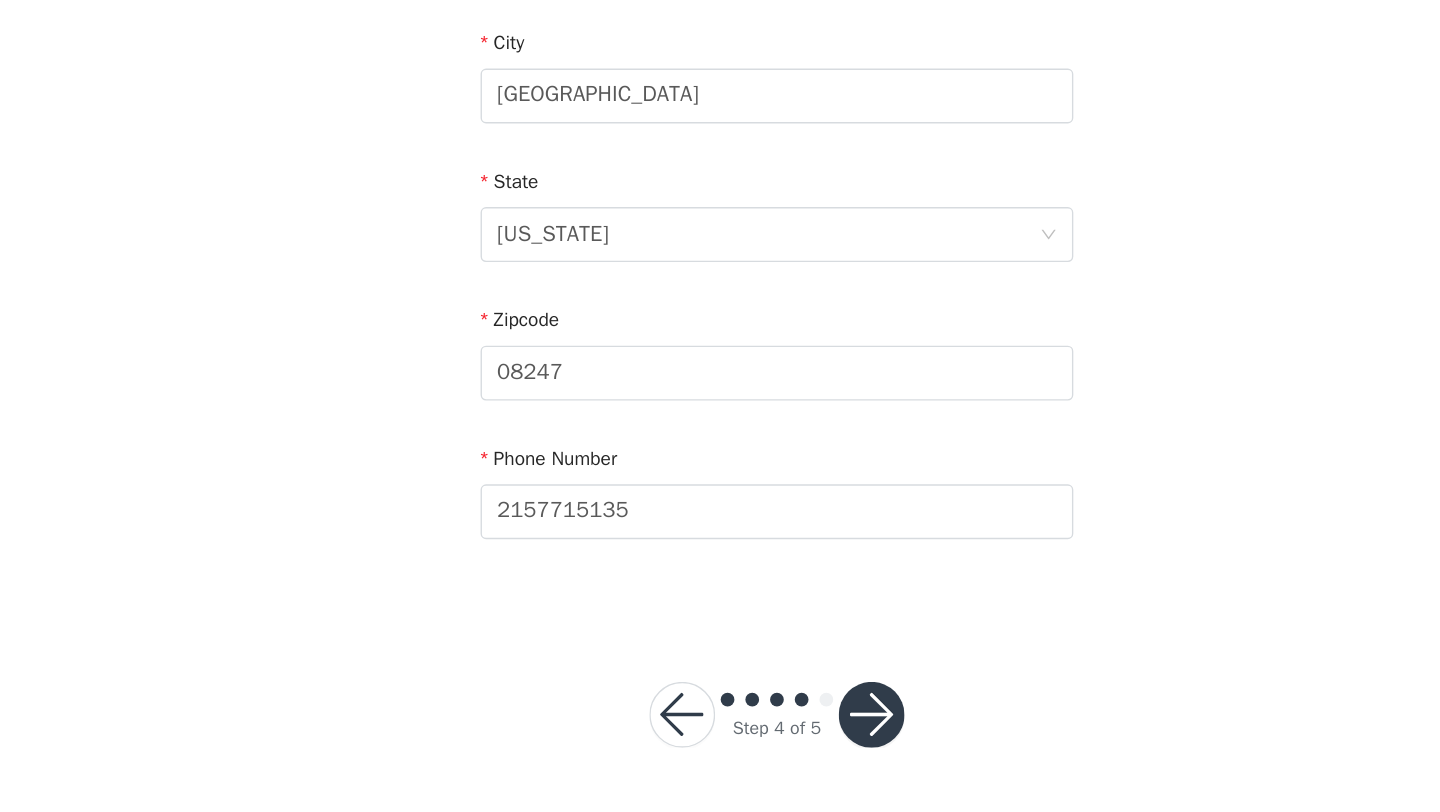 click at bounding box center (789, 741) 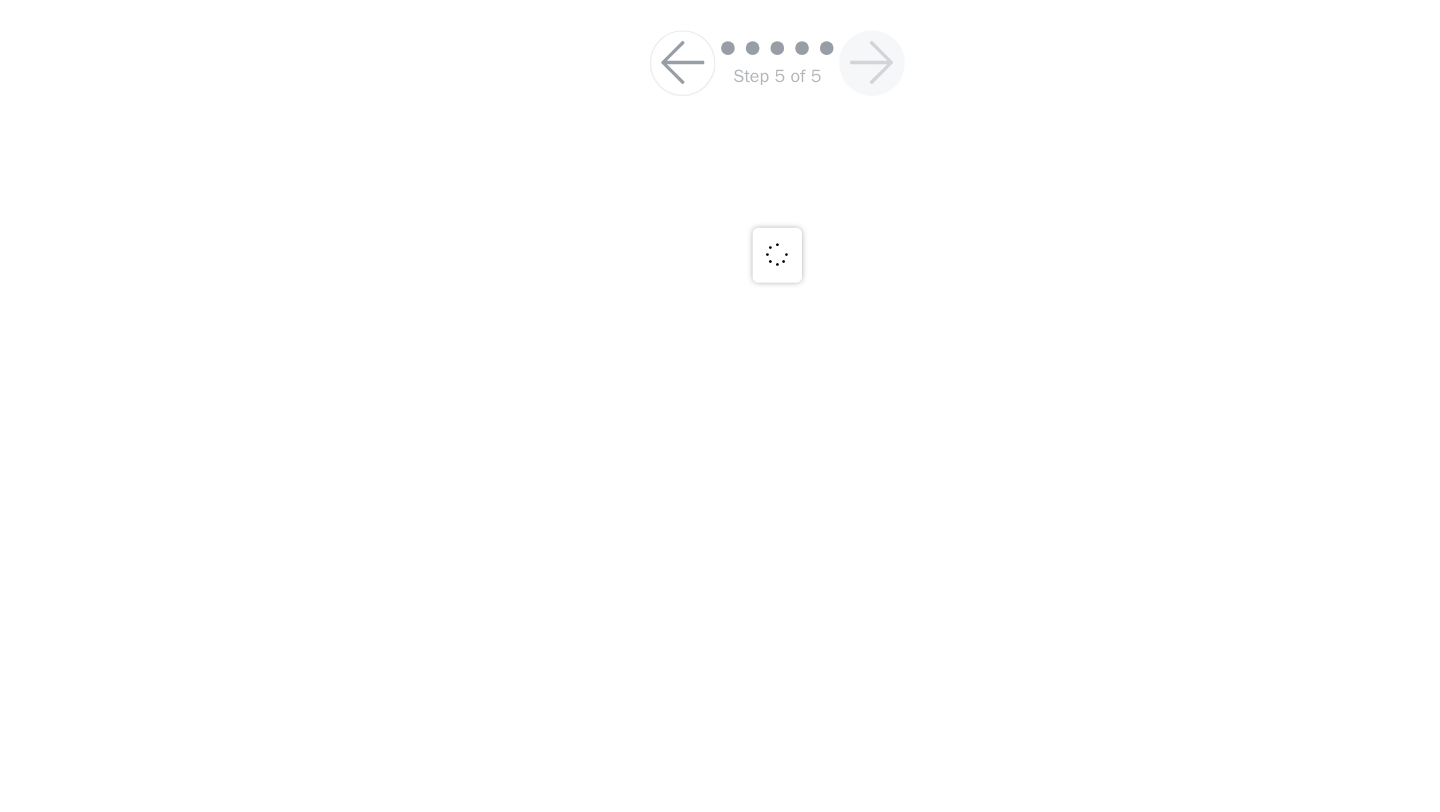 scroll, scrollTop: 112, scrollLeft: 0, axis: vertical 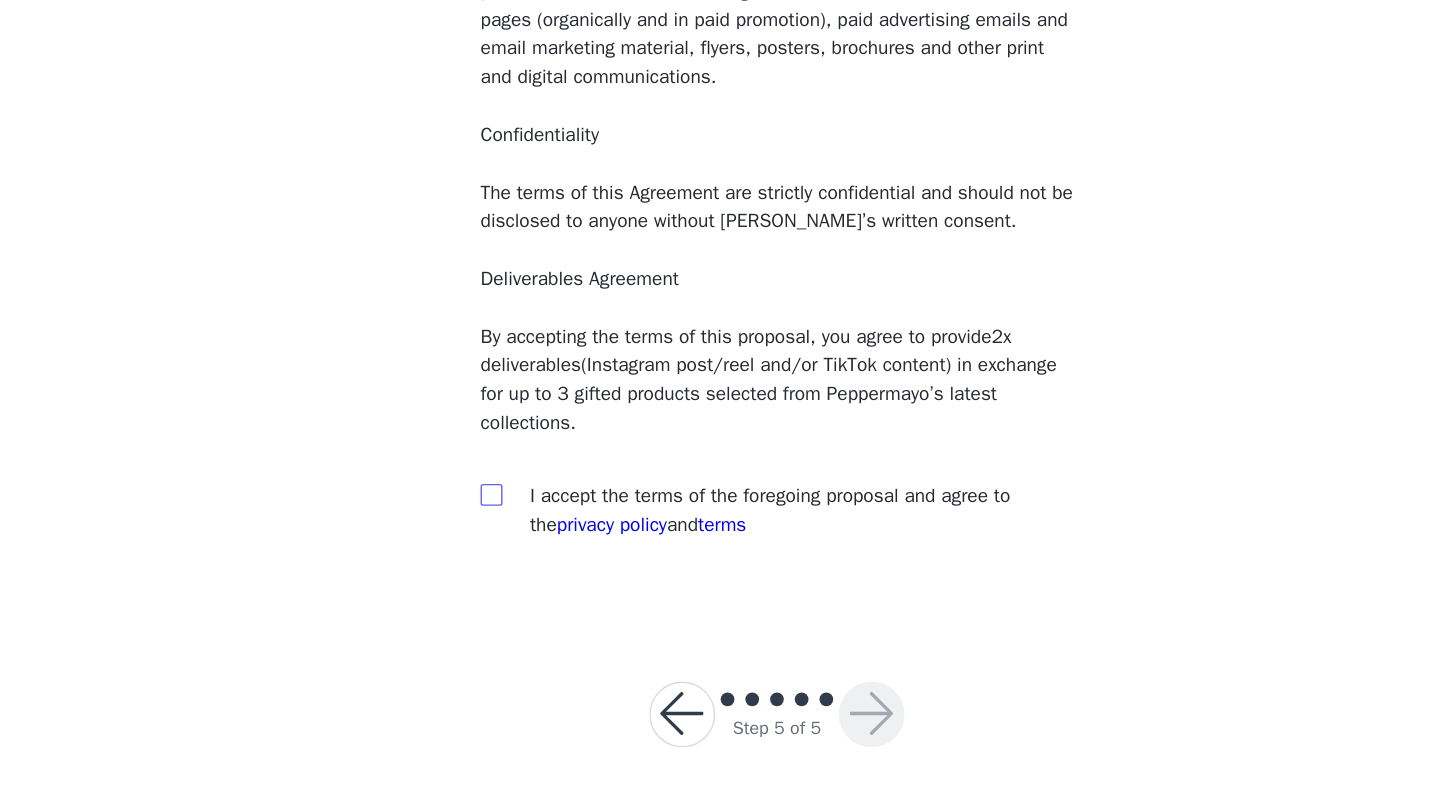 click at bounding box center (511, 580) 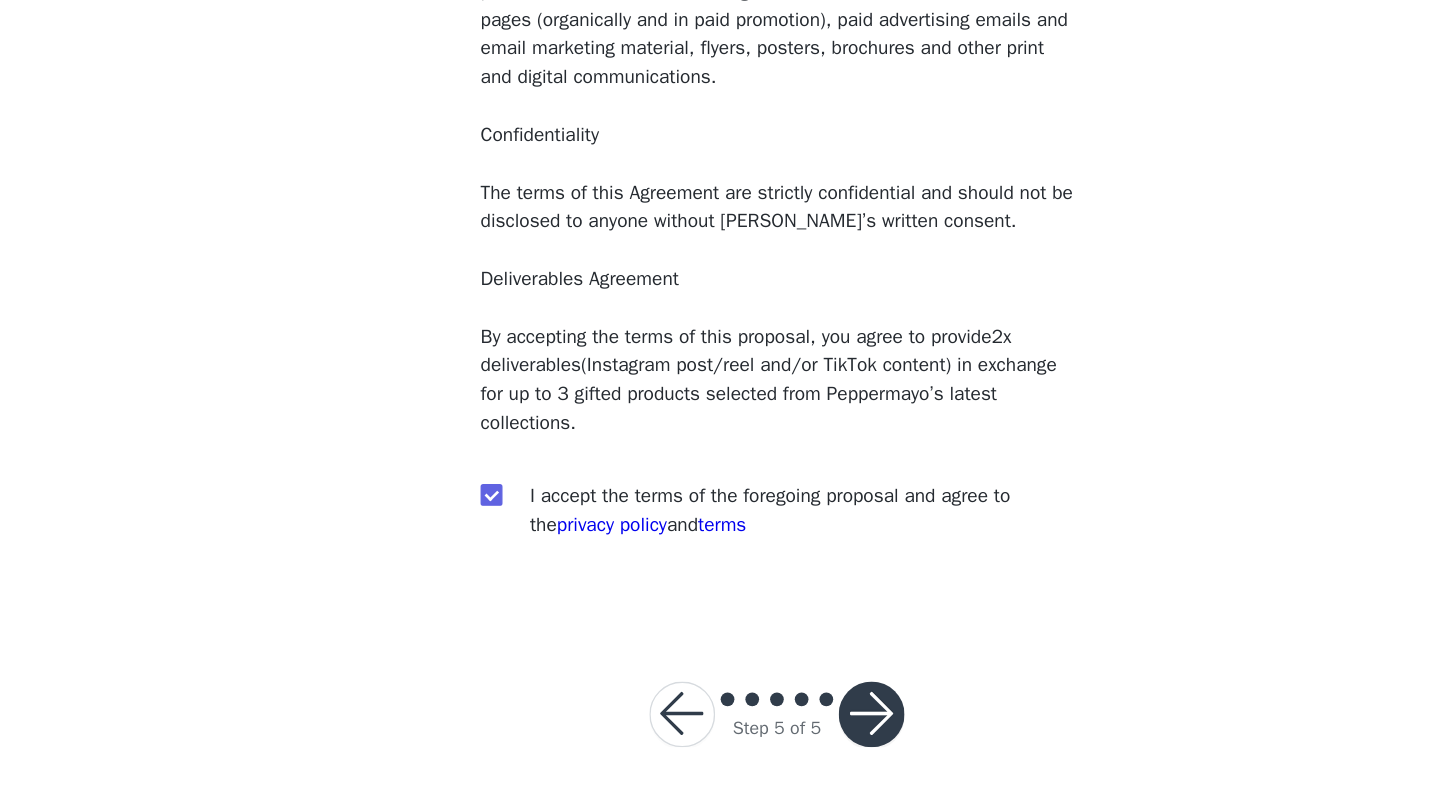 click at bounding box center [789, 741] 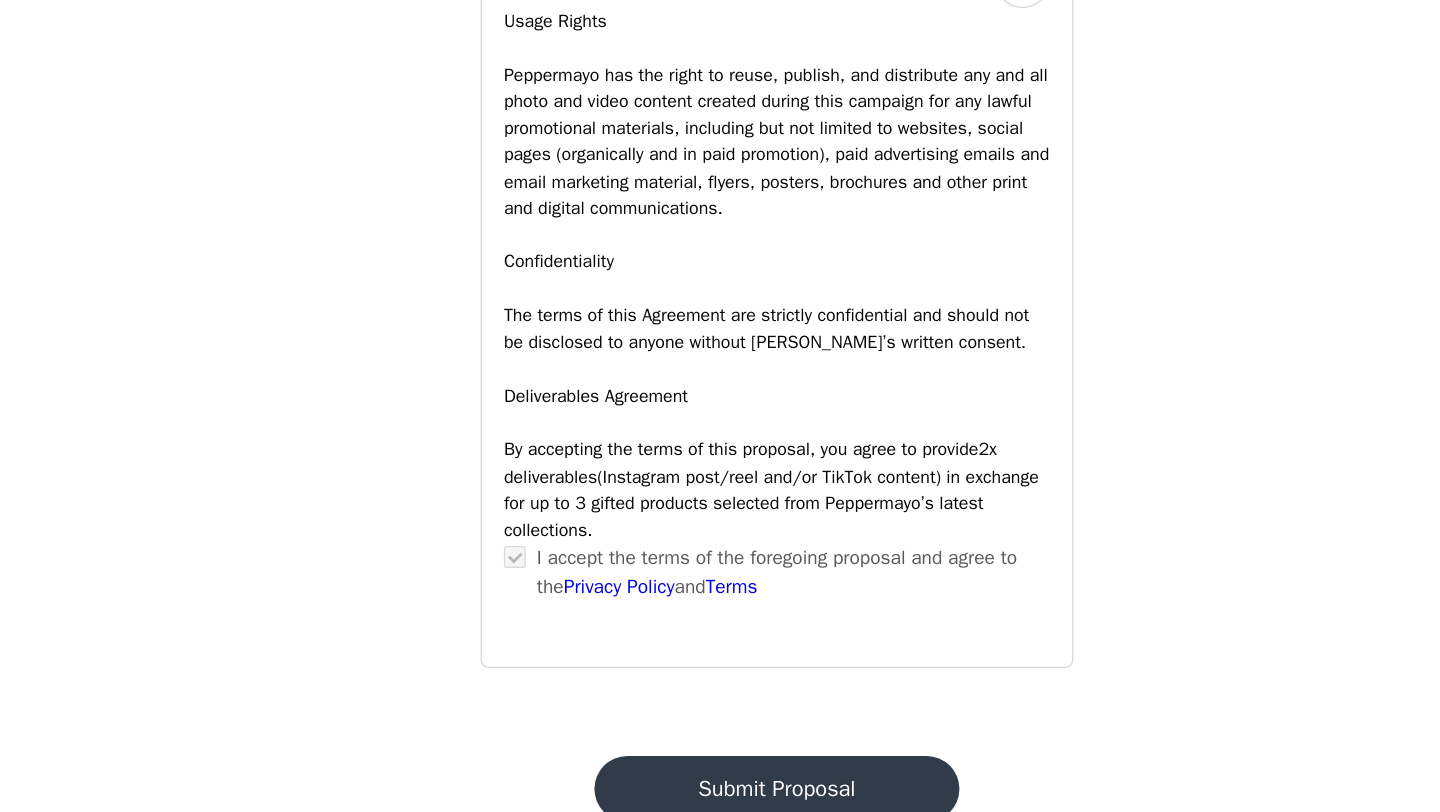 scroll, scrollTop: 1612, scrollLeft: 0, axis: vertical 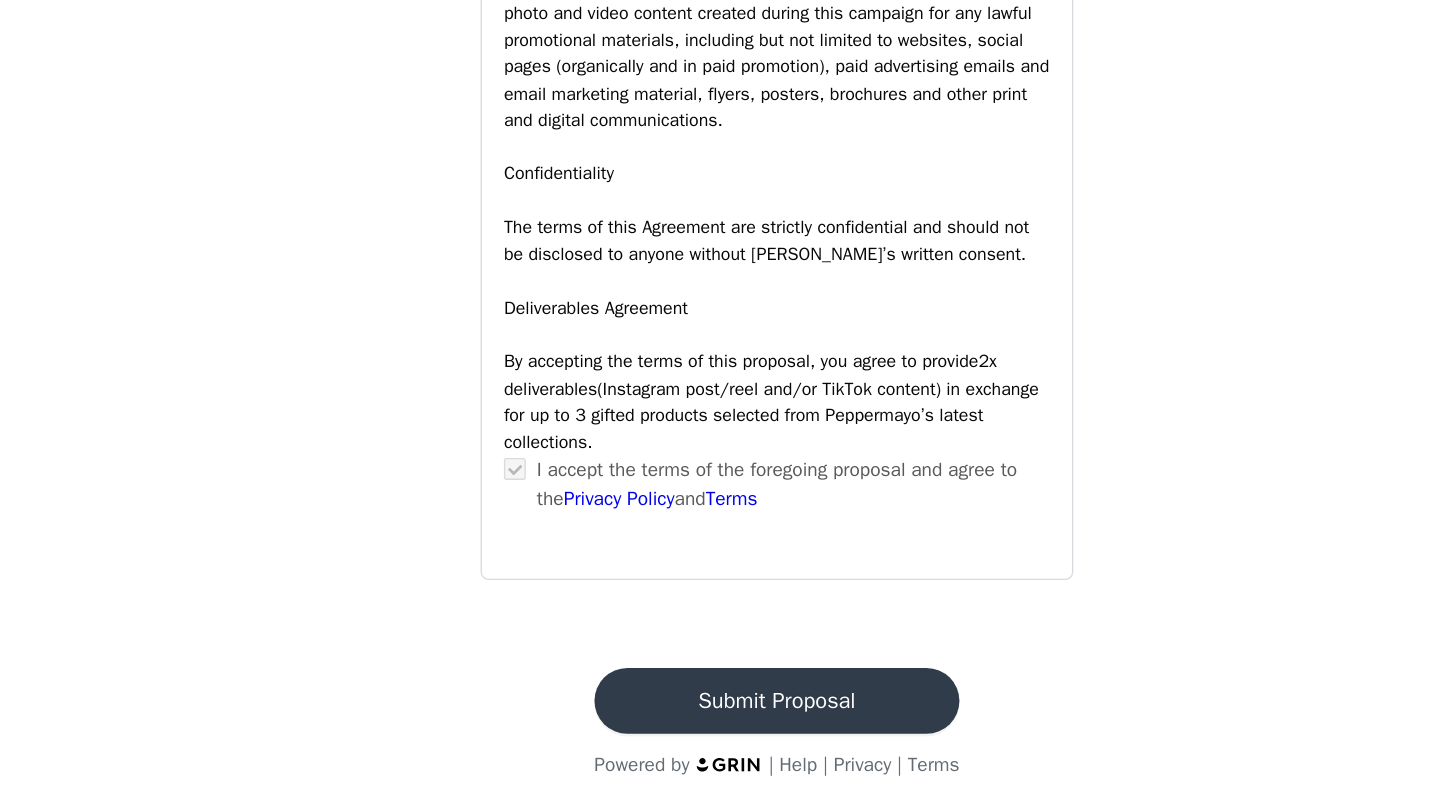 click on "Submit Proposal" at bounding box center (720, 731) 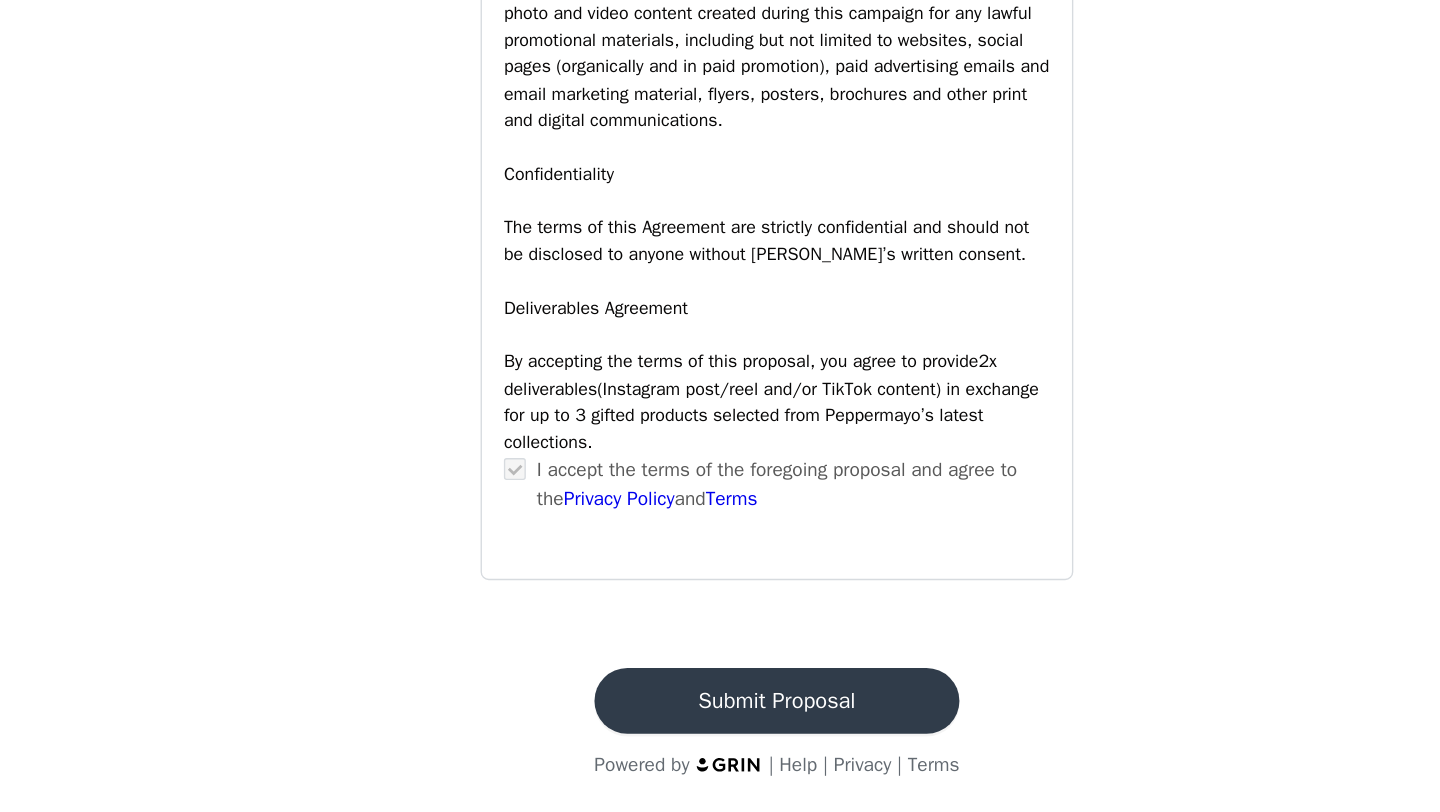 scroll, scrollTop: 0, scrollLeft: 0, axis: both 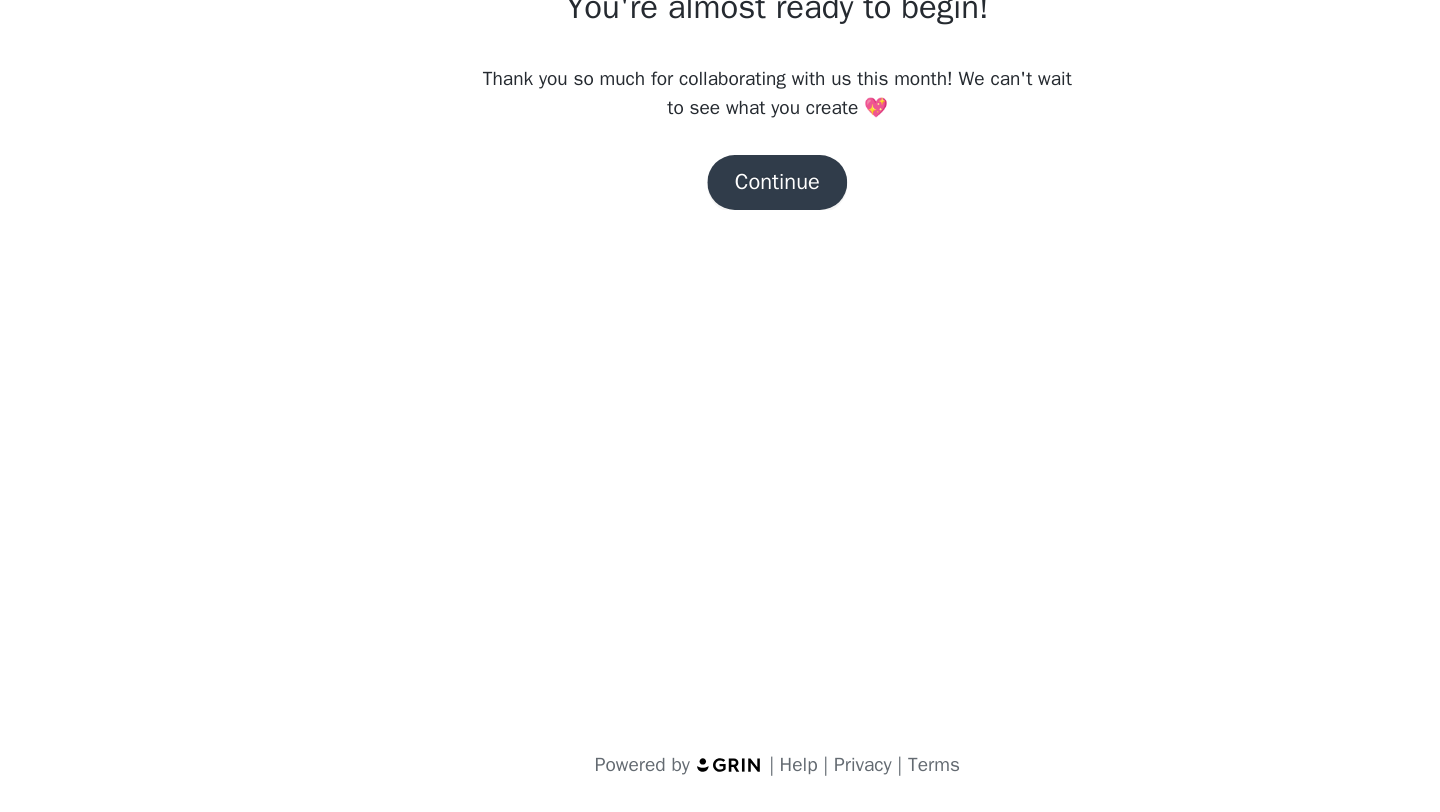 click on "Continue" at bounding box center [720, 353] 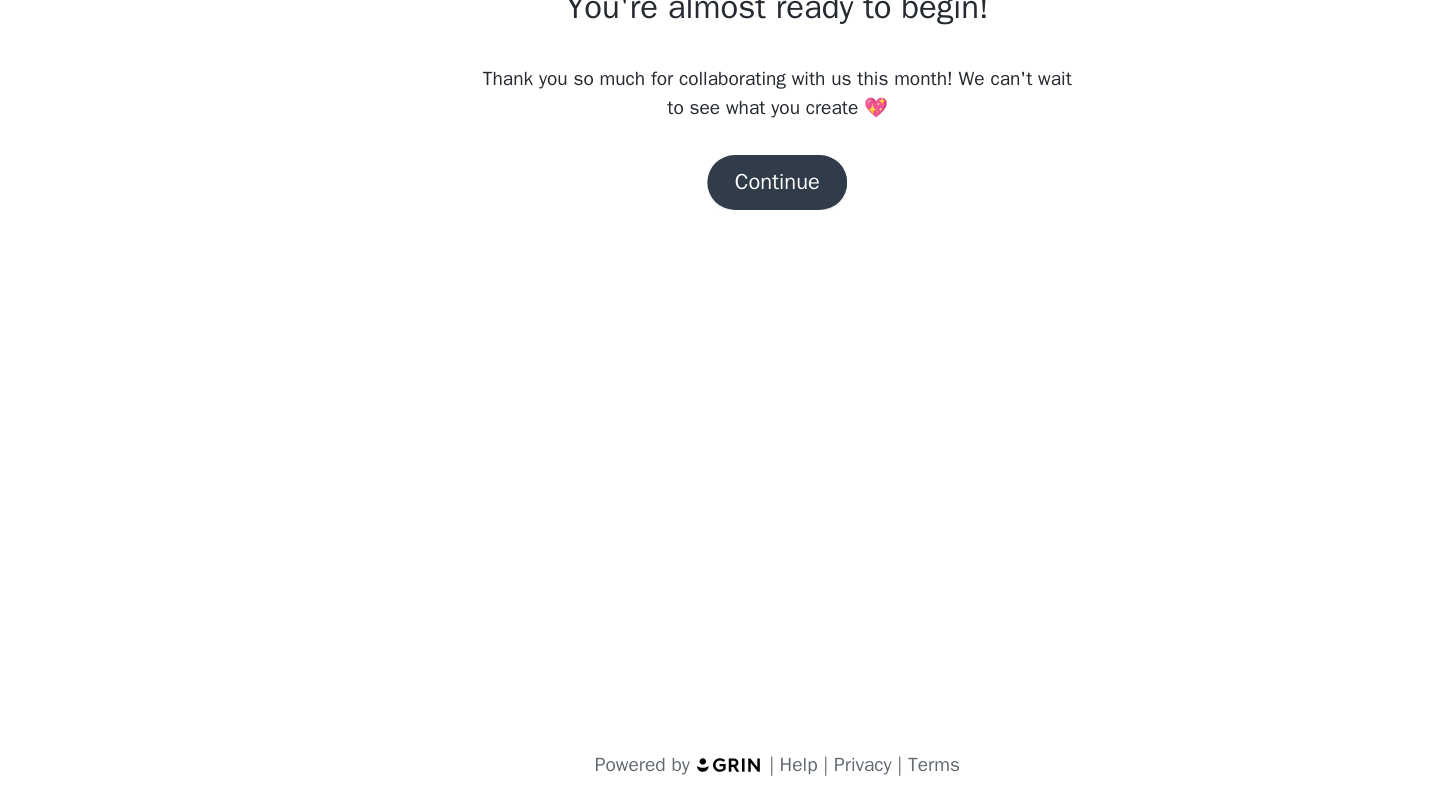 click on "Peppermayo USA         You're almost ready to begin!       Thank you so much for collaborating with us this month! We can't wait to see what you create 💖       Continue     Powered by       |    Help    |    Privacy    |    Terms" at bounding box center (720, 259) 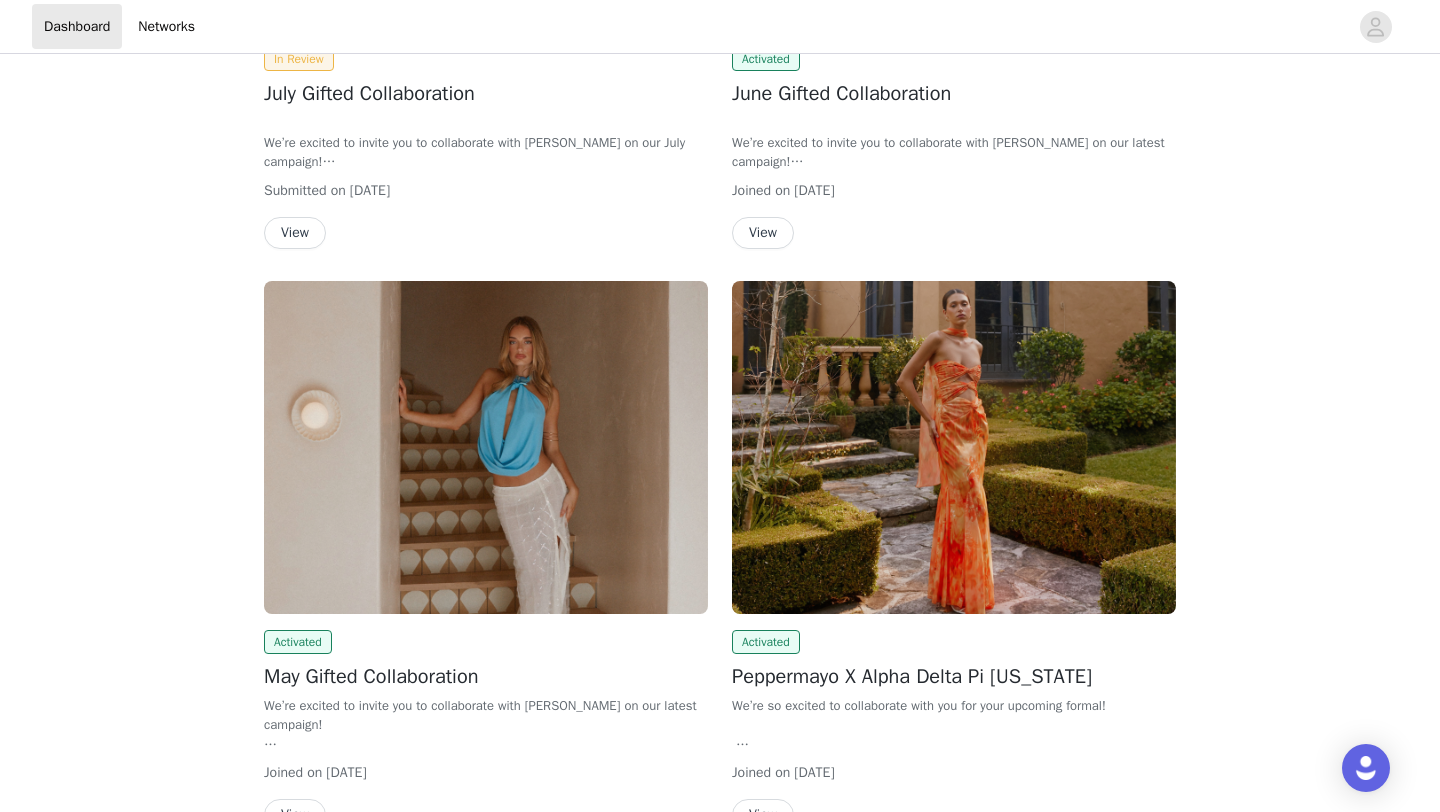 scroll, scrollTop: 596, scrollLeft: 0, axis: vertical 